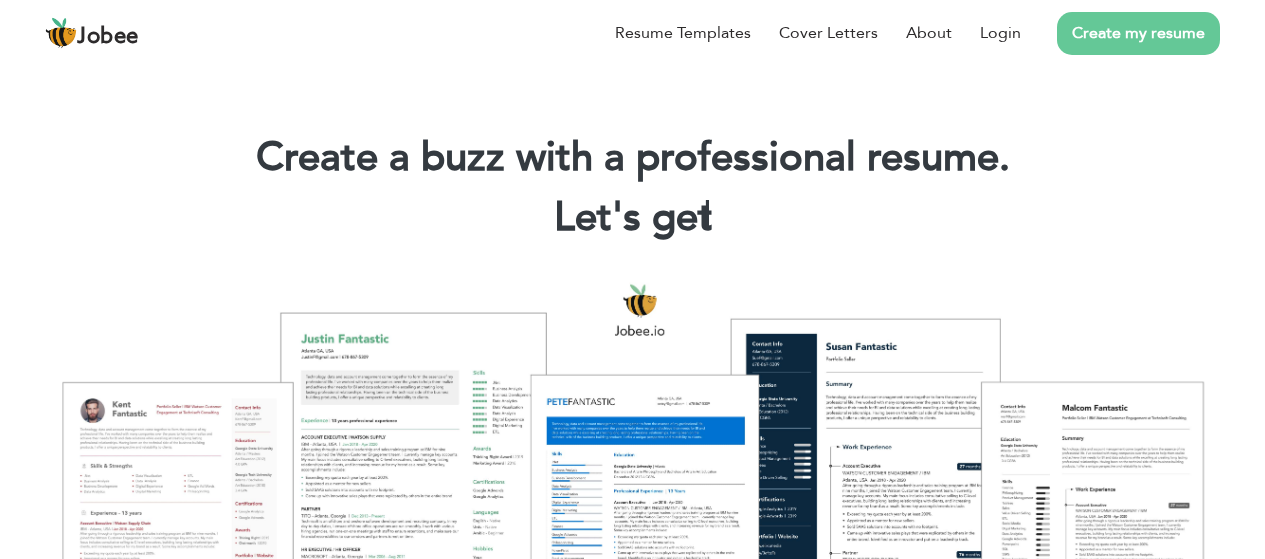 scroll, scrollTop: 0, scrollLeft: 0, axis: both 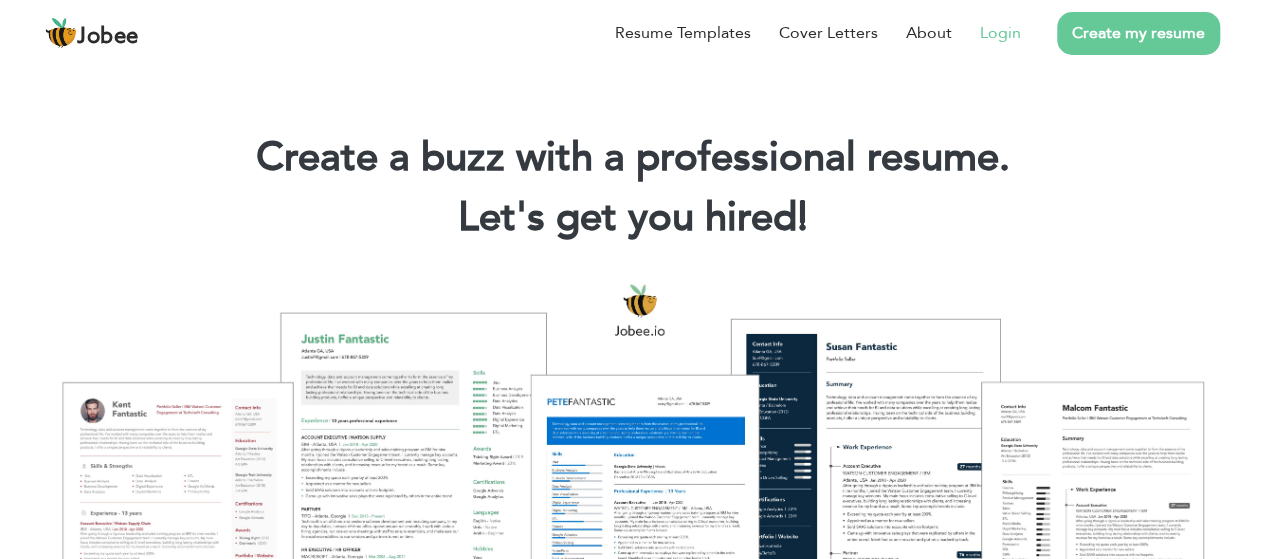 click on "Login" at bounding box center [986, 33] 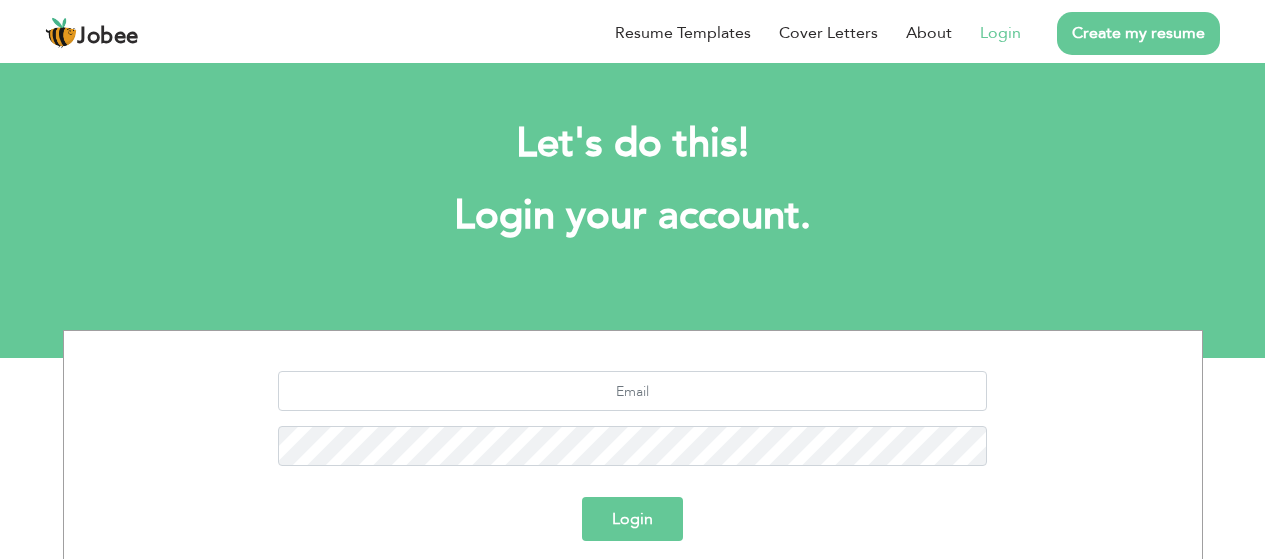 scroll, scrollTop: 0, scrollLeft: 0, axis: both 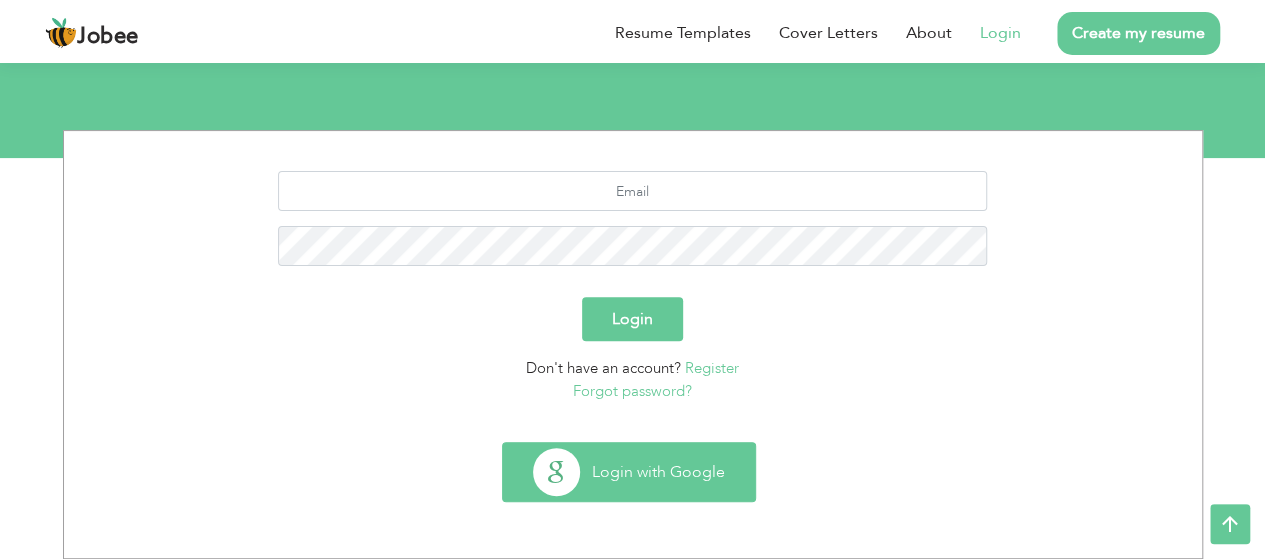 click on "Login with Google" at bounding box center (629, 472) 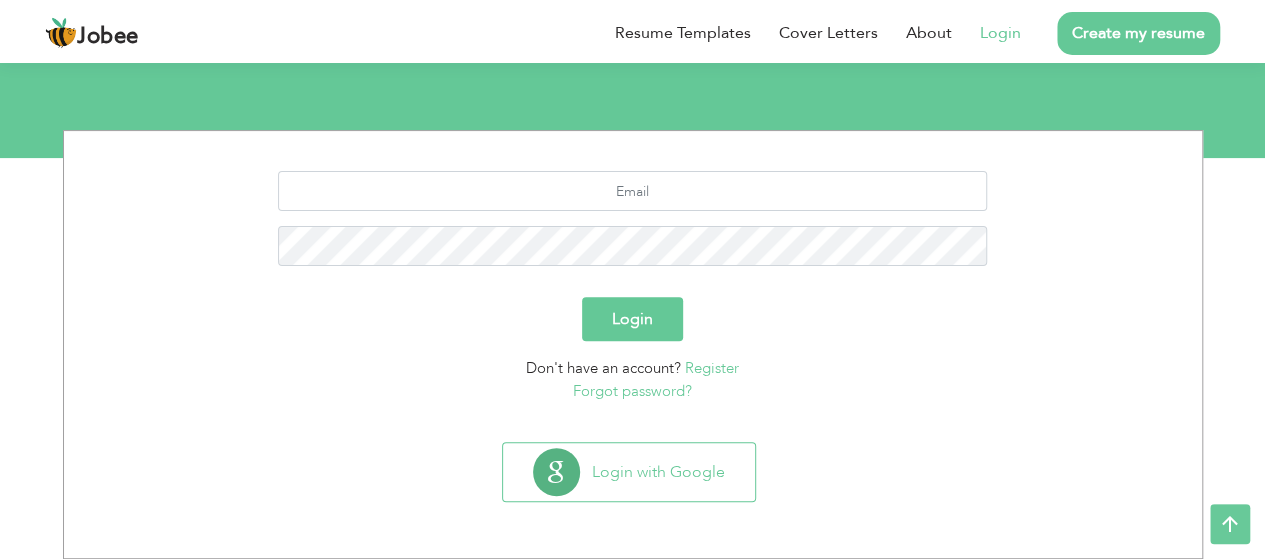 scroll, scrollTop: 0, scrollLeft: 0, axis: both 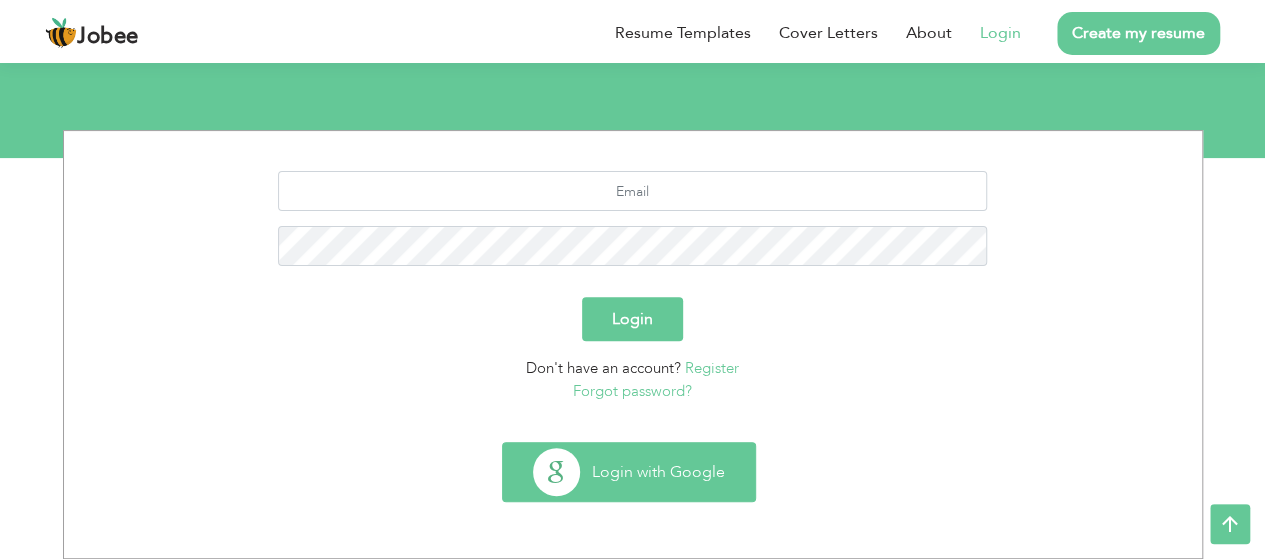 click on "Login with Google" at bounding box center (629, 472) 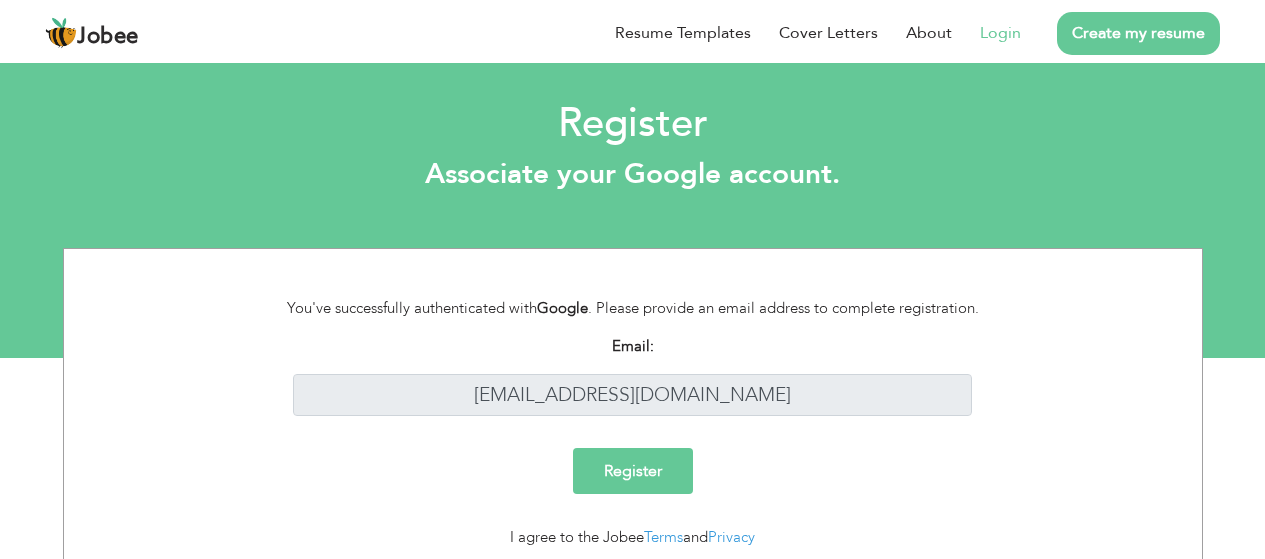 scroll, scrollTop: 0, scrollLeft: 0, axis: both 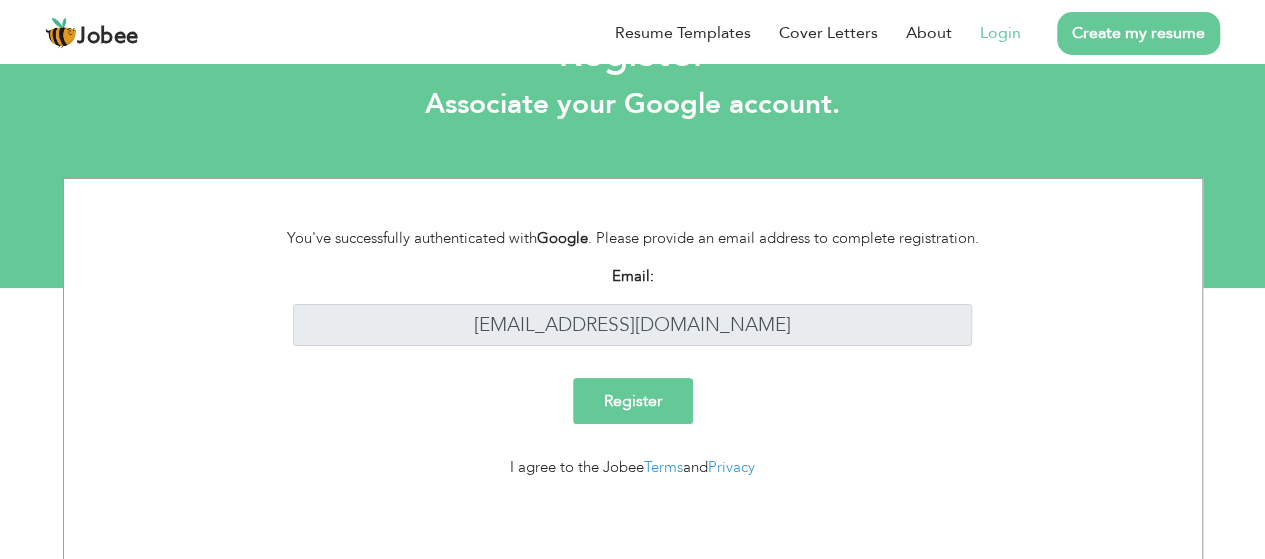 click on "Register" at bounding box center (633, 401) 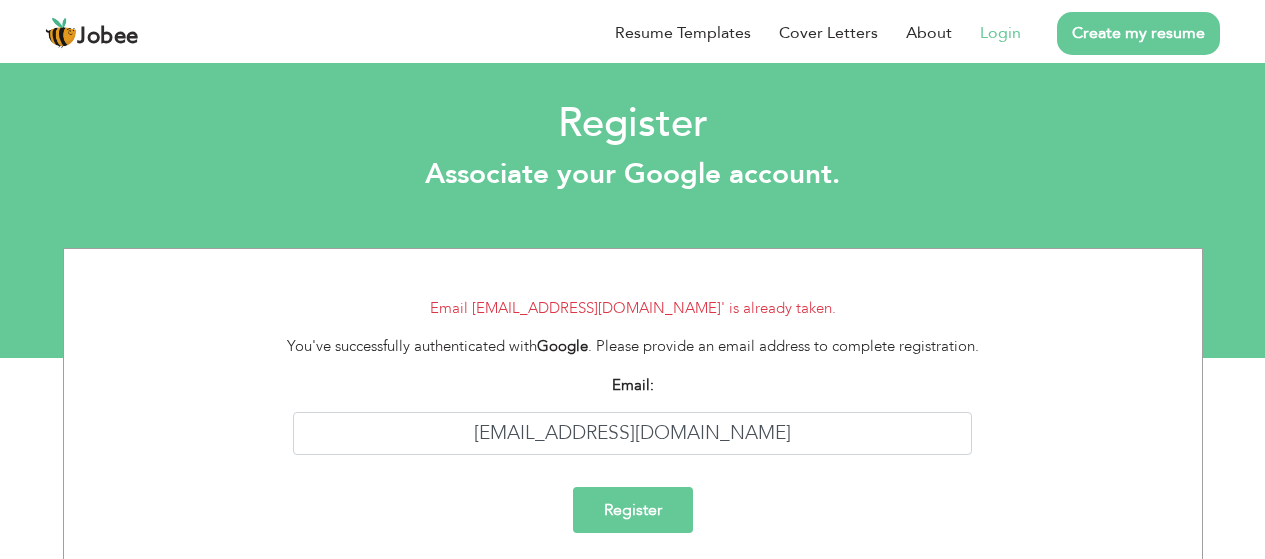 scroll, scrollTop: 0, scrollLeft: 0, axis: both 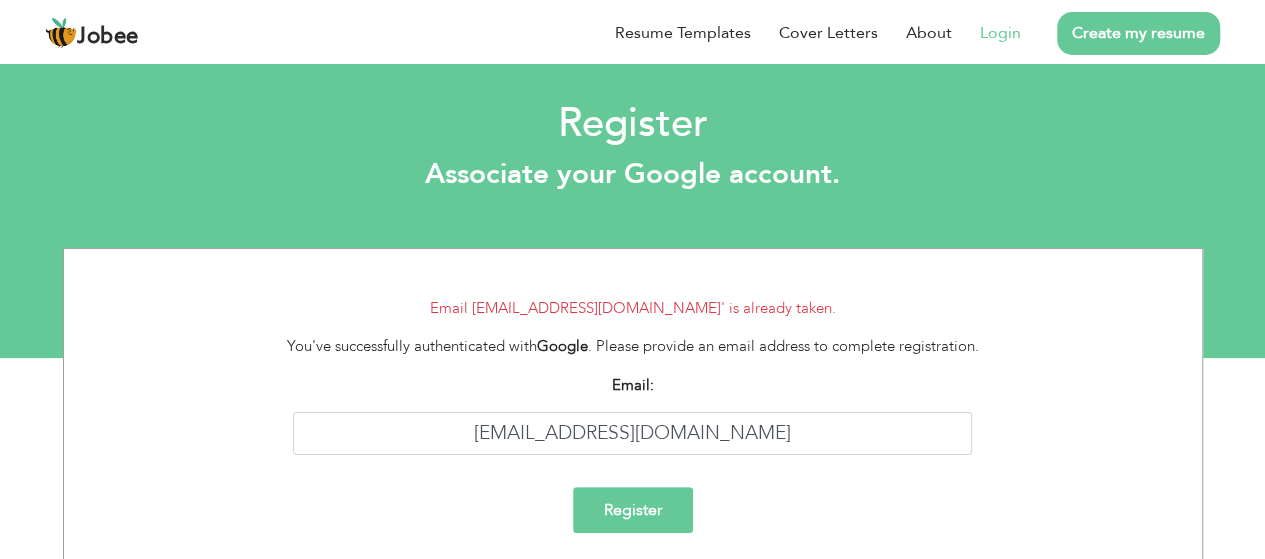 click on "Login" at bounding box center [1000, 33] 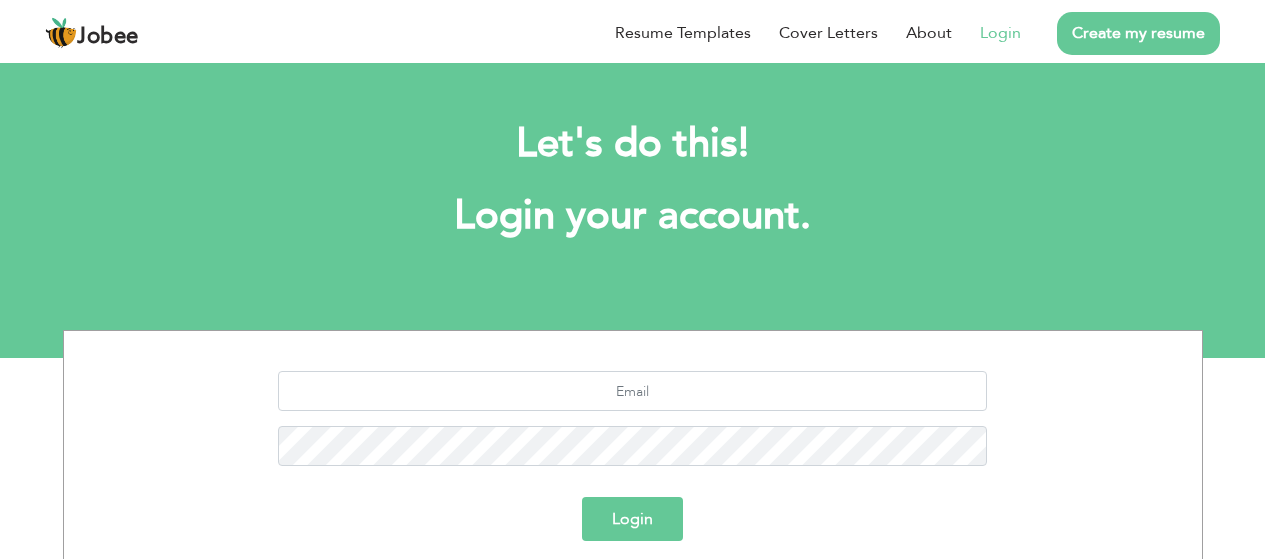 scroll, scrollTop: 0, scrollLeft: 0, axis: both 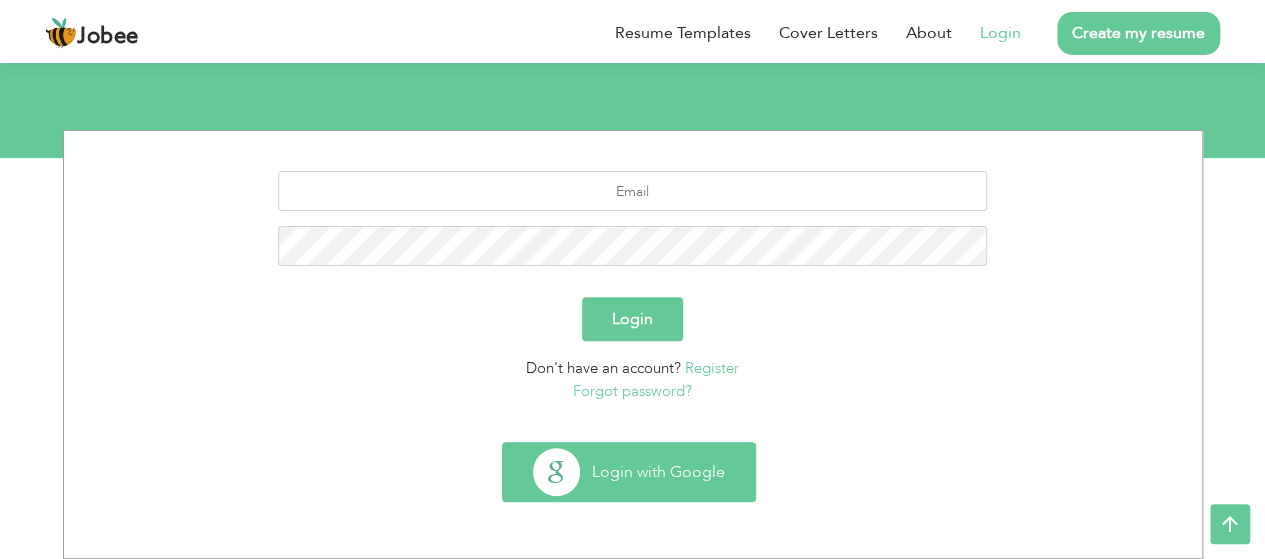 click on "Login with Google" at bounding box center (629, 472) 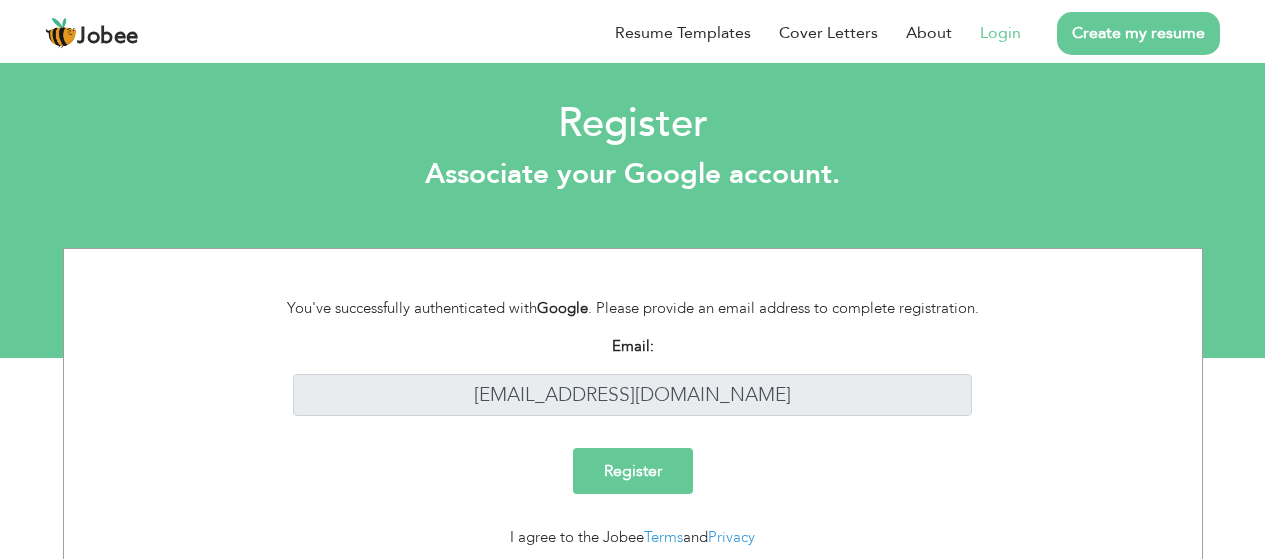 scroll, scrollTop: 0, scrollLeft: 0, axis: both 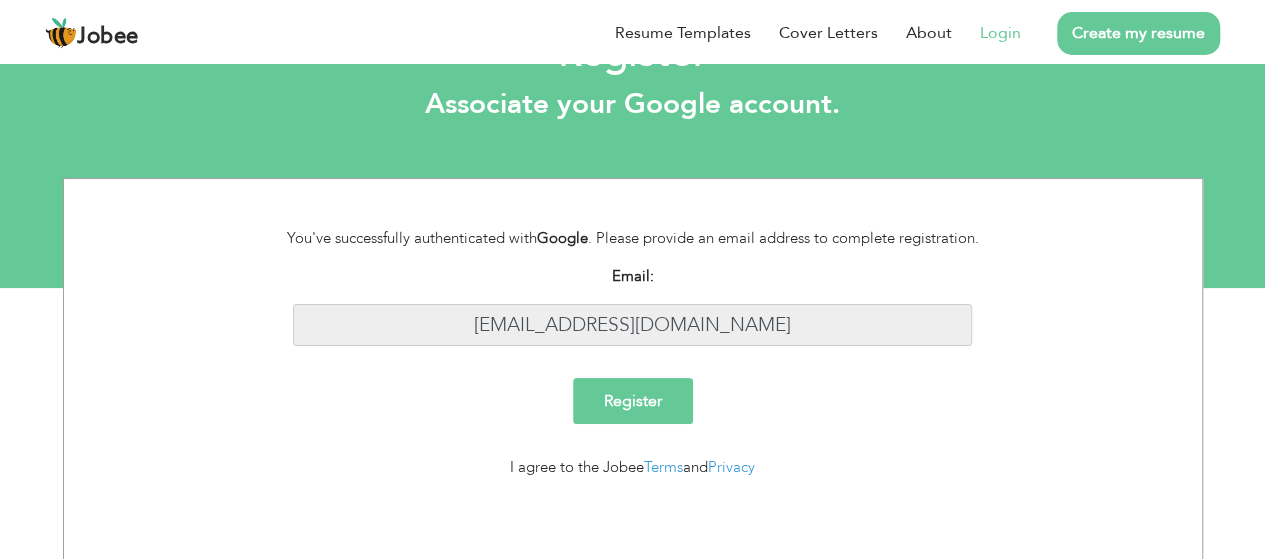 drag, startPoint x: 750, startPoint y: 325, endPoint x: 506, endPoint y: 291, distance: 246.35747 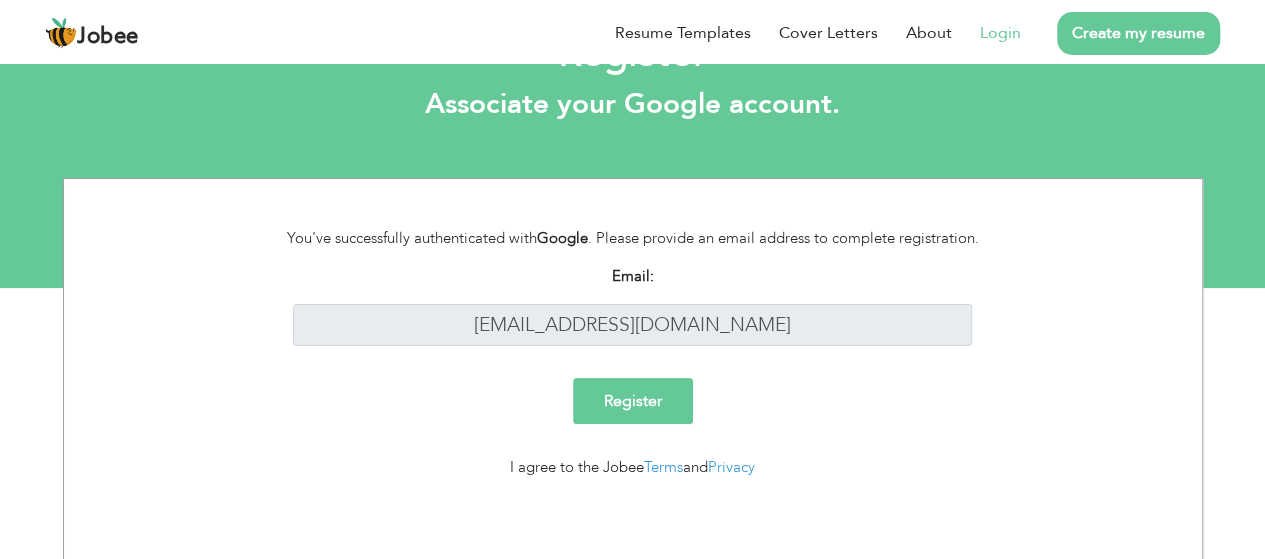 click on "Register" at bounding box center [632, 401] 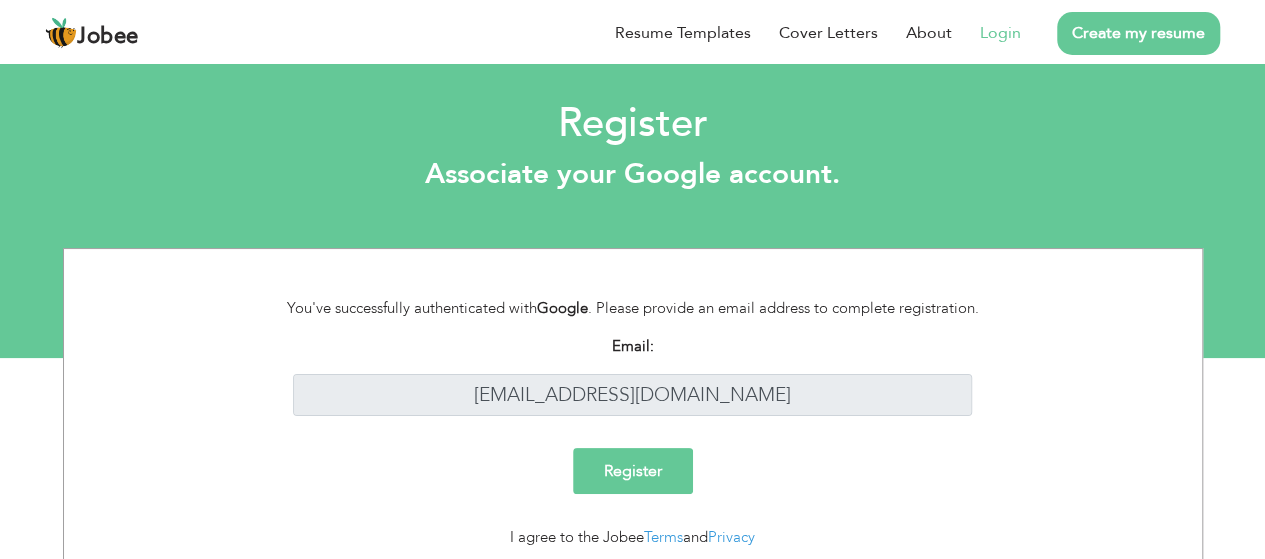 click on "Login" at bounding box center (1000, 33) 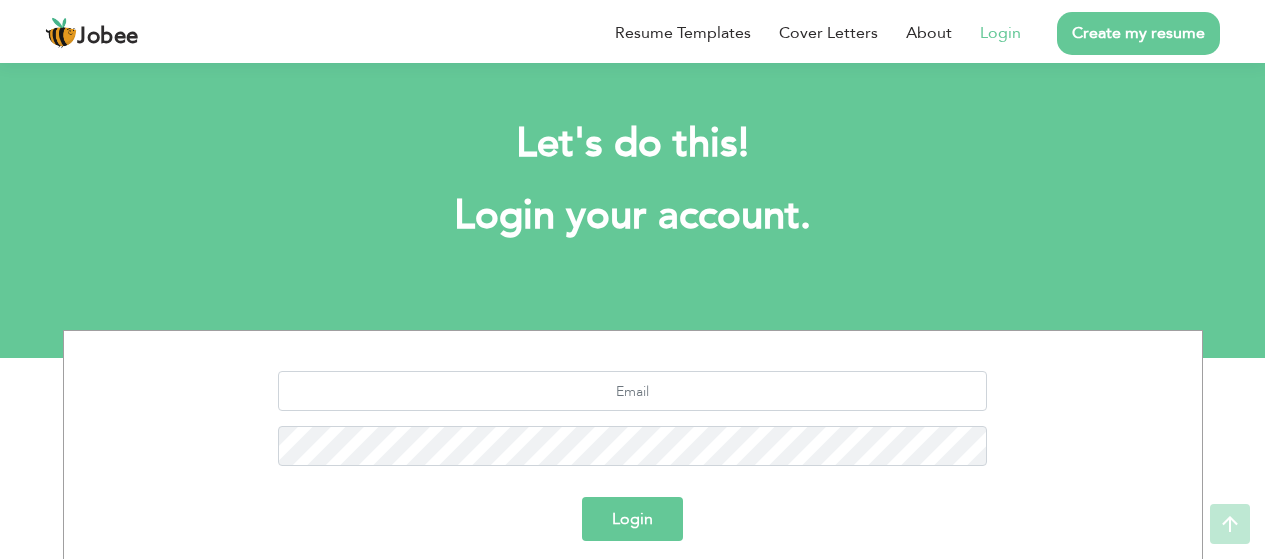 scroll, scrollTop: 200, scrollLeft: 0, axis: vertical 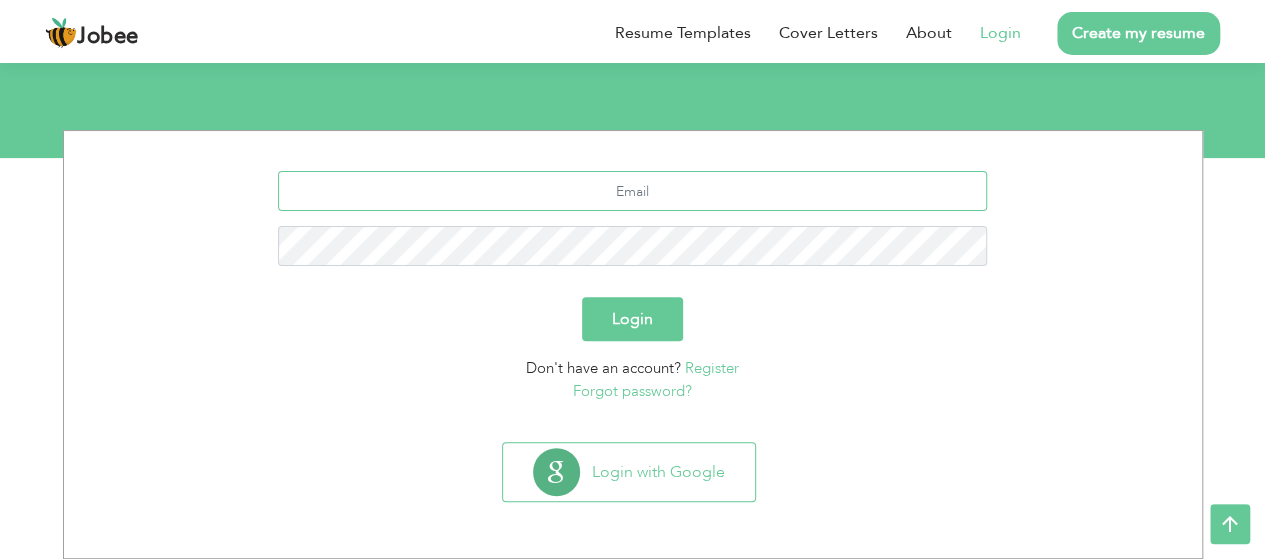 click at bounding box center (632, 191) 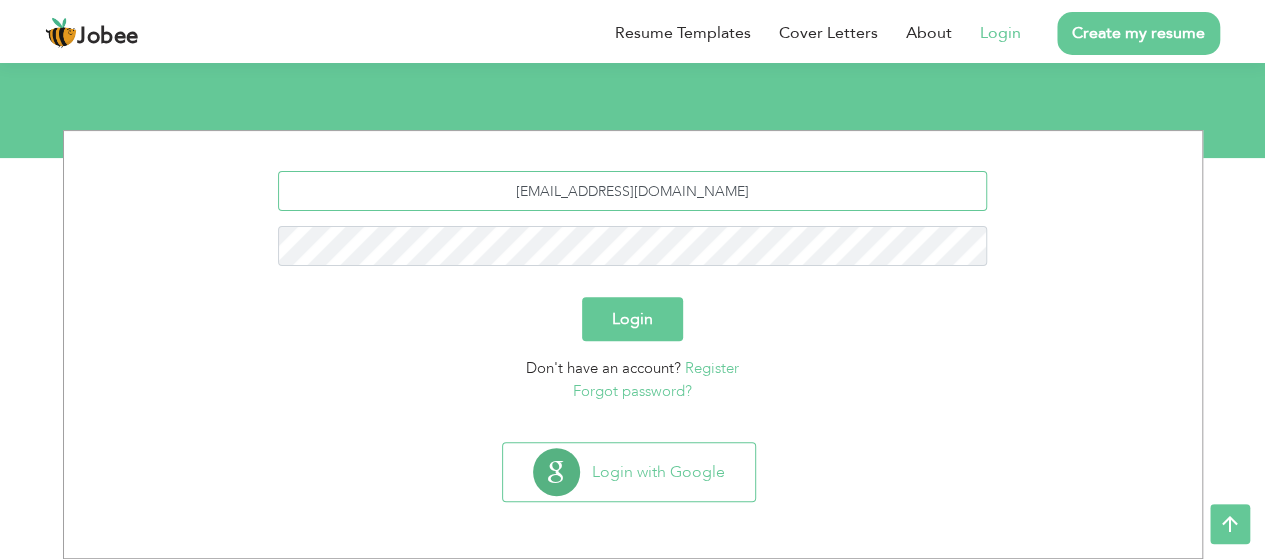 type on "[EMAIL_ADDRESS][DOMAIN_NAME]" 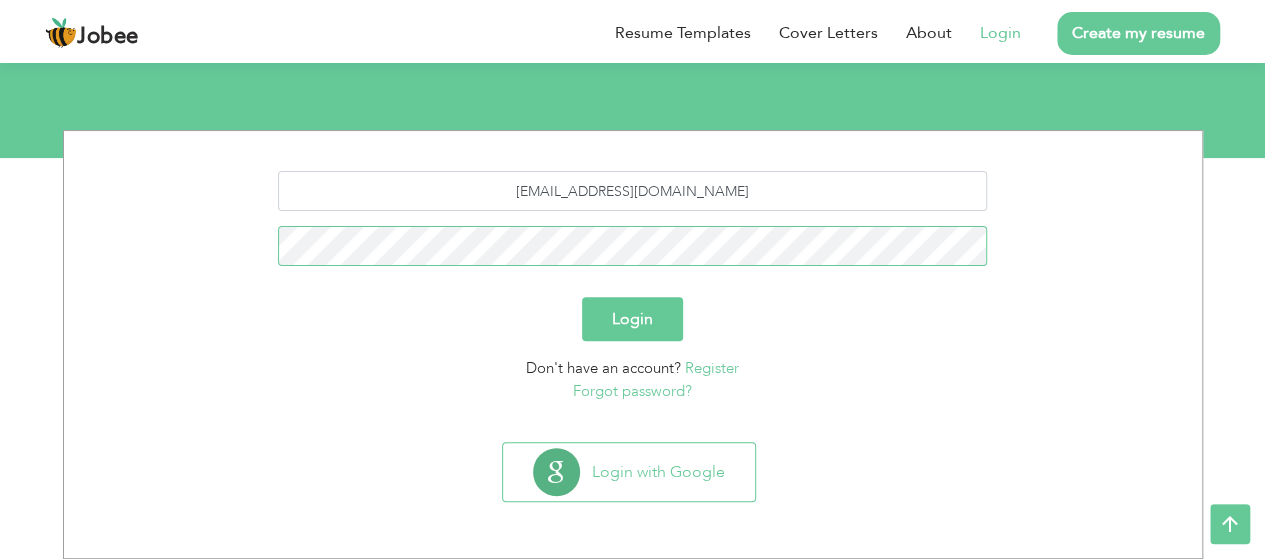 click on "Login" at bounding box center [632, 319] 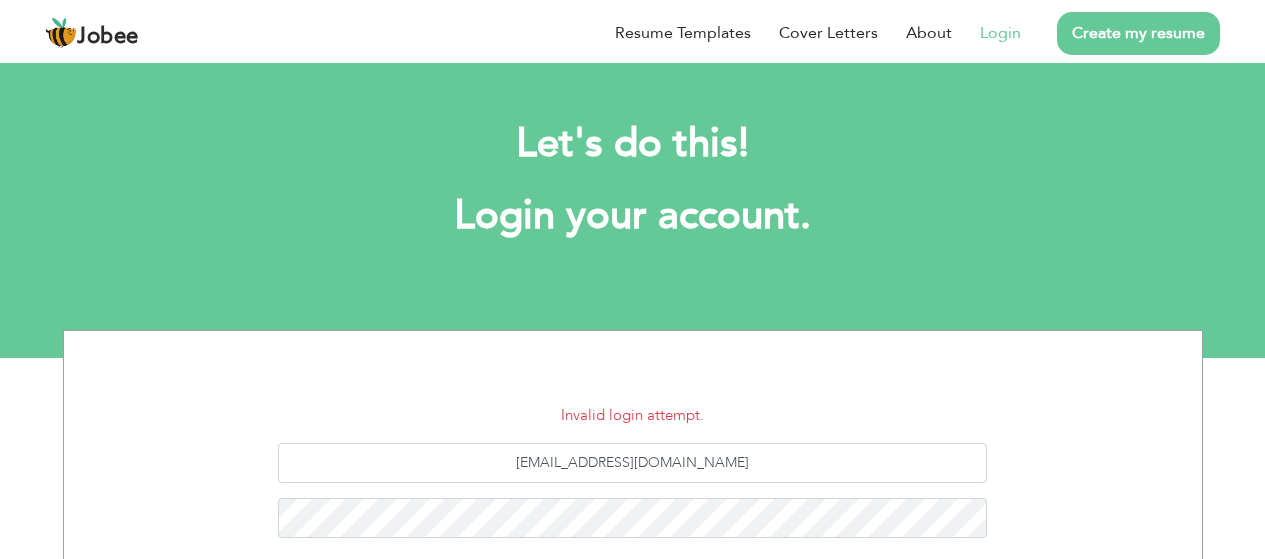 scroll, scrollTop: 0, scrollLeft: 0, axis: both 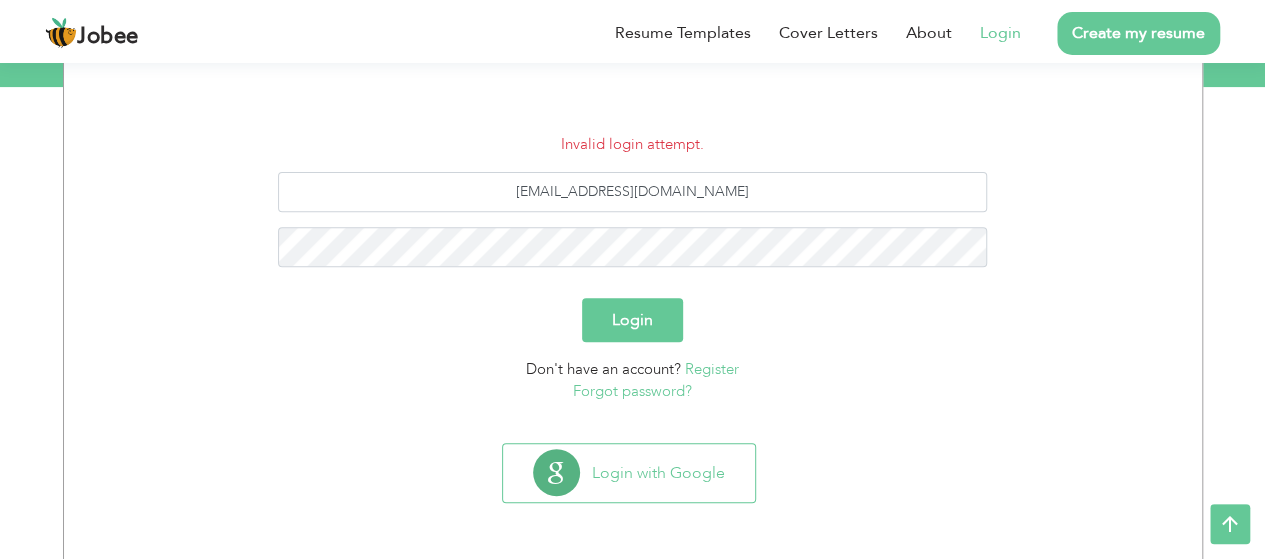 click on "Forgot password?" at bounding box center (632, 391) 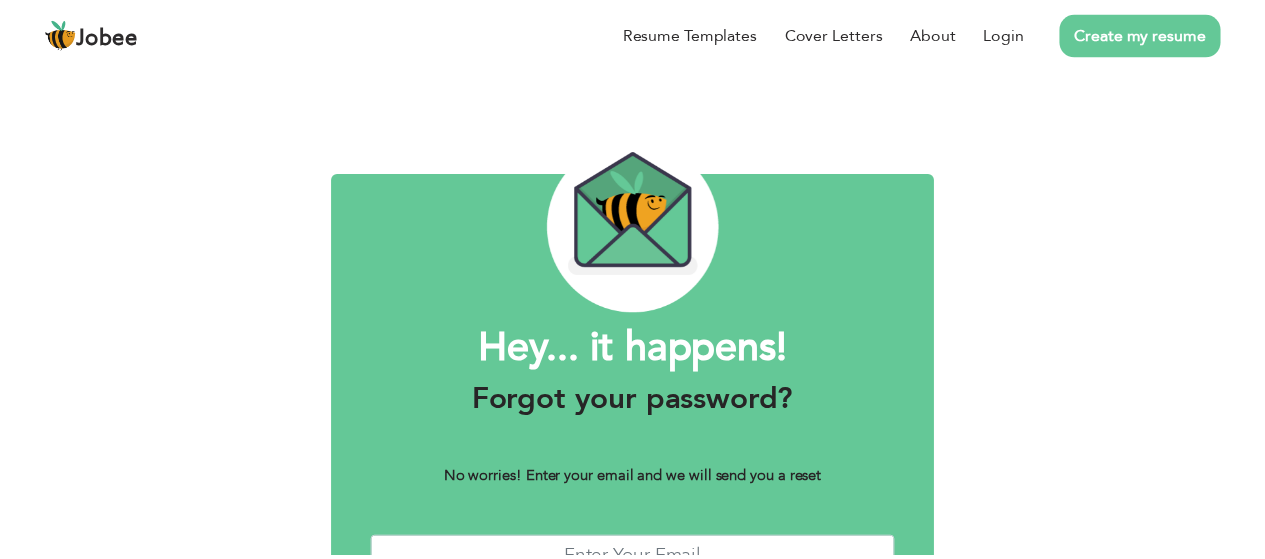 scroll, scrollTop: 0, scrollLeft: 0, axis: both 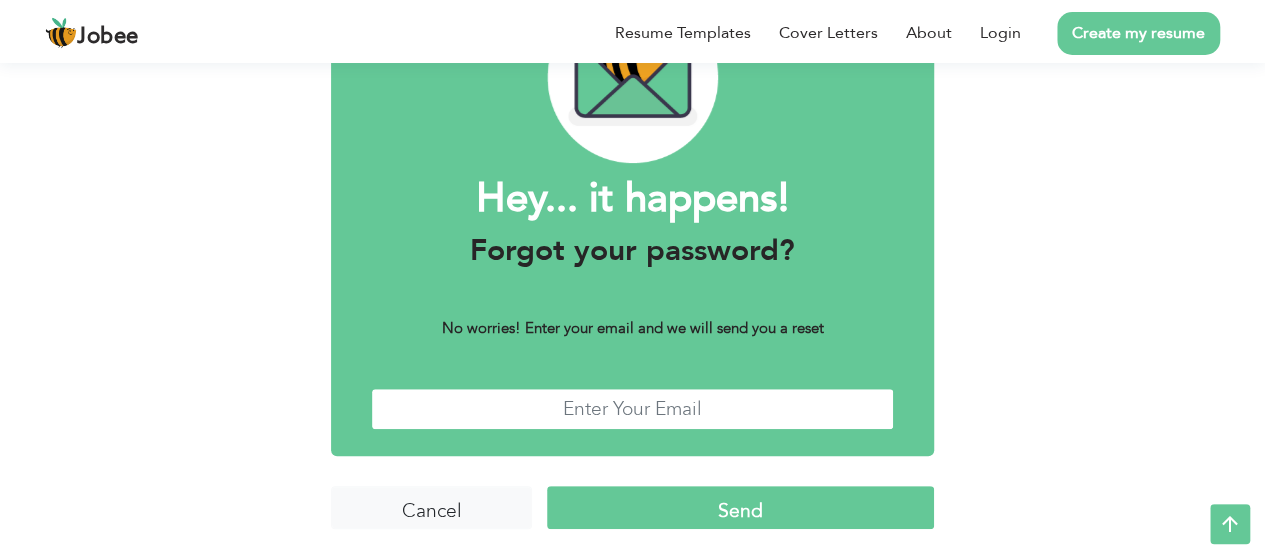 click at bounding box center (632, 409) 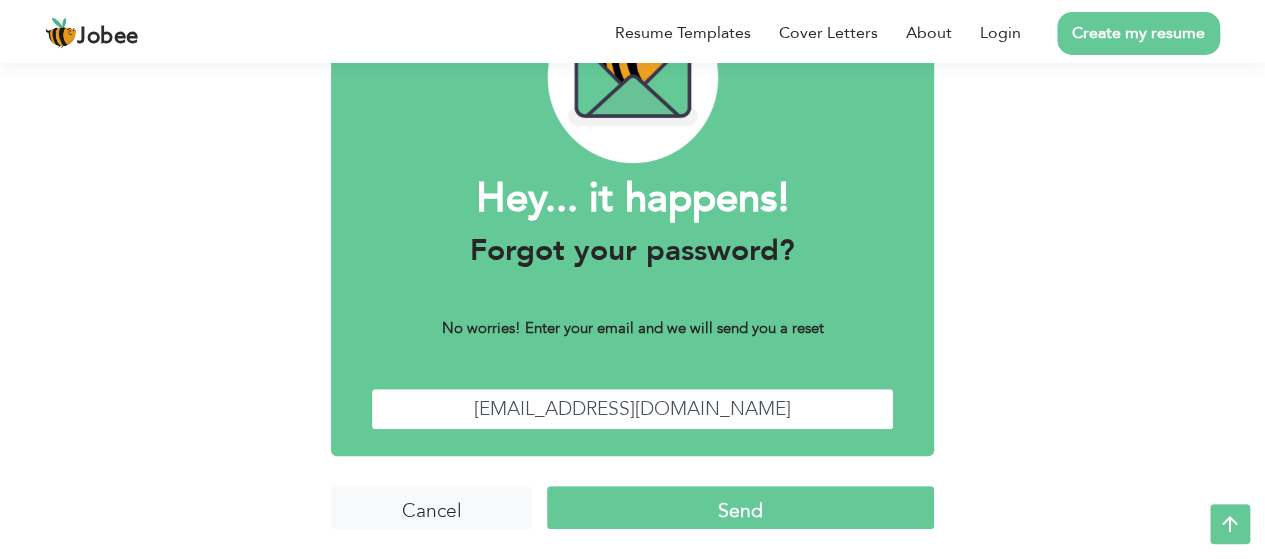type on "ansarizia28@gmail.com" 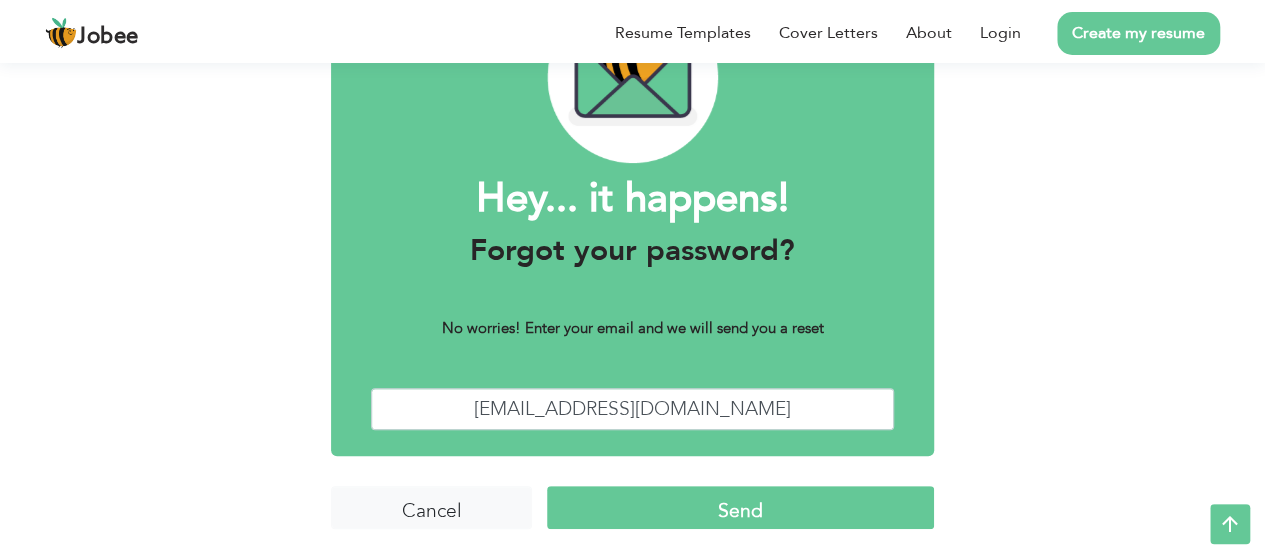 click on "Hey... it happens!
Forgot your password?
No worries! Enter your email and we will send you a reset
ansarizia28@gmail.com
Cancel
Send" at bounding box center (632, 321) 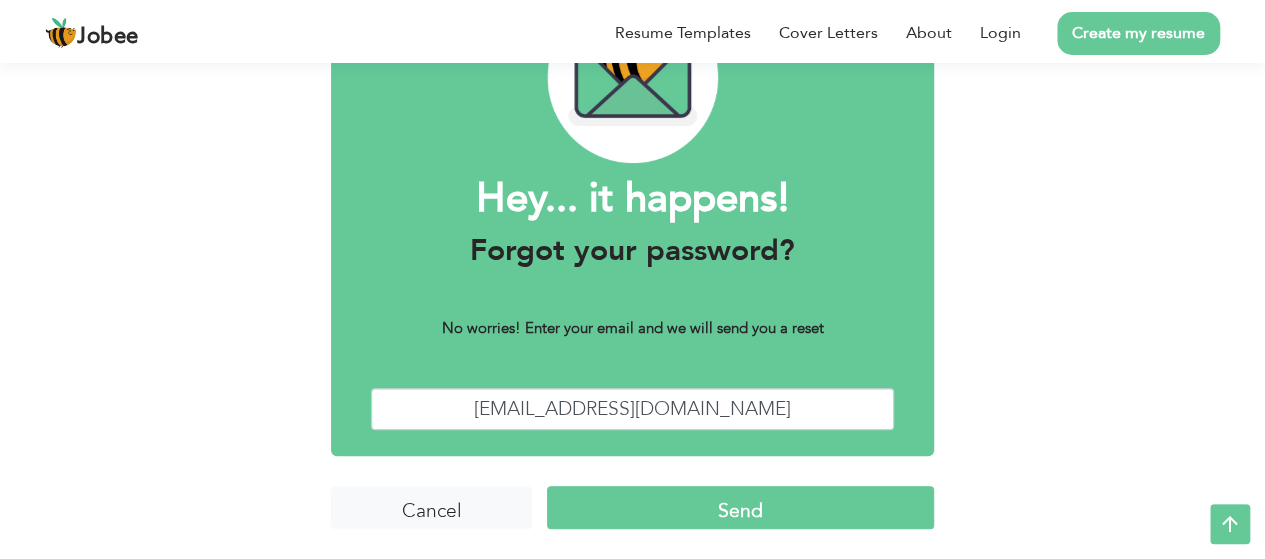 click on "Send" at bounding box center [740, 507] 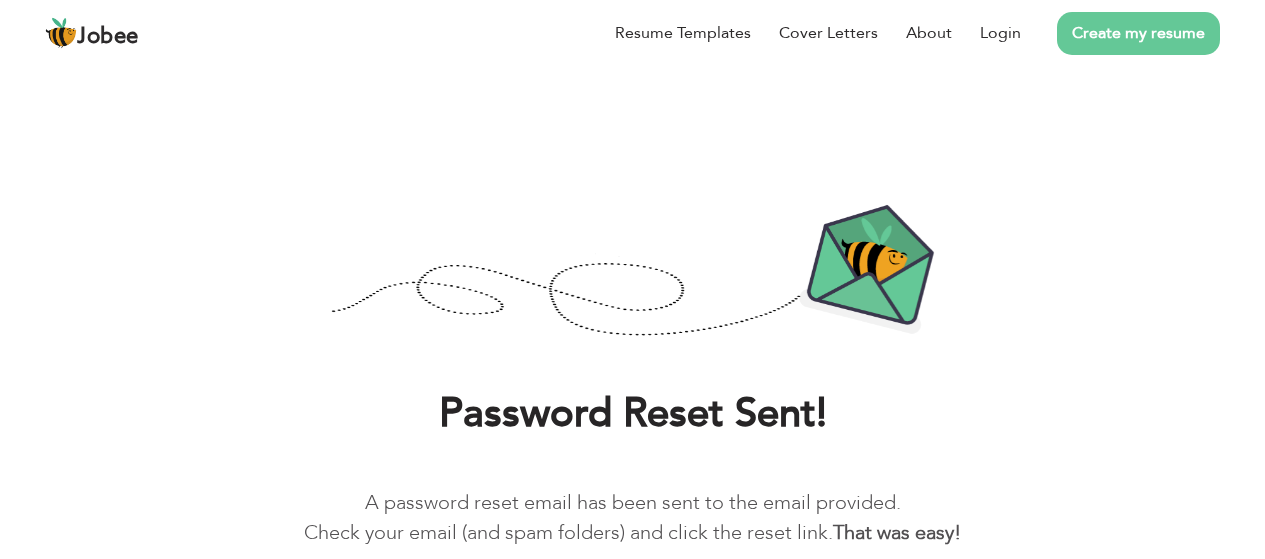 scroll, scrollTop: 0, scrollLeft: 0, axis: both 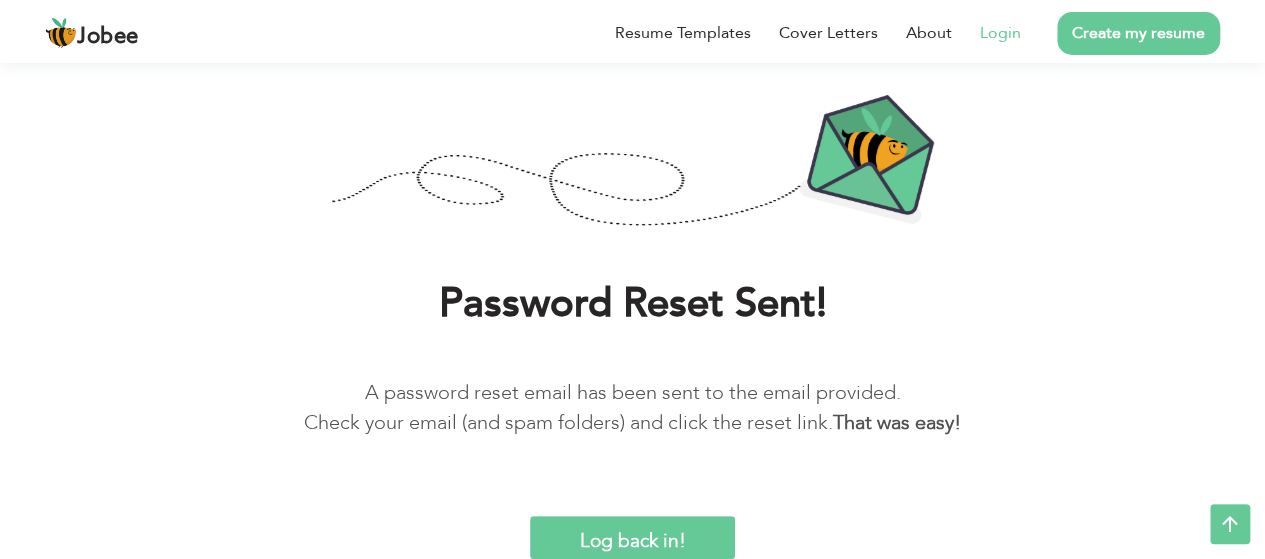 click on "Login" at bounding box center (1000, 33) 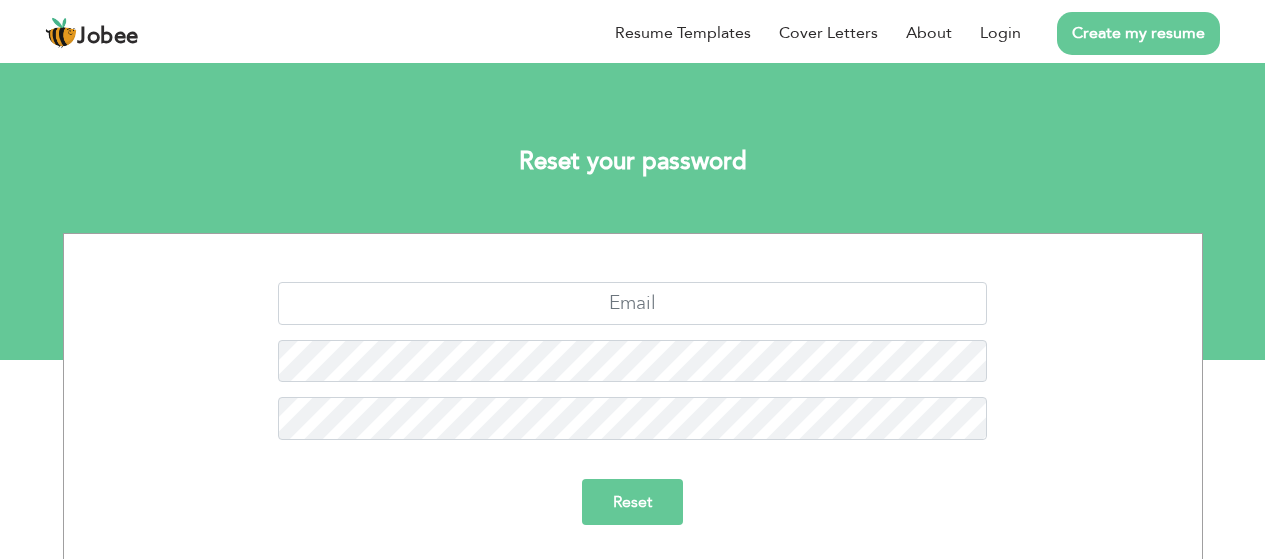 scroll, scrollTop: 0, scrollLeft: 0, axis: both 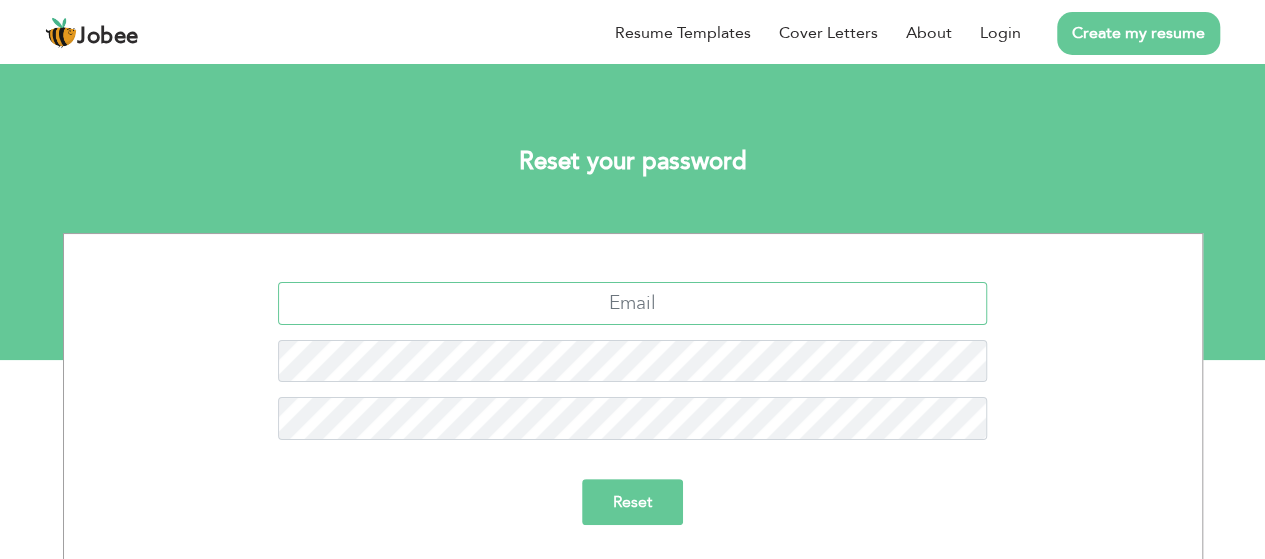click at bounding box center [632, 303] 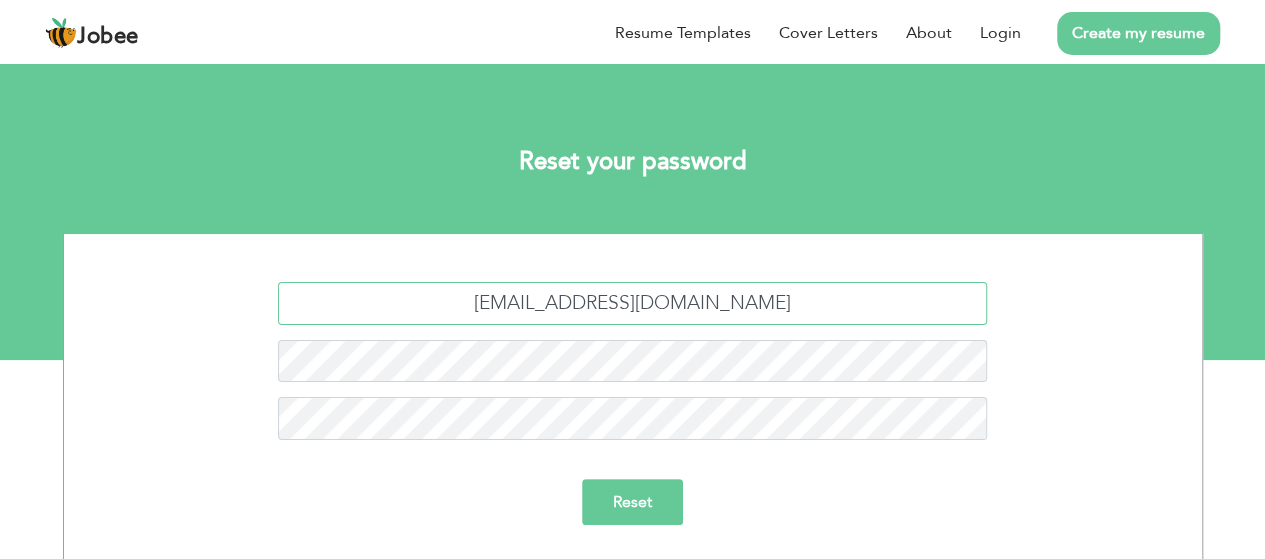 type on "[EMAIL_ADDRESS][DOMAIN_NAME]" 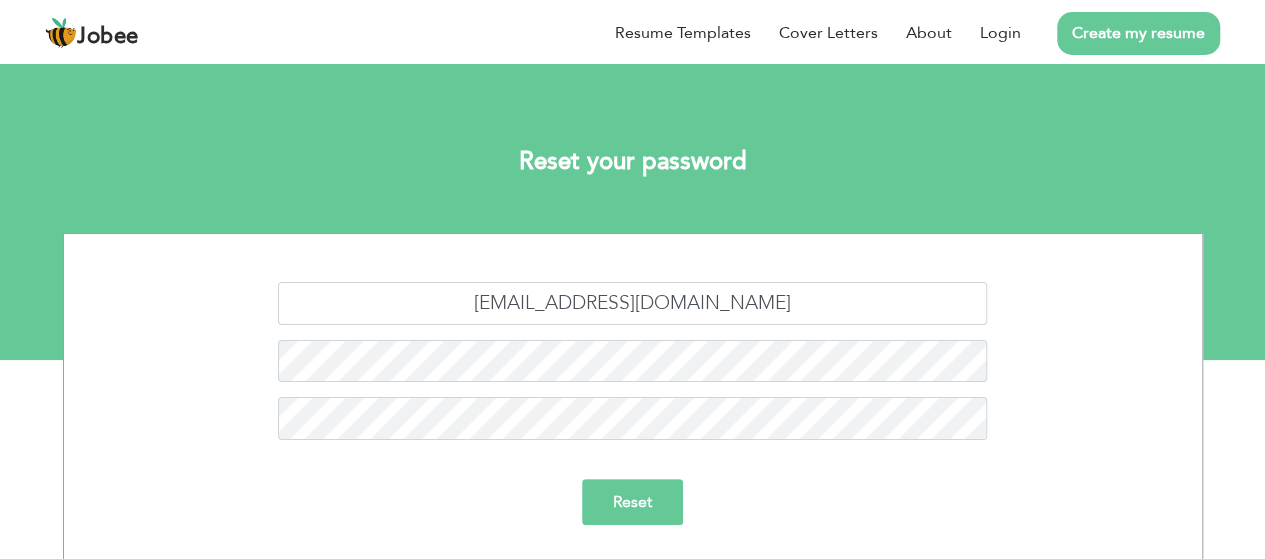 click on "Reset" at bounding box center (632, 502) 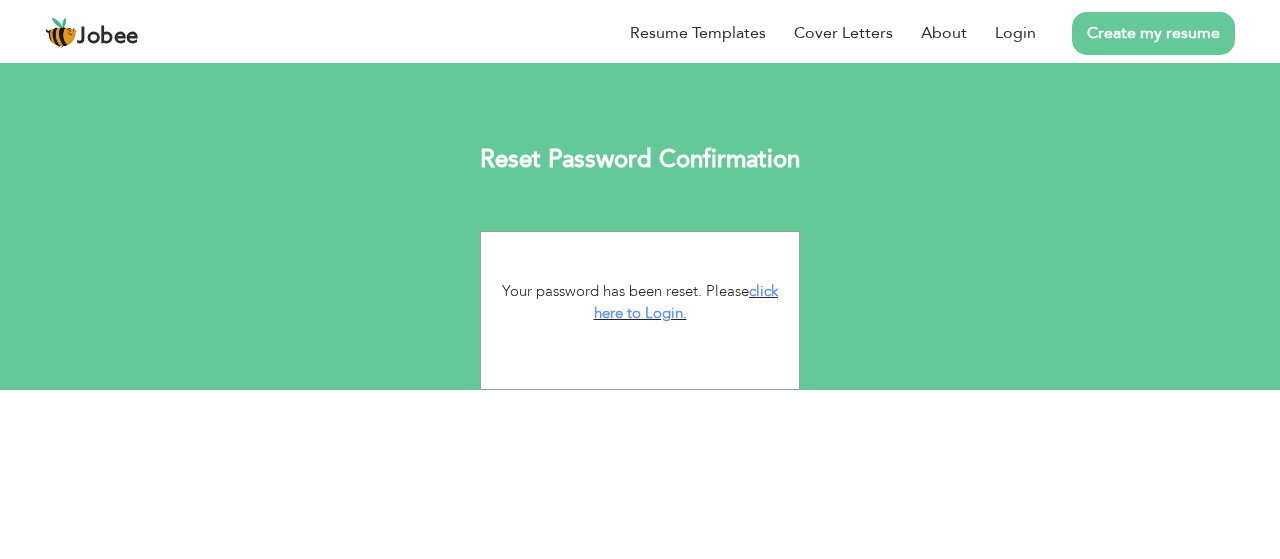 scroll, scrollTop: 0, scrollLeft: 0, axis: both 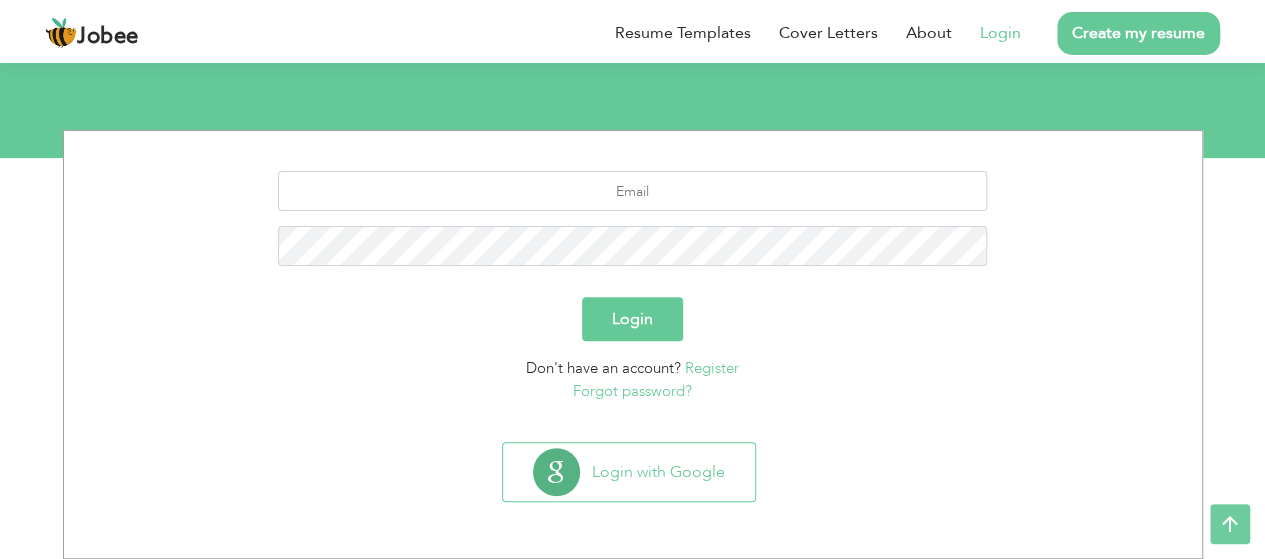 click at bounding box center (633, 226) 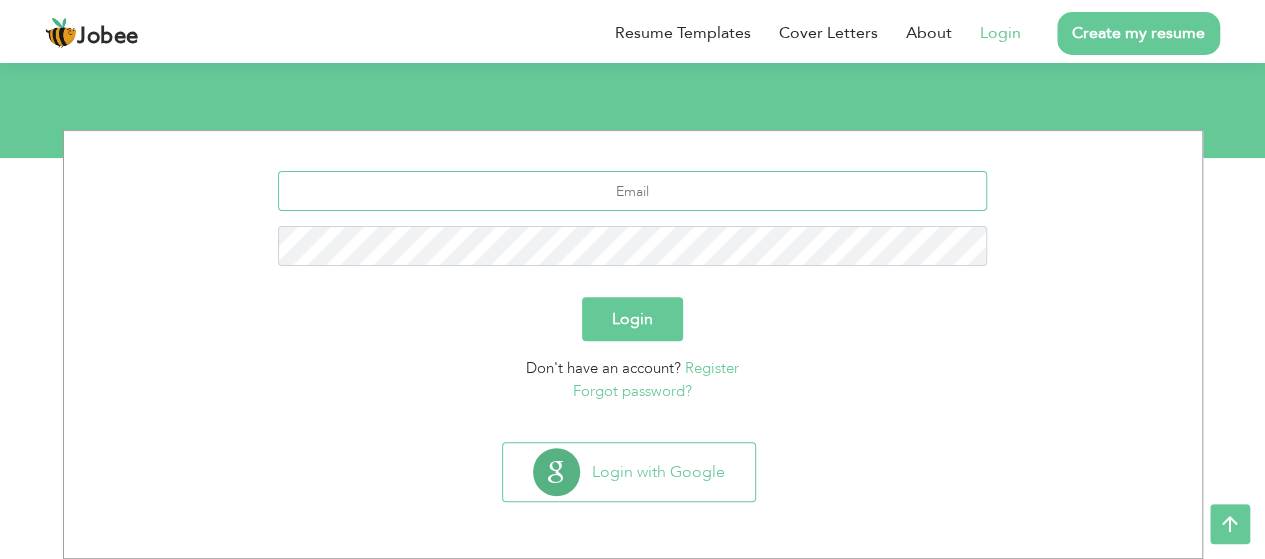 click at bounding box center [632, 191] 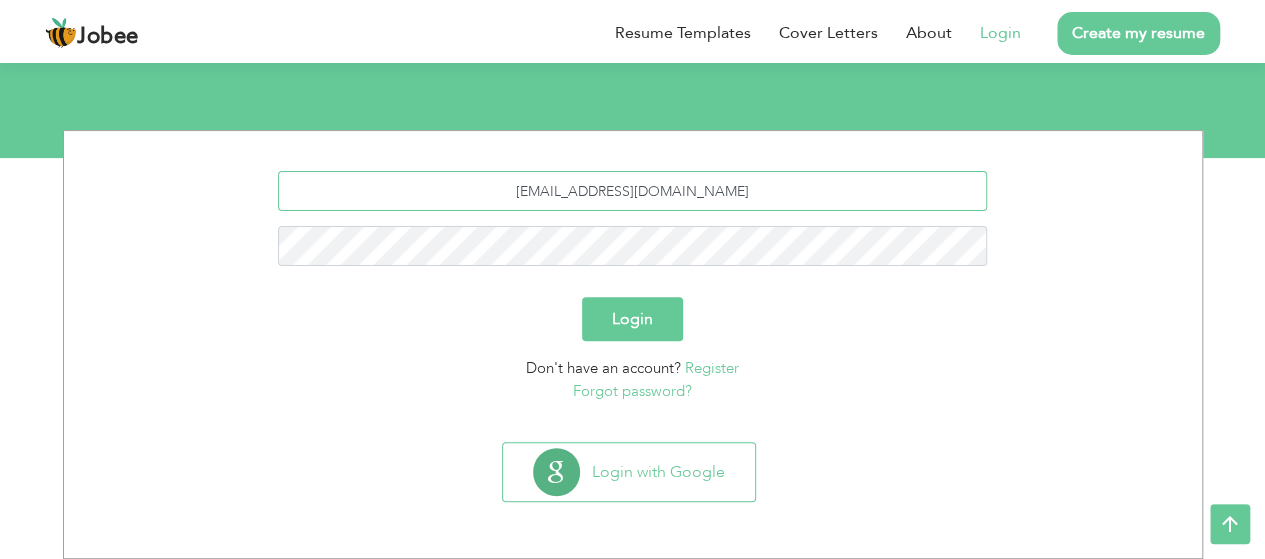 type on "[EMAIL_ADDRESS][DOMAIN_NAME]" 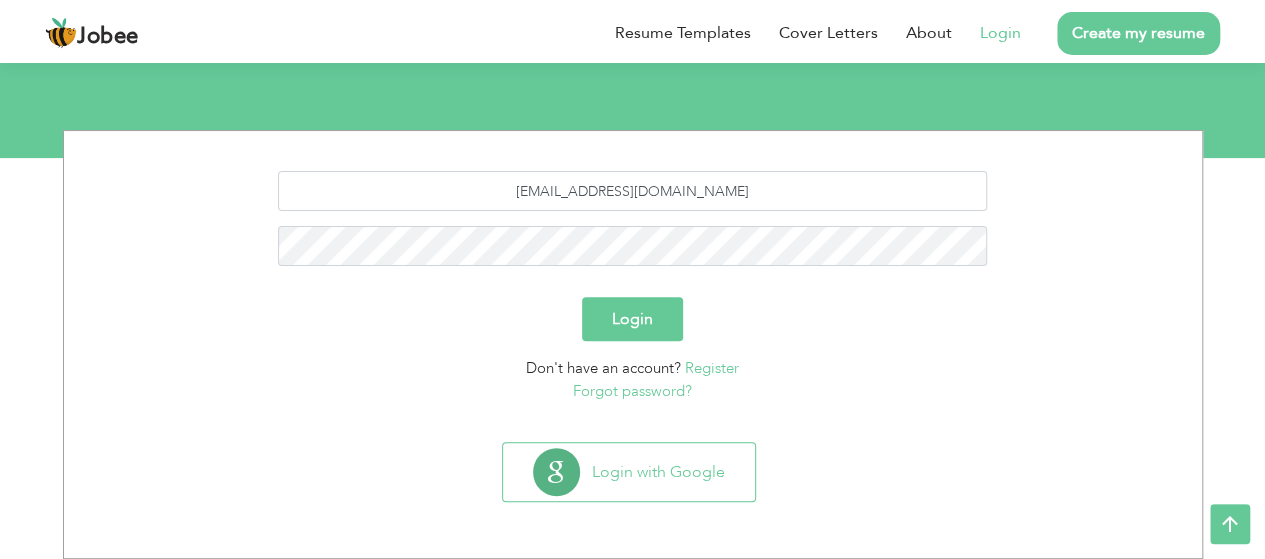 click on "Login" at bounding box center [632, 319] 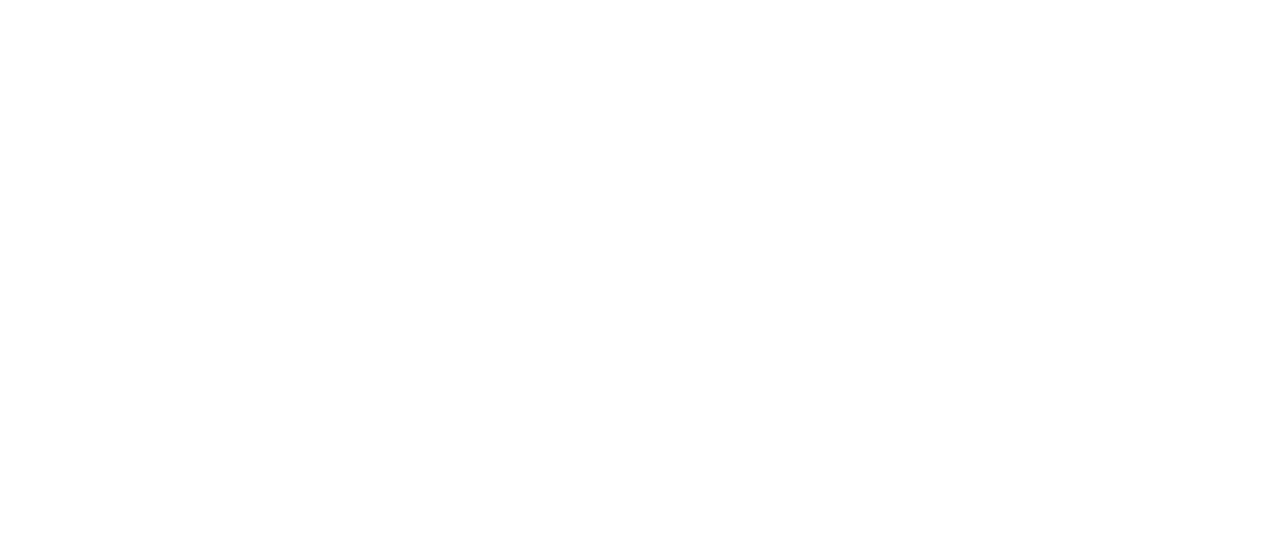 scroll, scrollTop: 0, scrollLeft: 0, axis: both 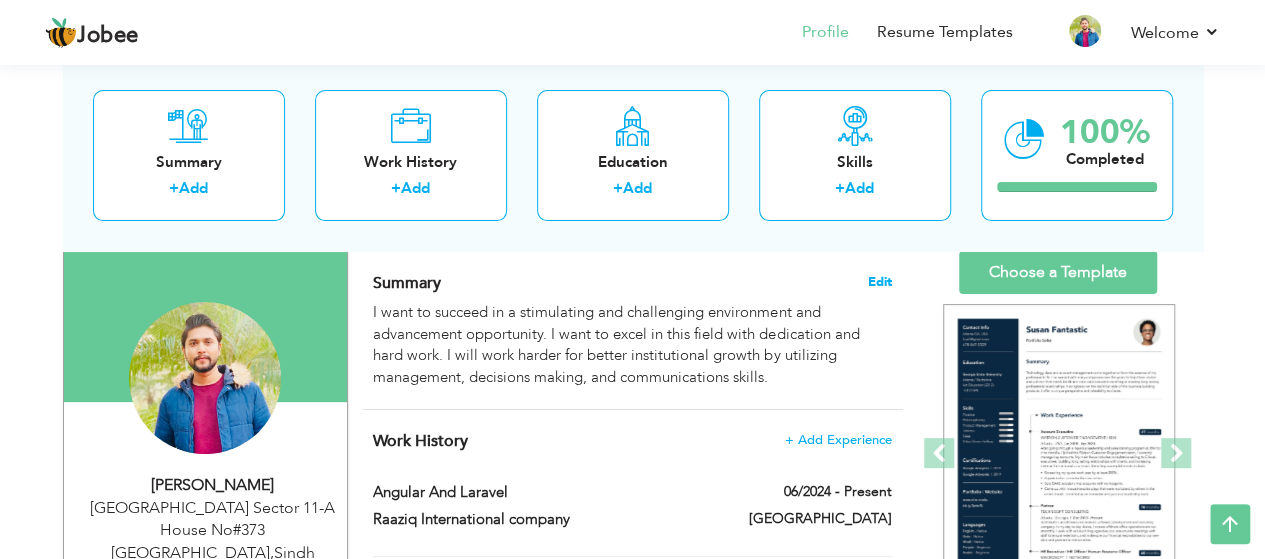 click on "Edit" at bounding box center (880, 282) 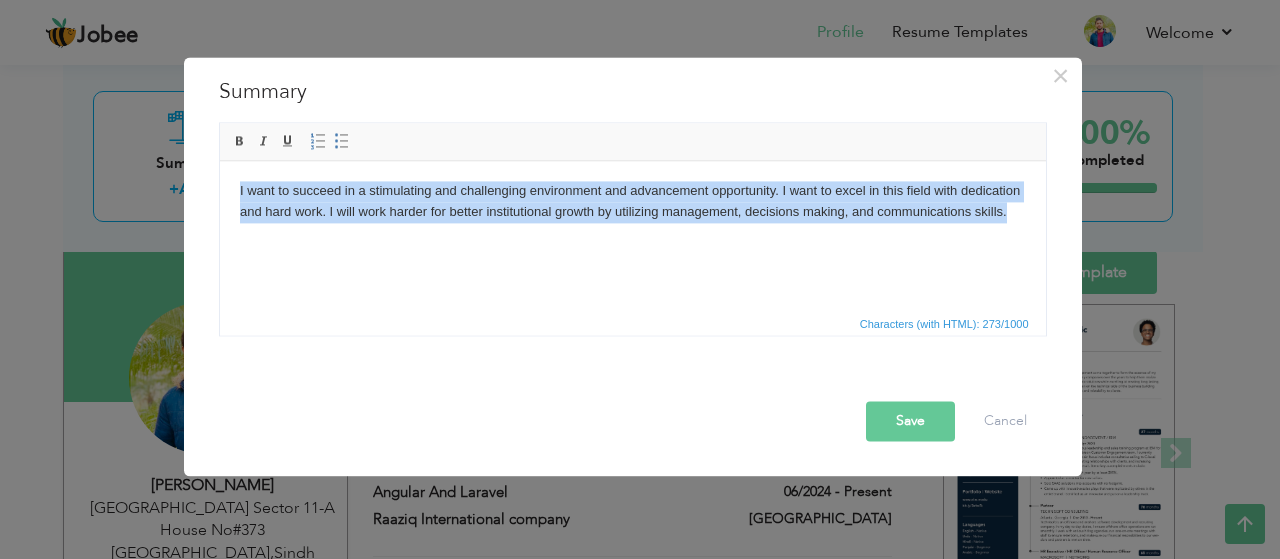 drag, startPoint x: 1020, startPoint y: 223, endPoint x: 214, endPoint y: 191, distance: 806.635 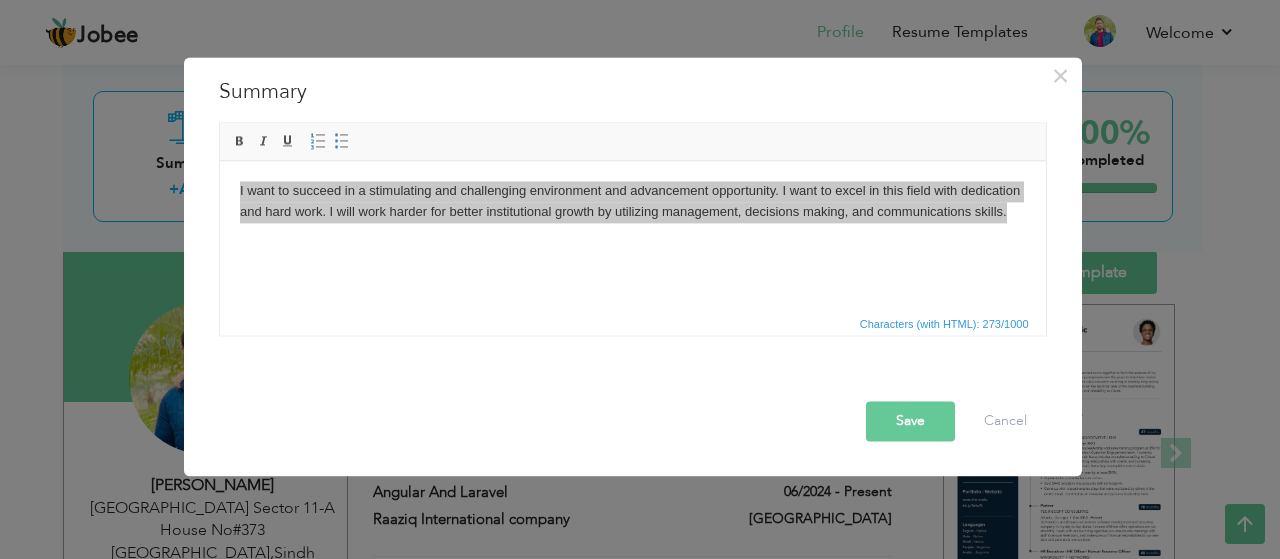 click on "I want to succeed in a stimulating and challenging environment and advancement opportunity. I want to excel in this field with dedication and hard work. I will work harder for better institutional growth by utilizing management, decisions making, and communications skills. Rich Text Editor, summaryEditor Editor toolbars Basic Styles   Bold   Italic   Underline Paragraph   Insert/Remove Numbered List   Insert/Remove Bulleted List Press ALT 0 for help Characters (with HTML): 273/1000" at bounding box center [633, 229] 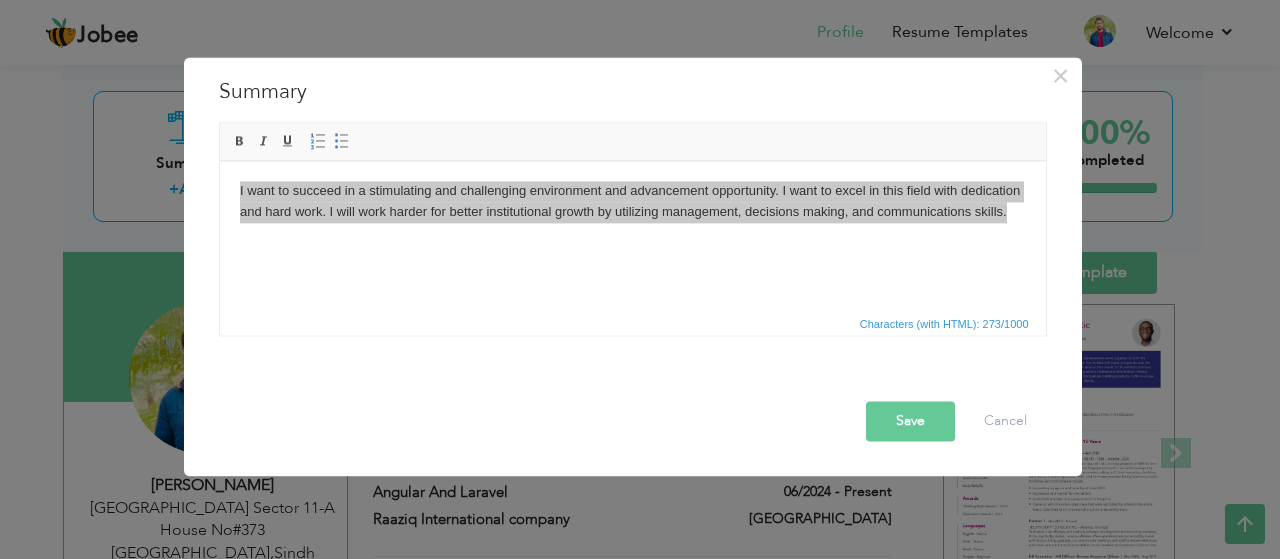 copy on "I want to succeed in a stimulating and challenging environment and advancement opportunity. I want to excel in this field with dedication and hard work. I will work harder for better institutional growth by utilizing management, decisions making, and communications skills." 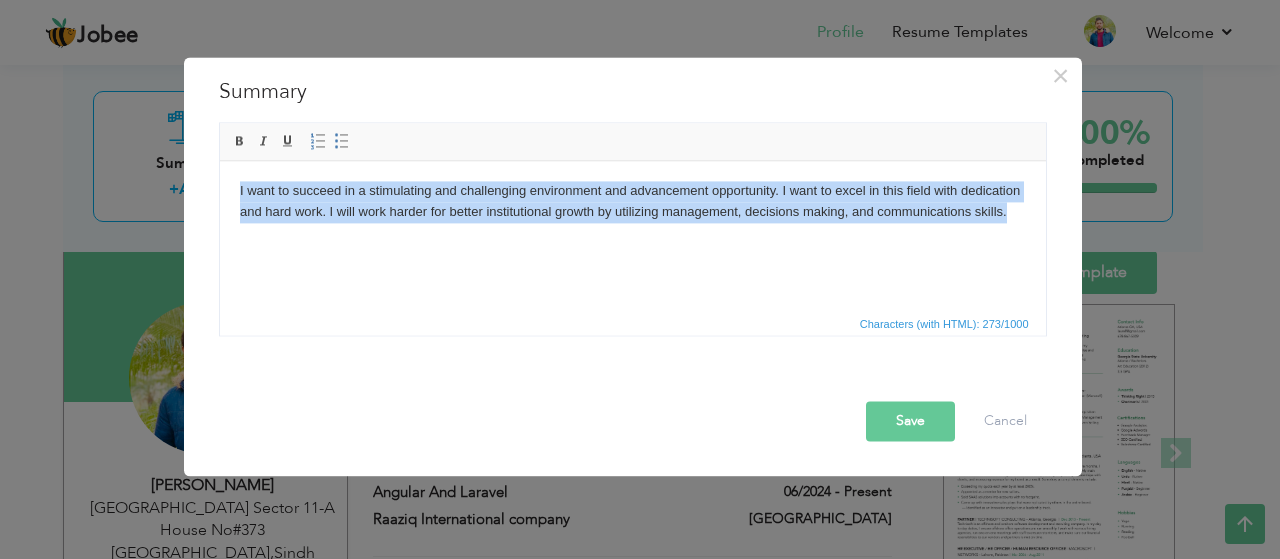 click on "I want to succeed in a stimulating and challenging environment and advancement opportunity. I want to excel in this field with dedication and hard work. I will work harder for better institutional growth by utilizing management, decisions making, and communications skills." at bounding box center [632, 201] 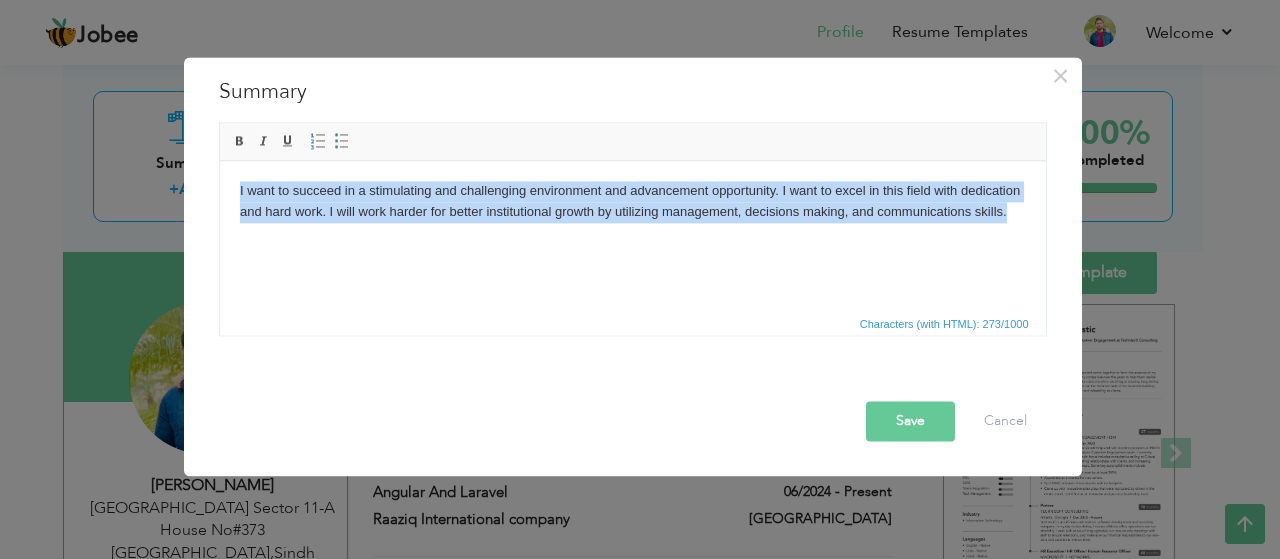click on "I want to succeed in a stimulating and challenging environment and advancement opportunity. I want to excel in this field with dedication and hard work. I will work harder for better institutional growth by utilizing management, decisions making, and communications skills." at bounding box center [632, 201] 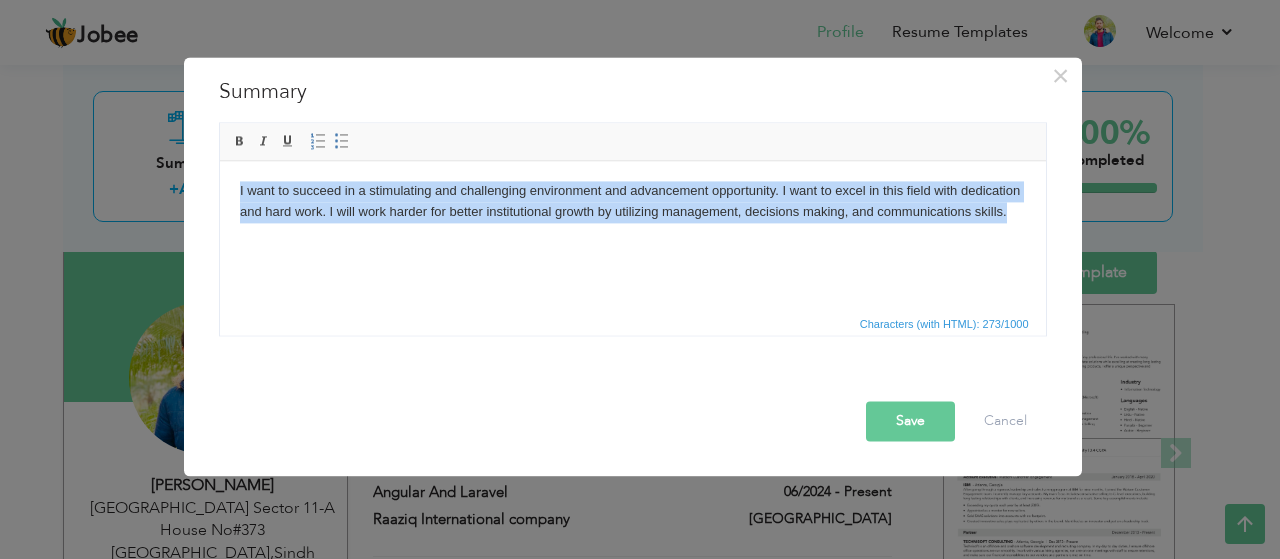 drag, startPoint x: 1007, startPoint y: 213, endPoint x: 347, endPoint y: 283, distance: 663.7017 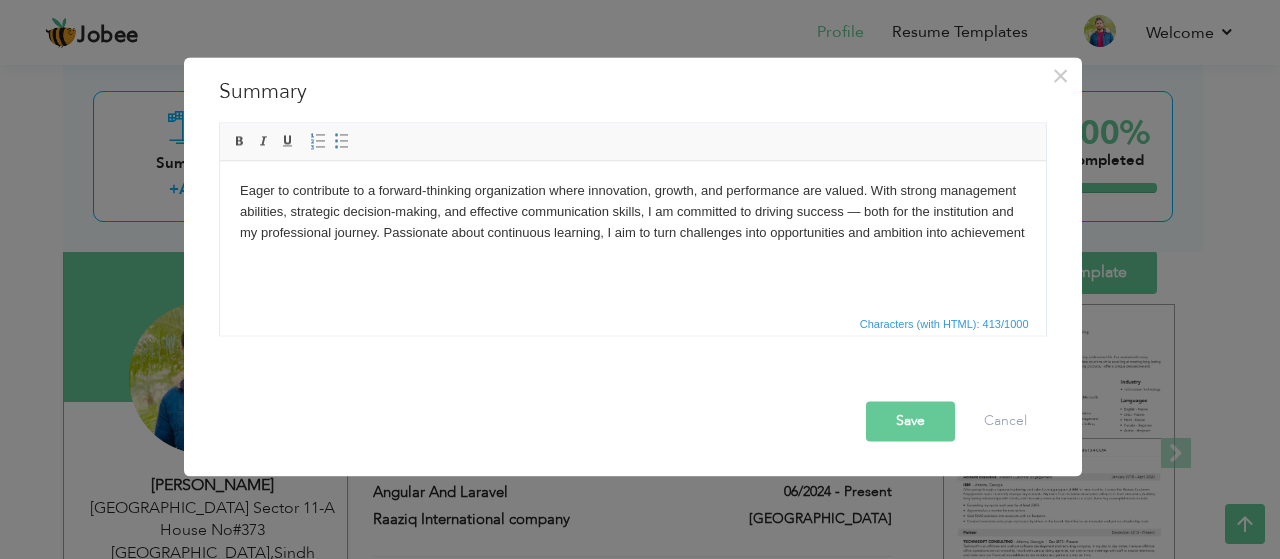 click on "Eager to contribute to a forward-thinking organization where innovation, growth, and performance are valued. With strong management abilities, strategic decision-making, and effective communication skills, I am committed to driving success — both for the institution and my professional journey. Passionate about continuous learning, I aim to turn challenges into opportunities and ambition into achievement" at bounding box center (632, 211) 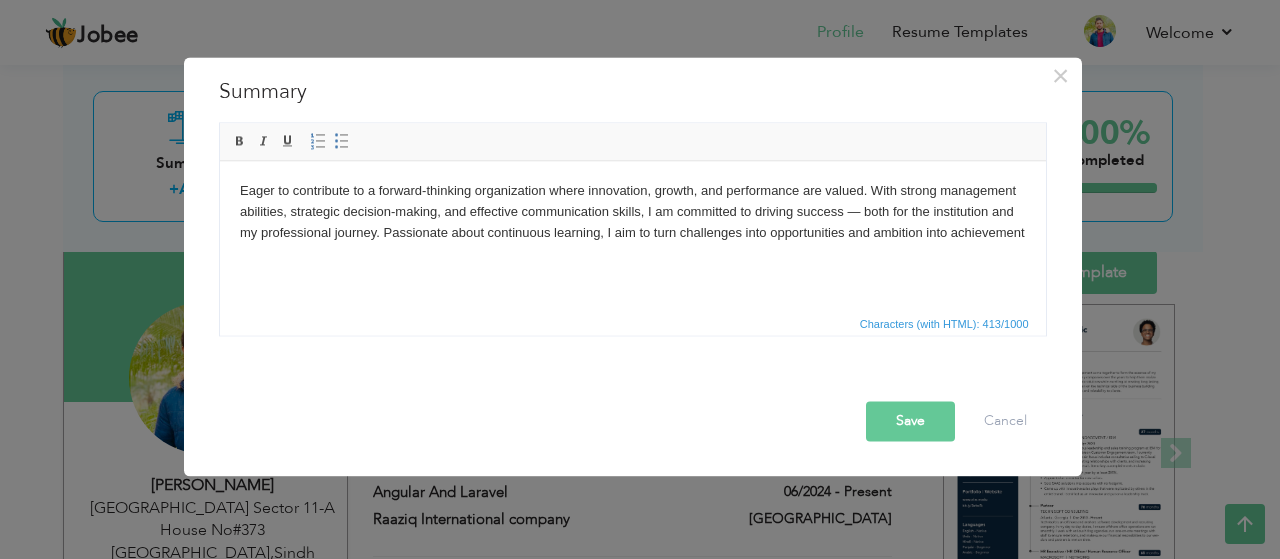 type 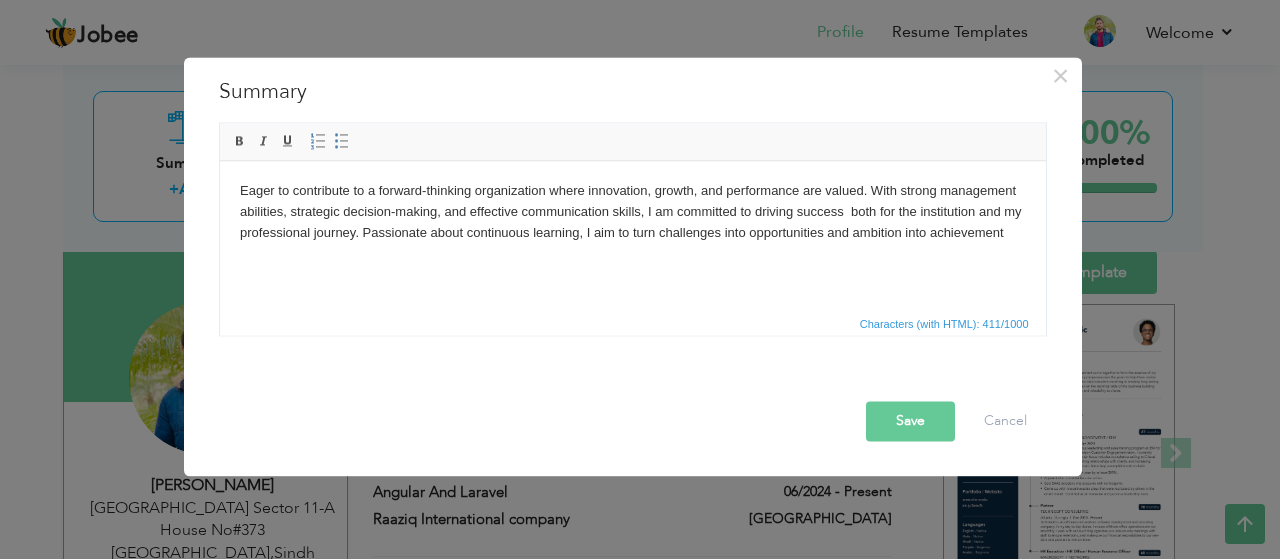 click on "Eager to contribute to a forward-thinking organization where innovation, growth, and performance are valued. With strong management abilities, strategic decision-making, and effective communication skills, I am committed to driving success  both for the institution and my professional journey. Passionate about continuous learning, I aim to turn challenges into opportunities and ambition into achievement" at bounding box center [632, 211] 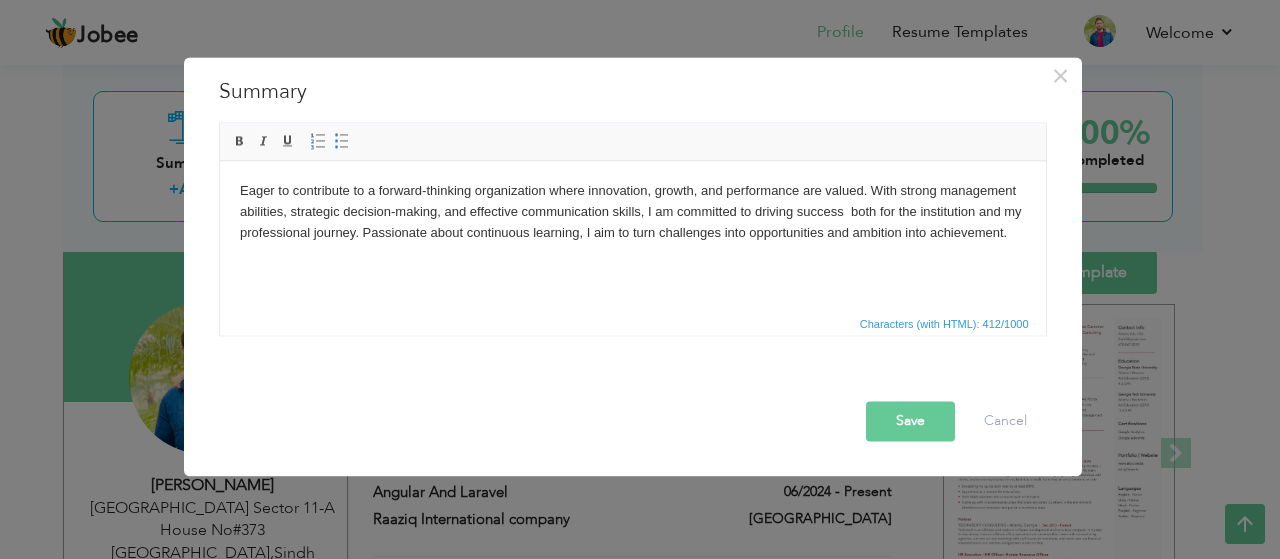 click on "Save" at bounding box center [910, 421] 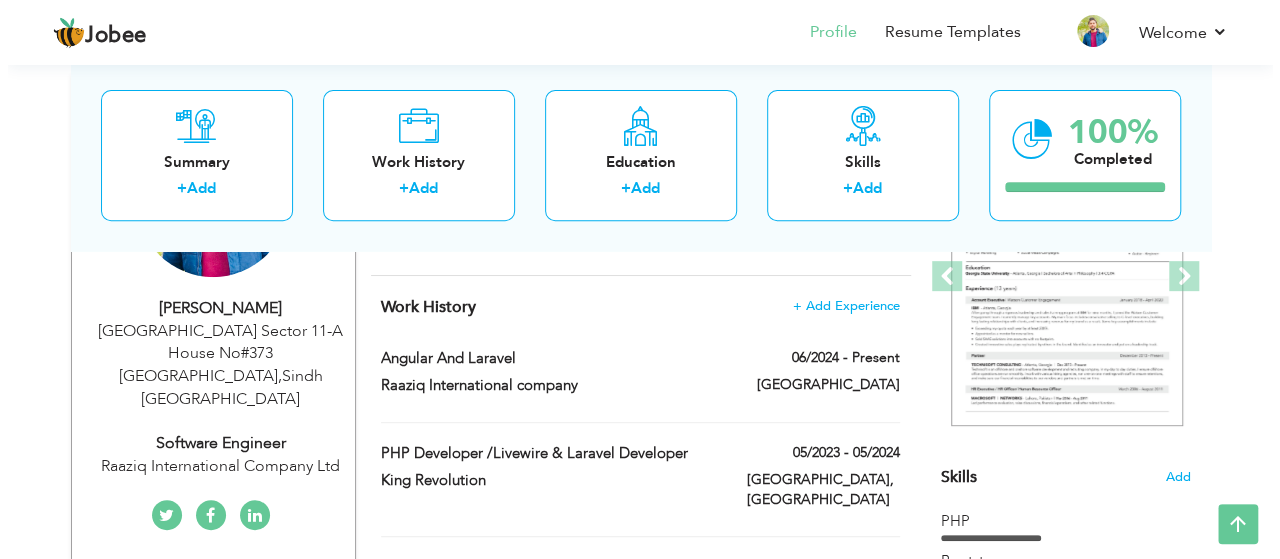 scroll, scrollTop: 300, scrollLeft: 0, axis: vertical 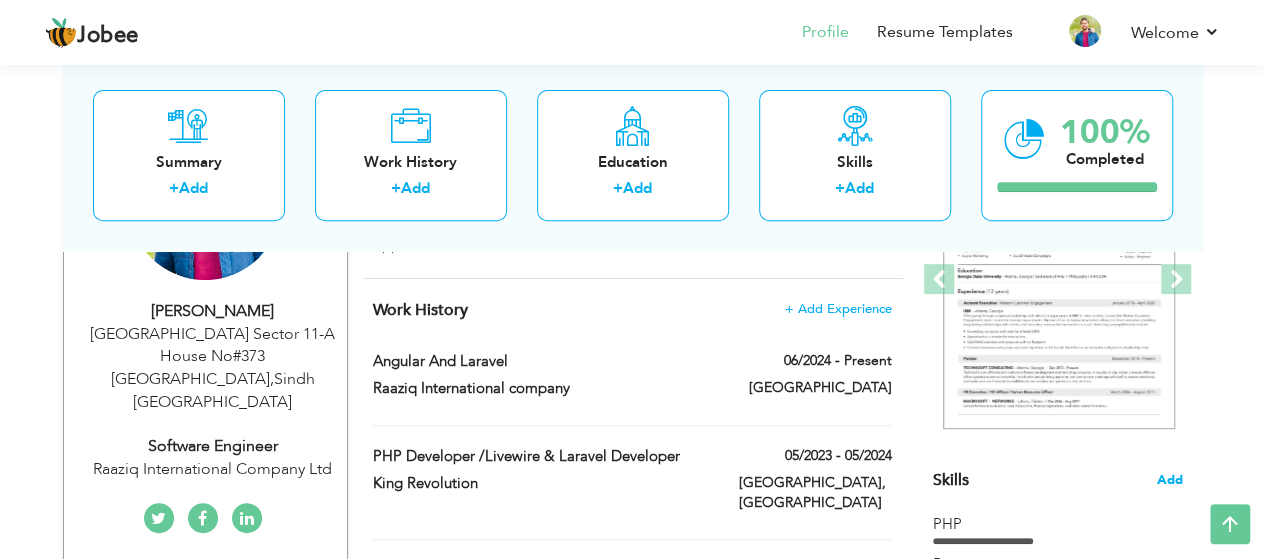 click on "Add" at bounding box center (1170, 480) 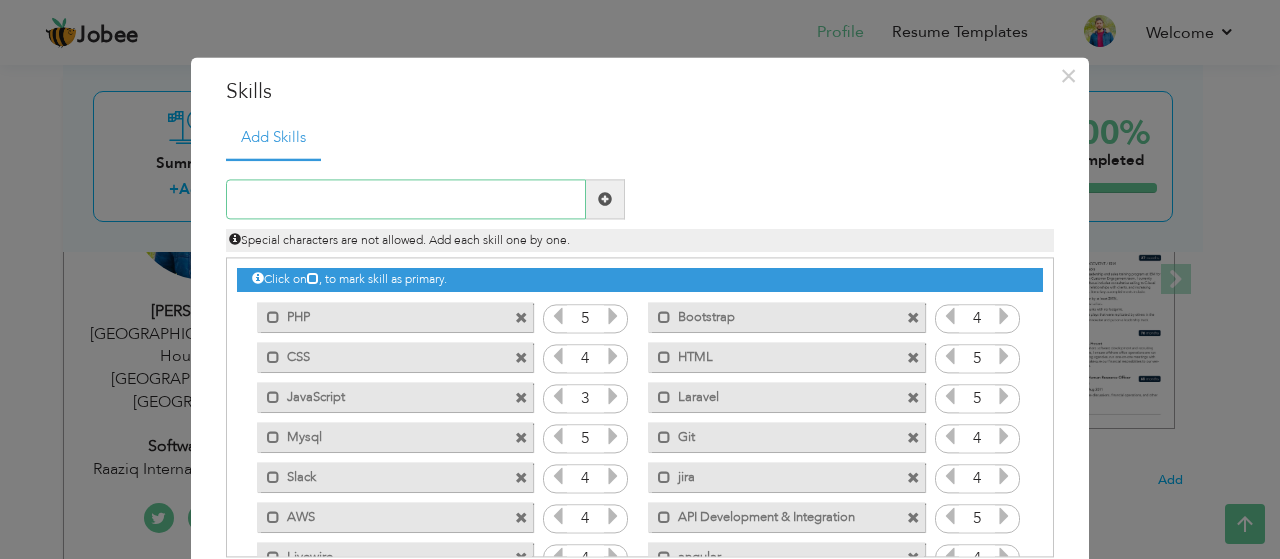 type on "w" 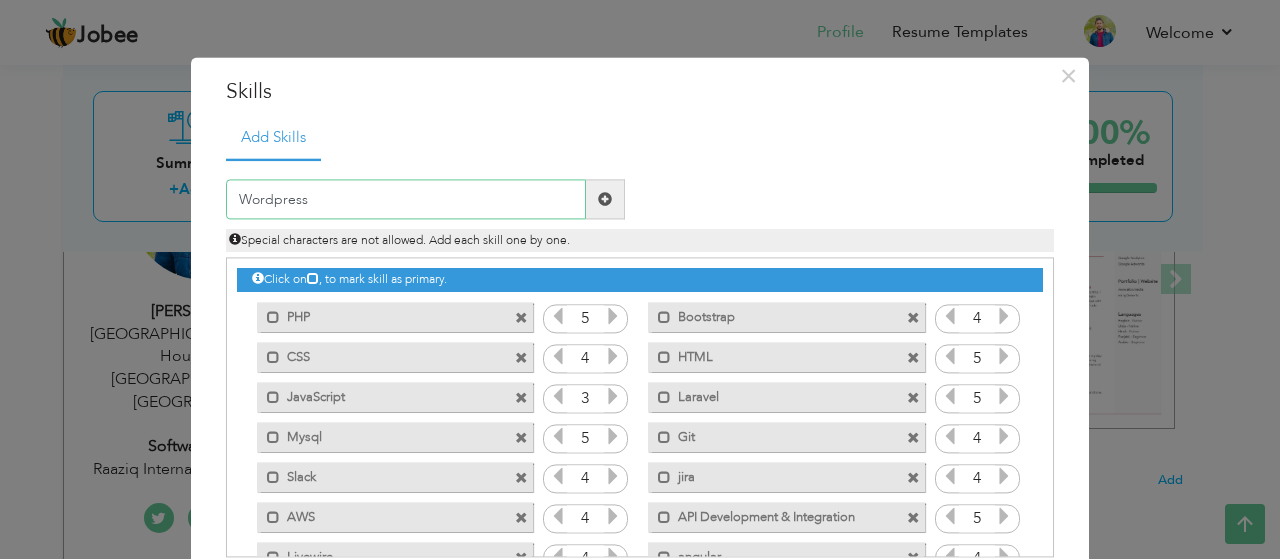 type on "Wordpress" 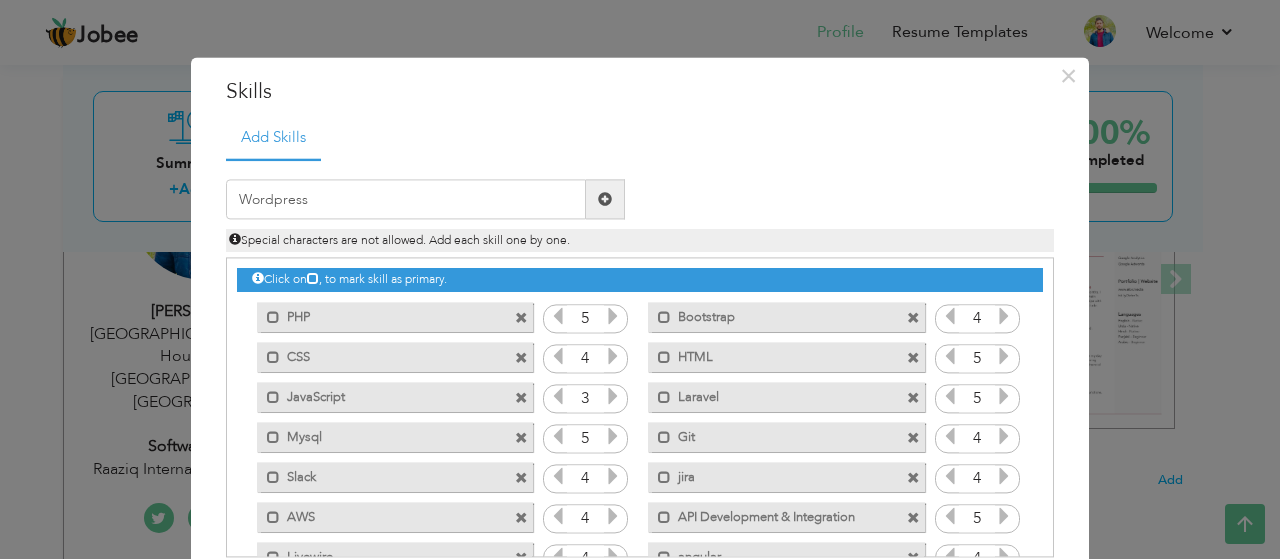 click at bounding box center (605, 199) 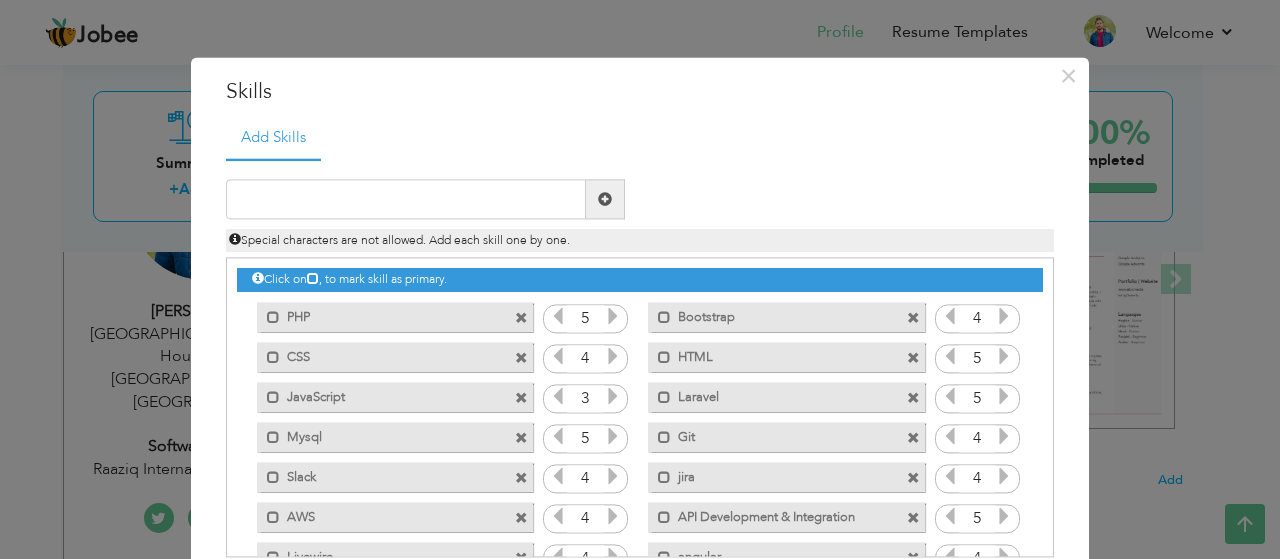 scroll, scrollTop: 102, scrollLeft: 0, axis: vertical 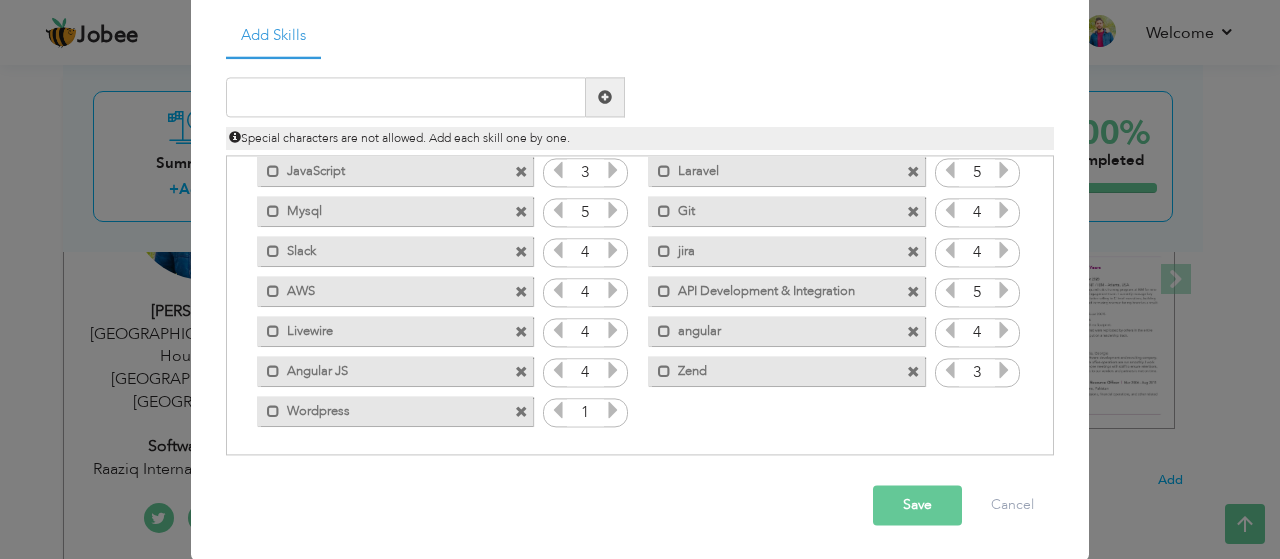 click at bounding box center [613, 411] 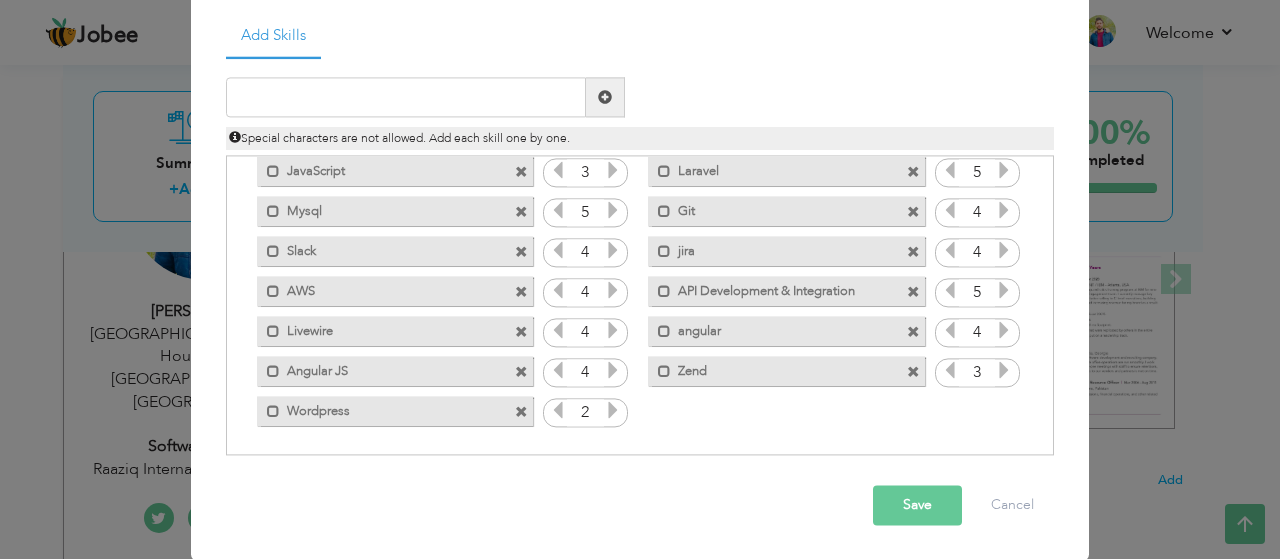 click at bounding box center [613, 411] 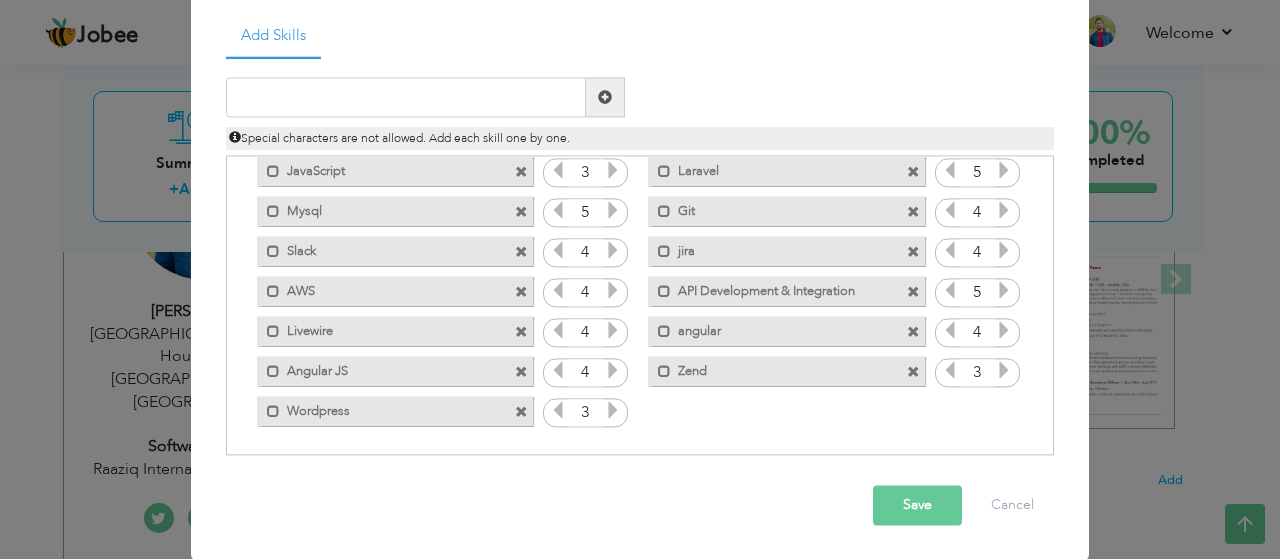 click at bounding box center [613, 411] 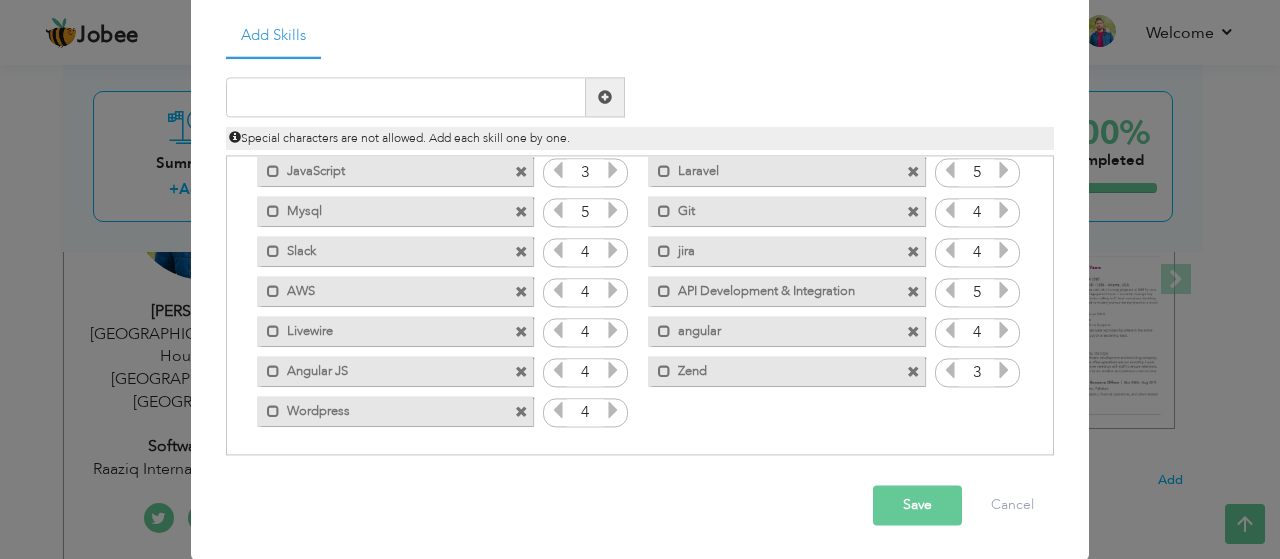 scroll, scrollTop: 0, scrollLeft: 0, axis: both 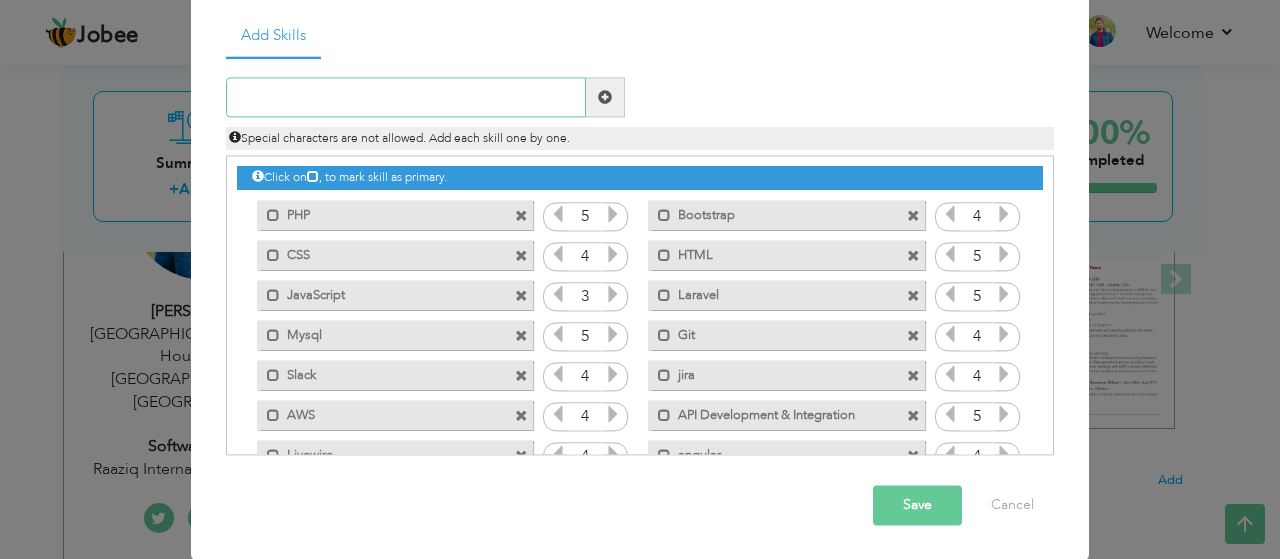click at bounding box center [406, 98] 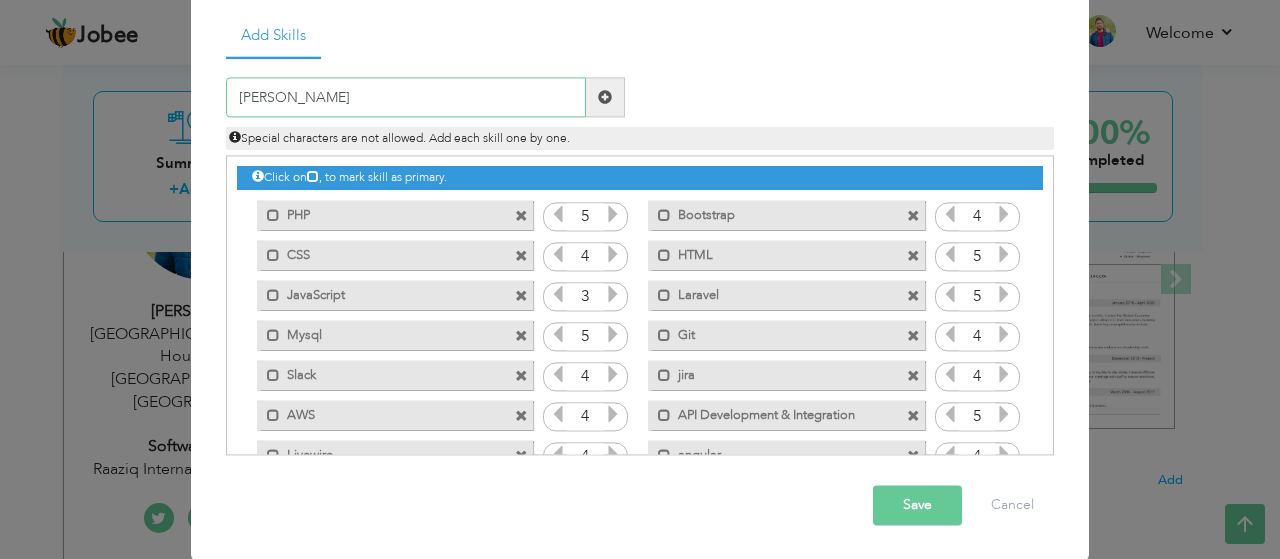 drag, startPoint x: 324, startPoint y: 103, endPoint x: 114, endPoint y: 97, distance: 210.0857 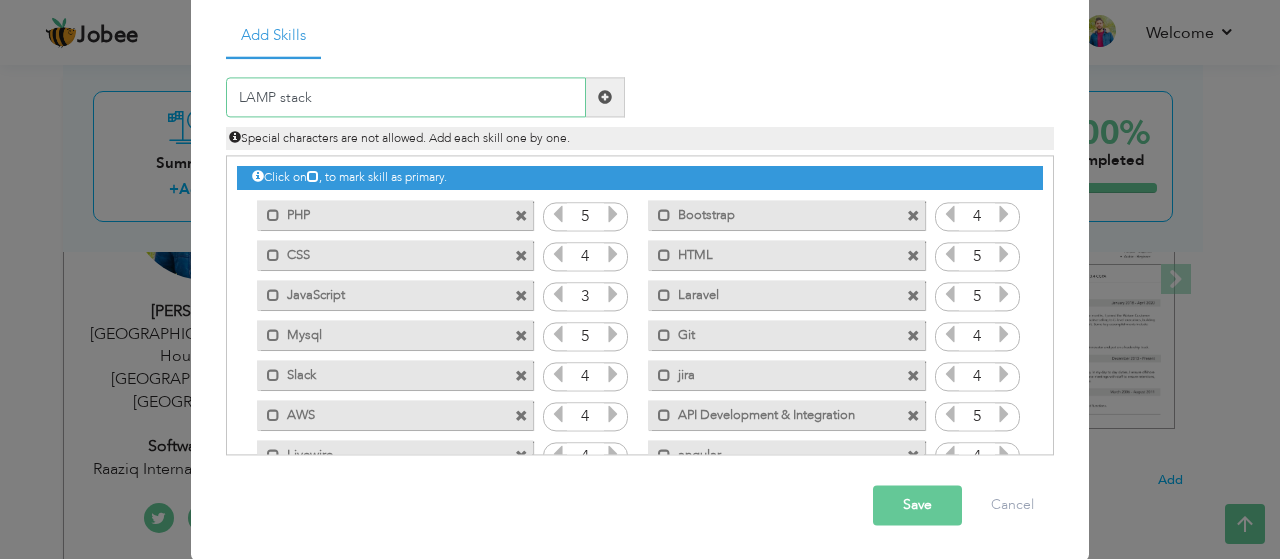 click on "LAMP stack" at bounding box center [406, 98] 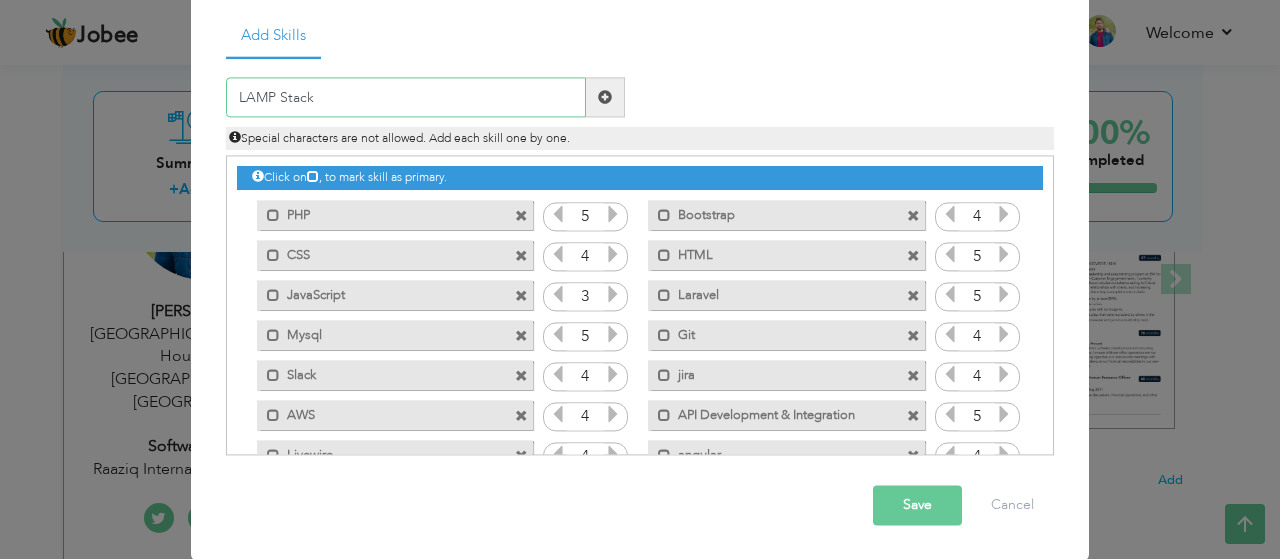 type on "LAMP Stack" 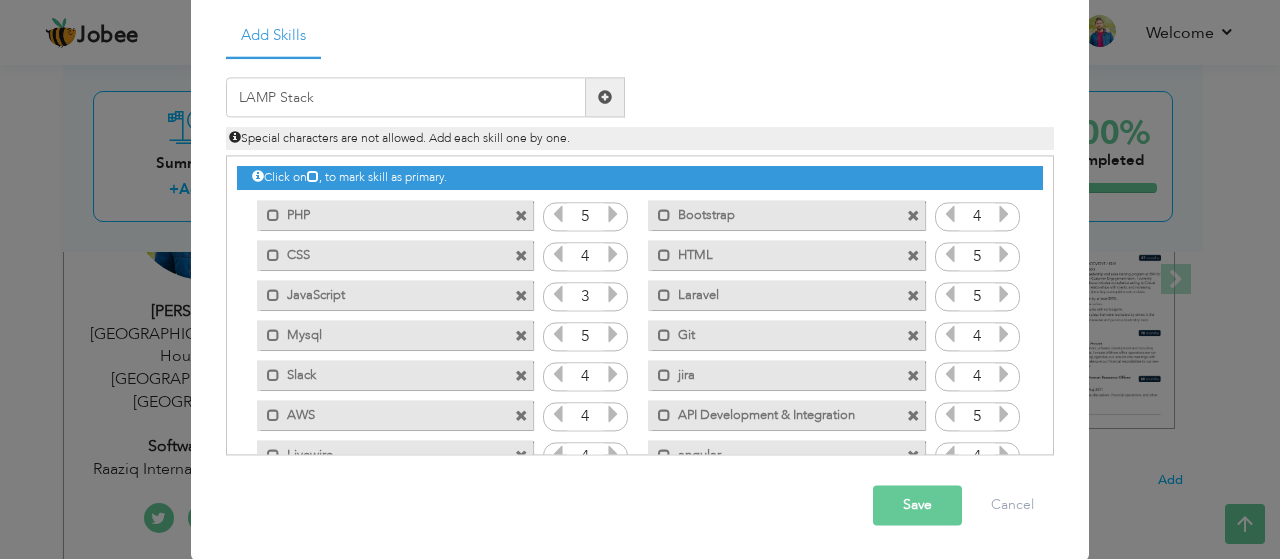 click at bounding box center [605, 97] 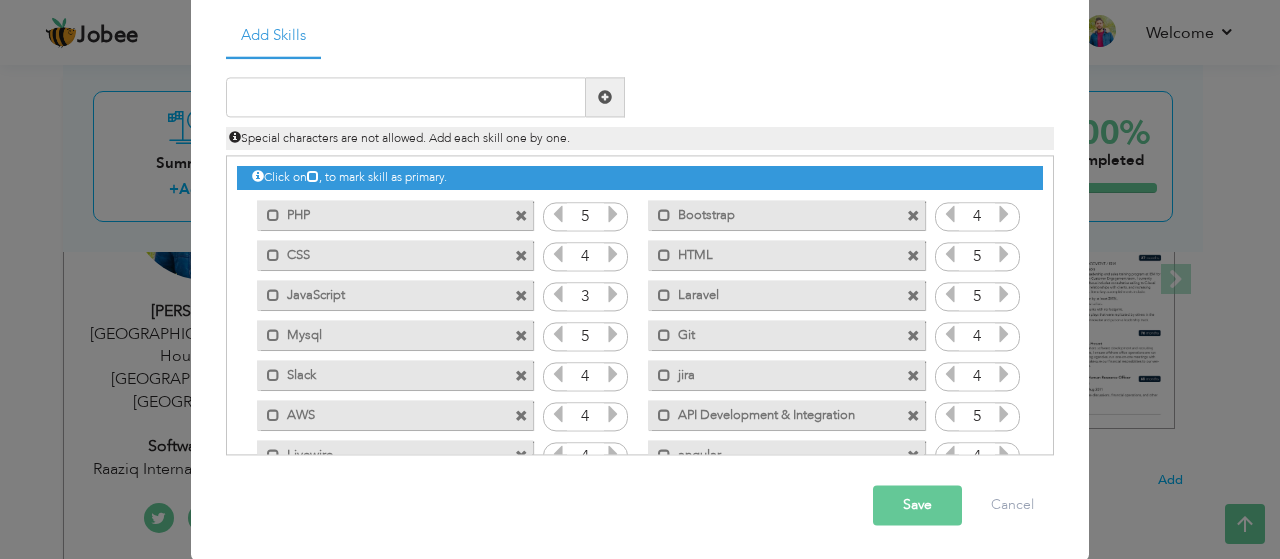 scroll, scrollTop: 124, scrollLeft: 0, axis: vertical 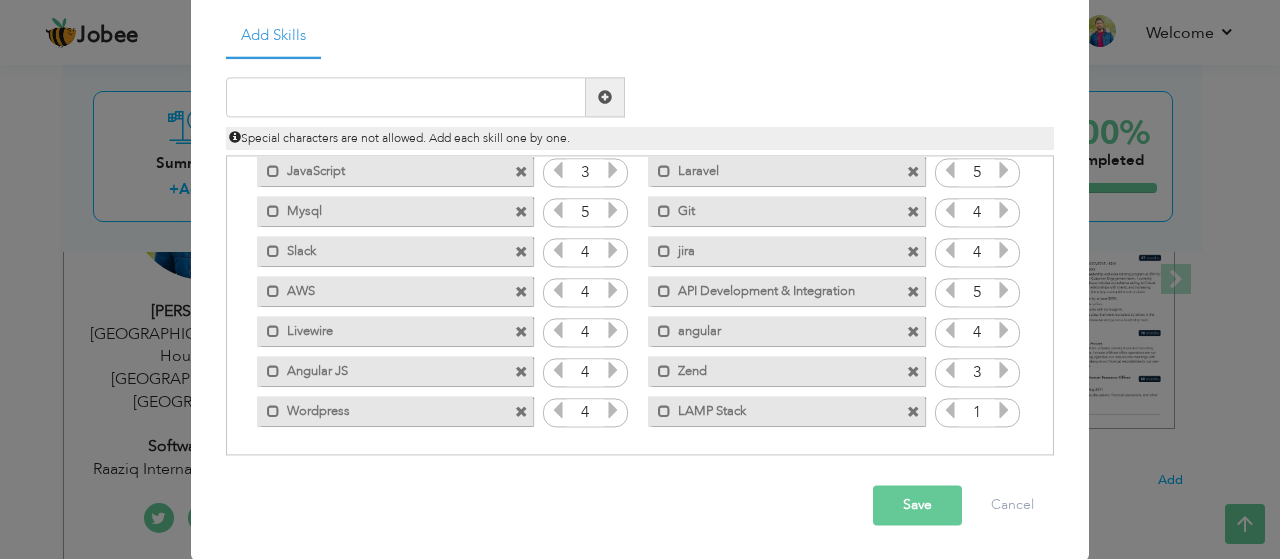 click at bounding box center [1004, 411] 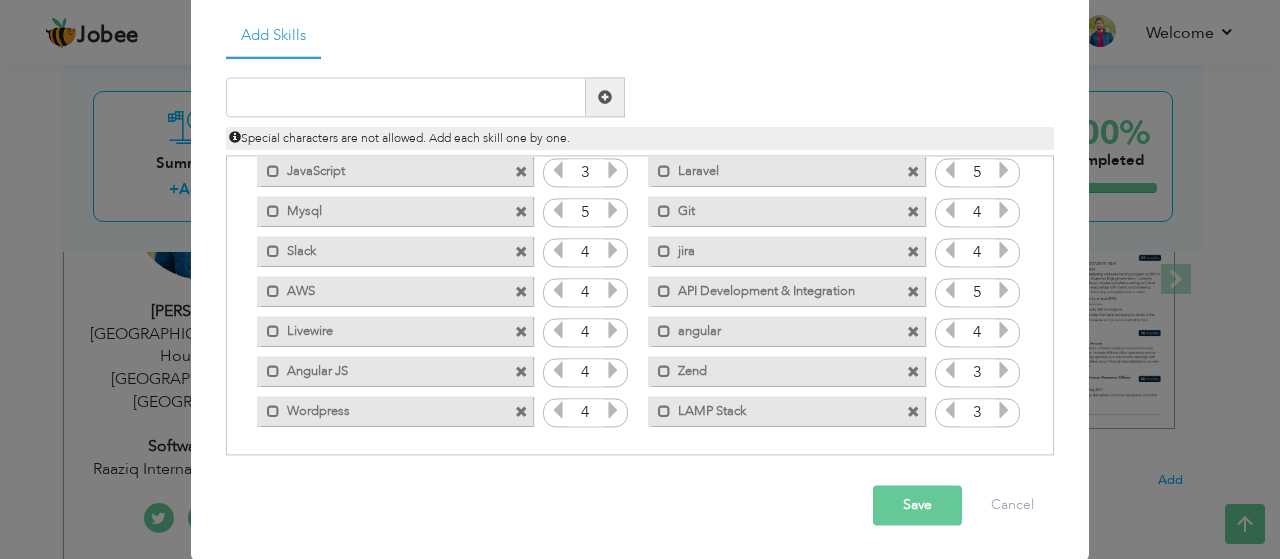 click at bounding box center (1004, 411) 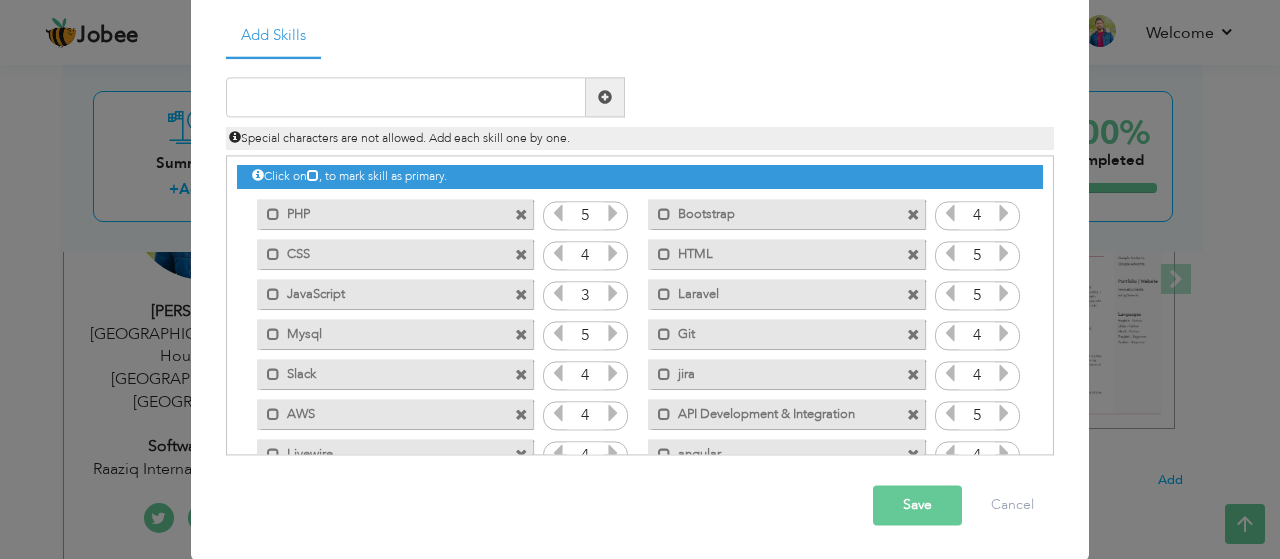scroll, scrollTop: 0, scrollLeft: 0, axis: both 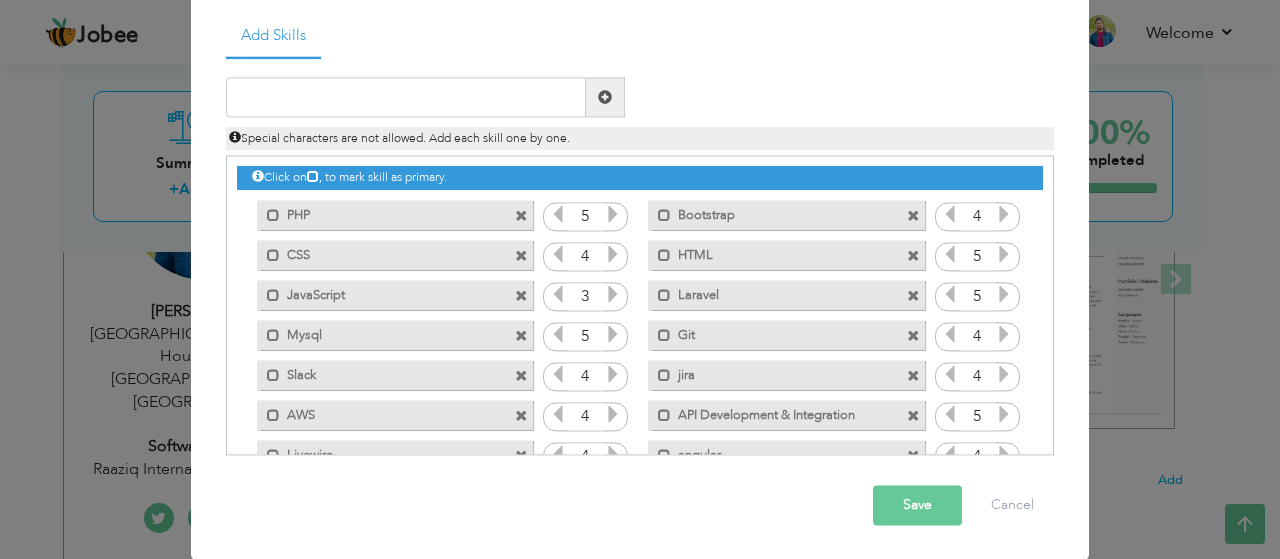 click at bounding box center (613, 415) 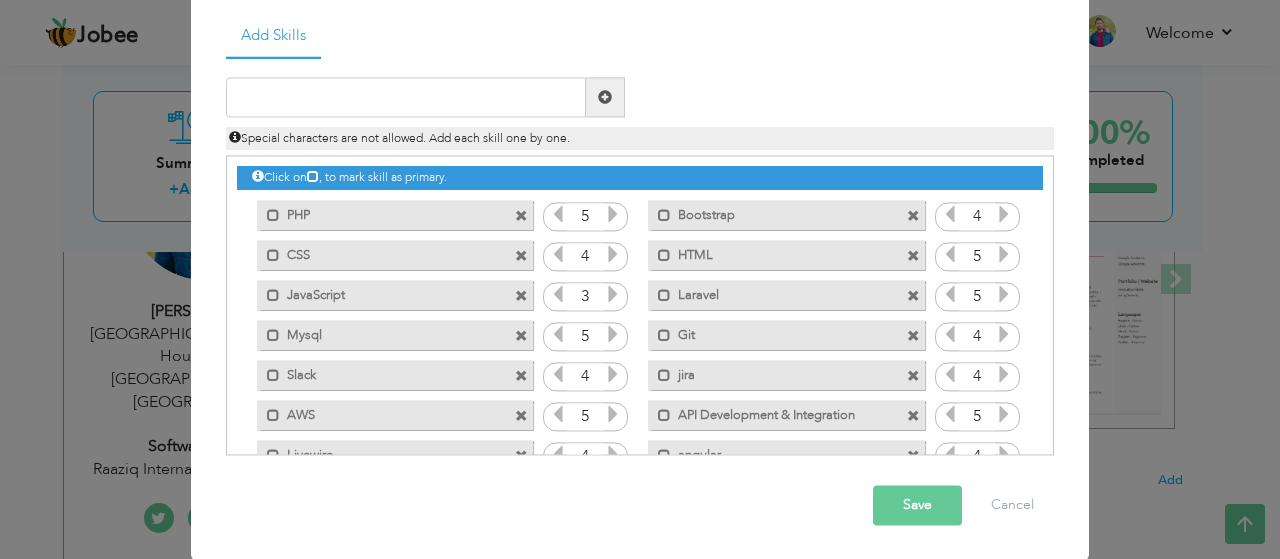 scroll, scrollTop: 124, scrollLeft: 0, axis: vertical 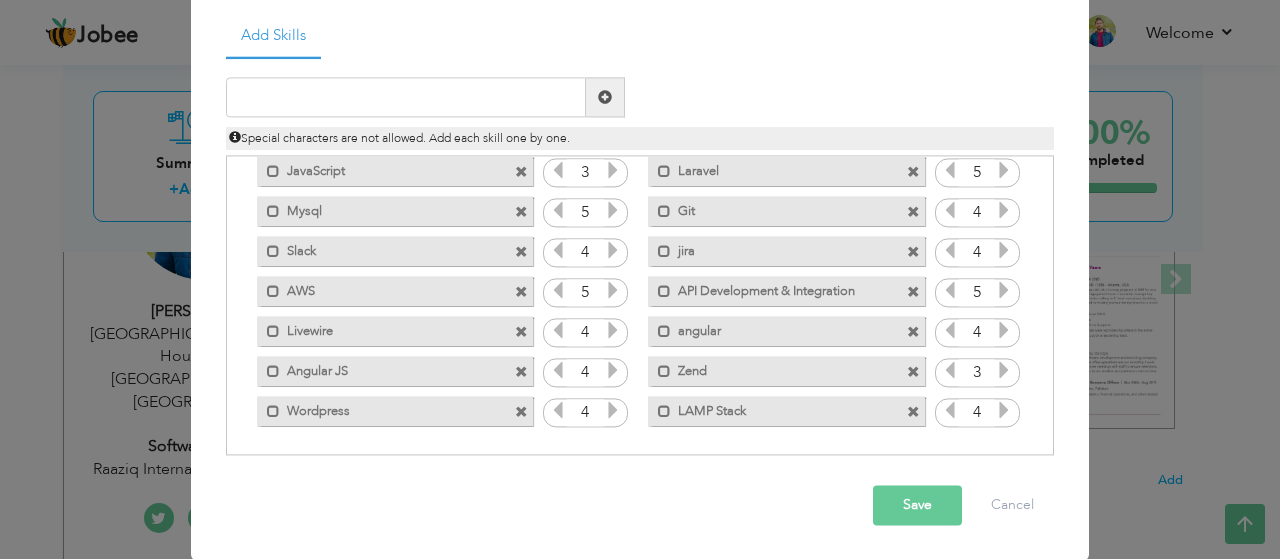 click at bounding box center [1004, 411] 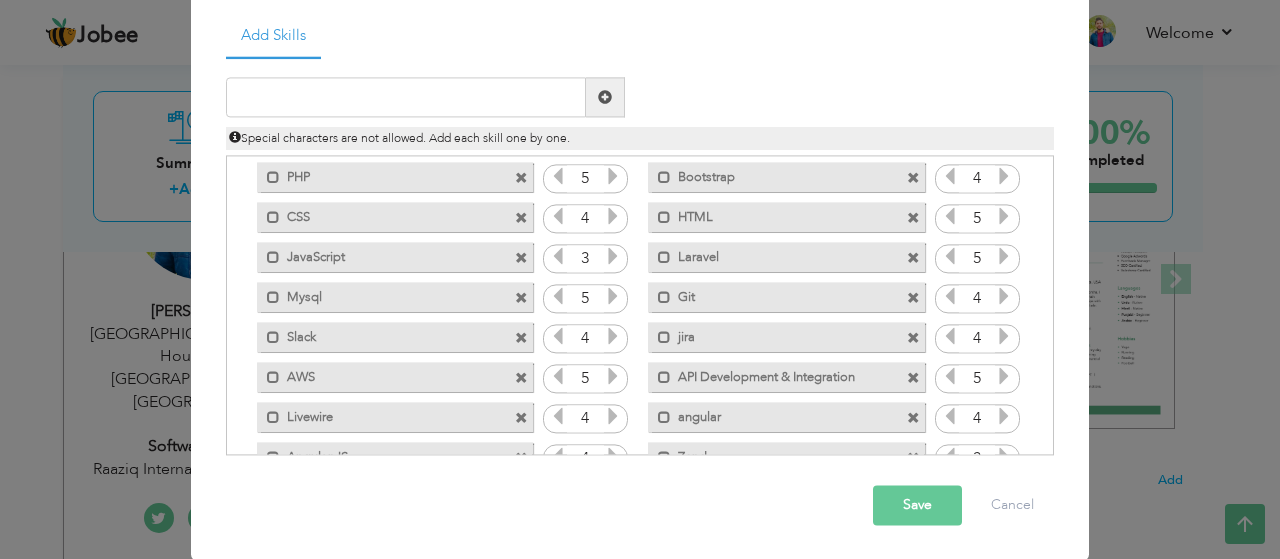 scroll, scrollTop: 124, scrollLeft: 0, axis: vertical 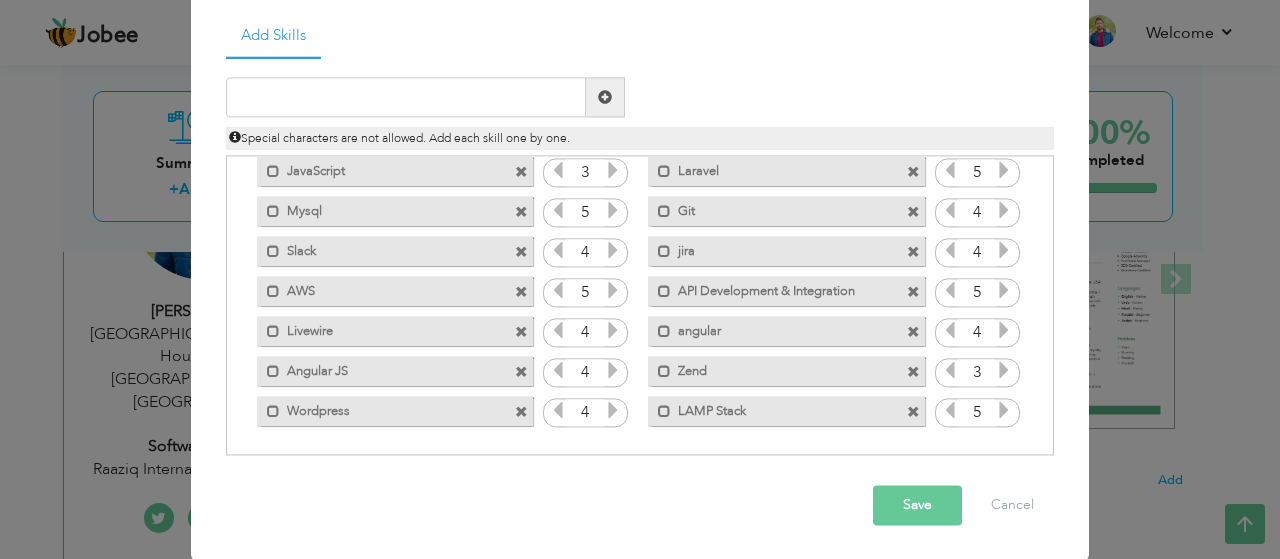 click on "Save" at bounding box center [917, 506] 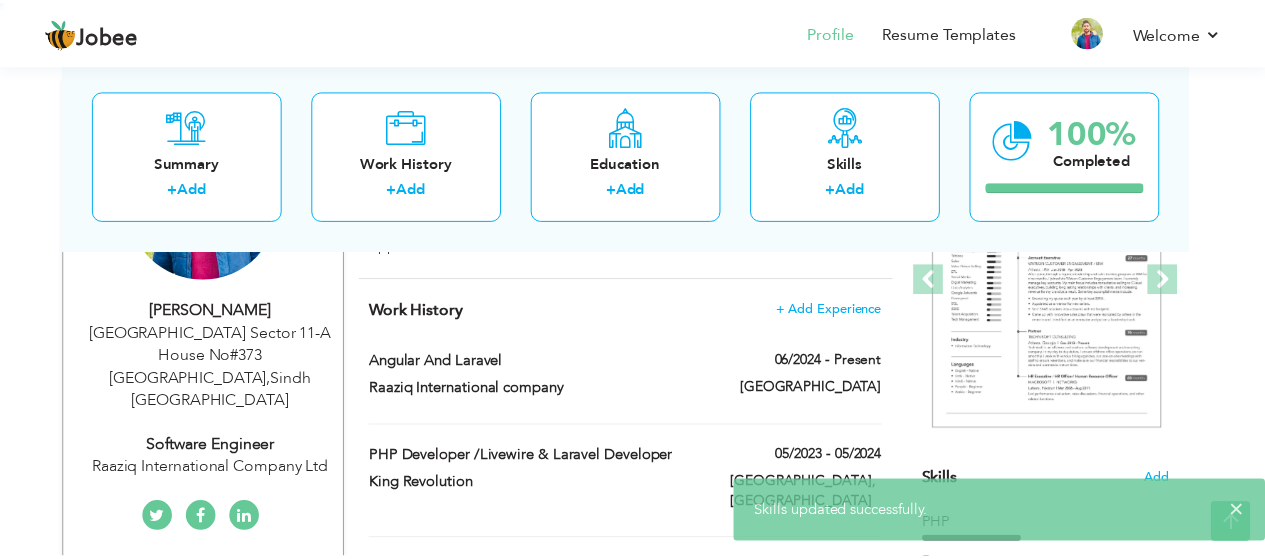 scroll, scrollTop: 0, scrollLeft: 0, axis: both 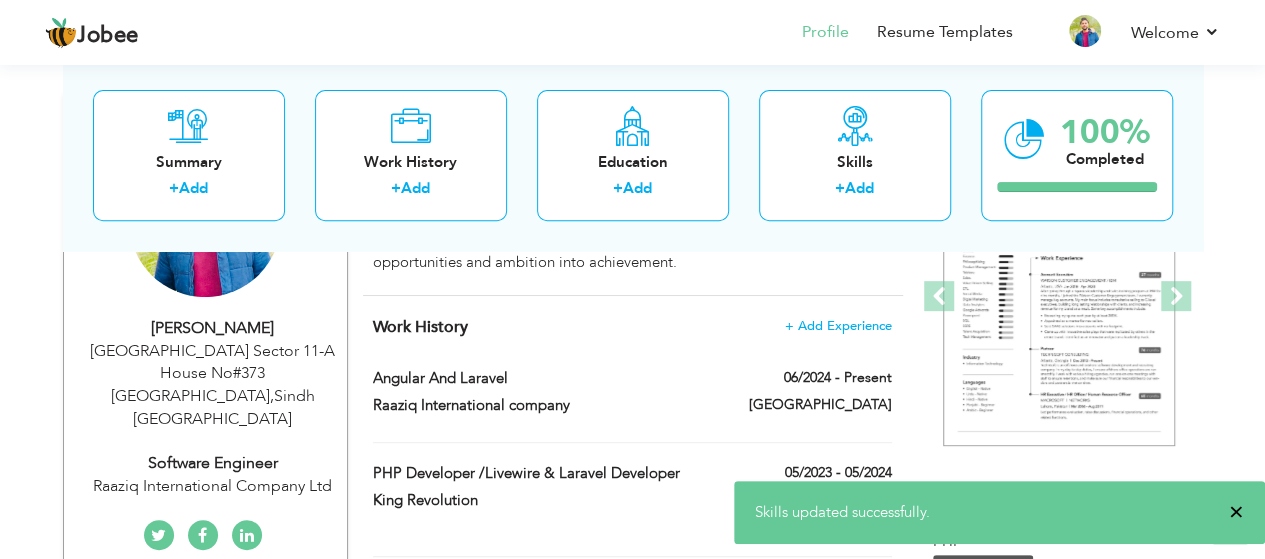 click on "×" at bounding box center [1236, 512] 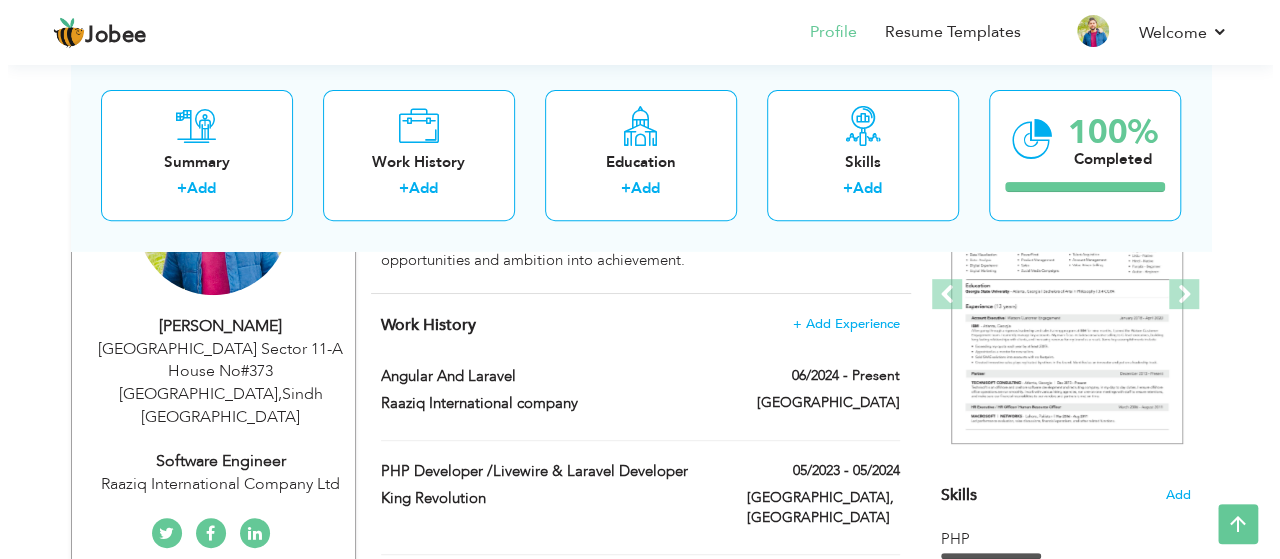 scroll, scrollTop: 284, scrollLeft: 0, axis: vertical 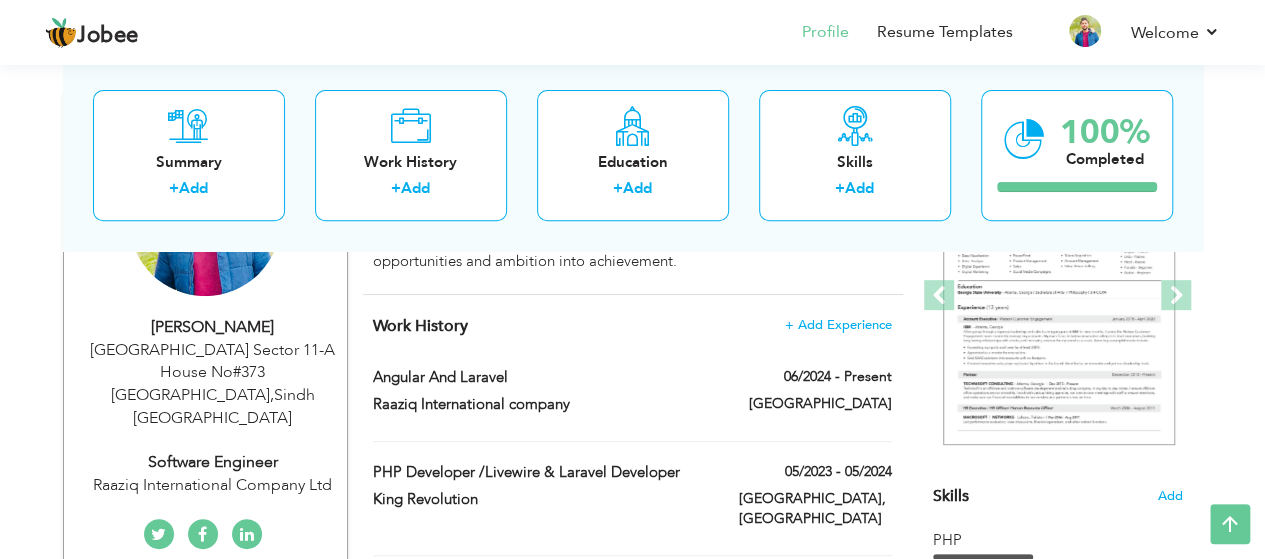 click on "Work History
+ Add Experience
Angular and Laravel
06/2024 - Present
Angular and Laravel
06/2024 - Present Lahore  Lahore  × City" at bounding box center [633, 519] 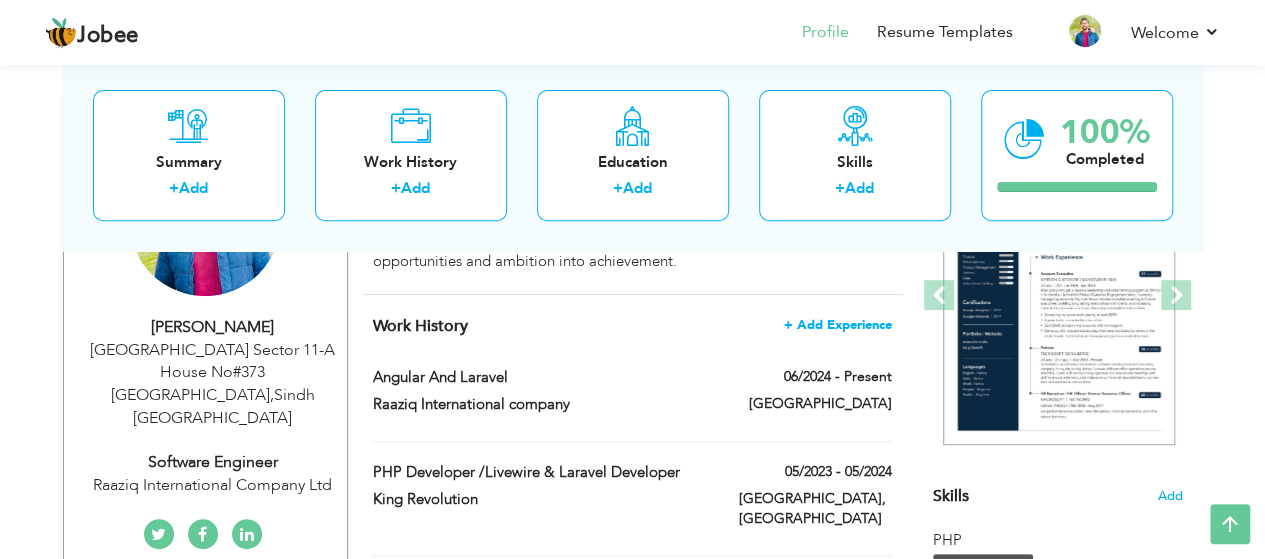 click on "+ Add Experience" at bounding box center (838, 325) 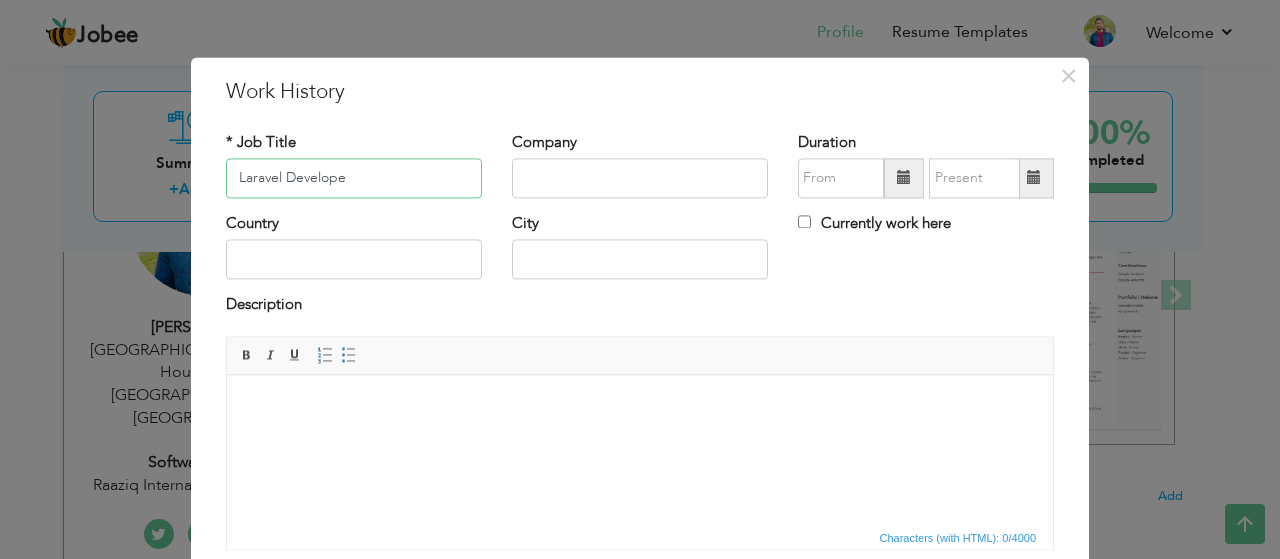 type on "Laravel Developer" 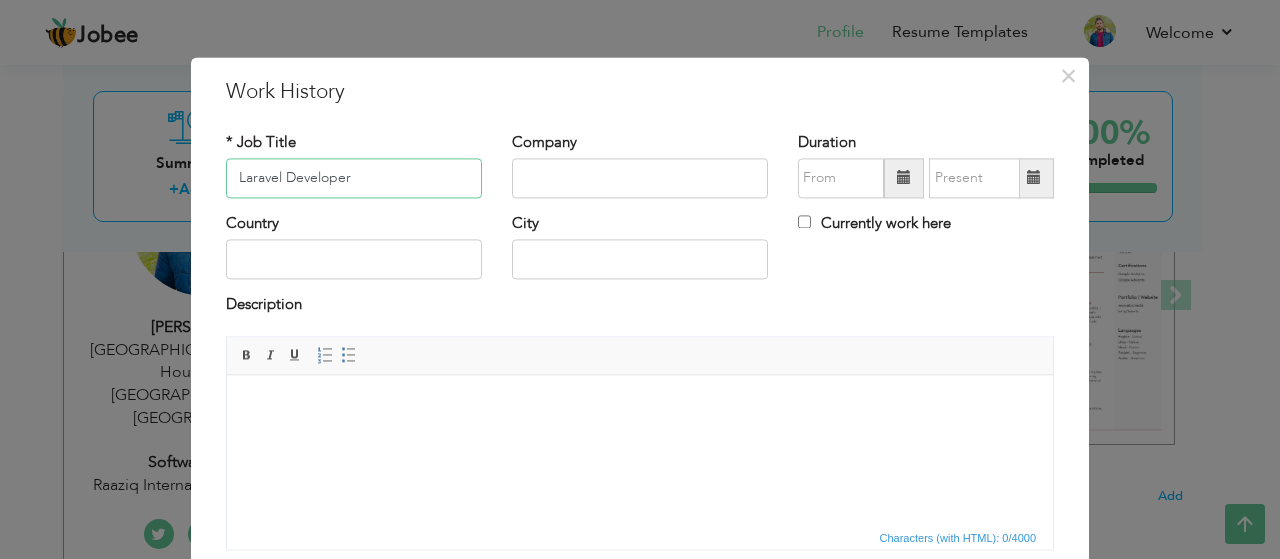 drag, startPoint x: 415, startPoint y: 191, endPoint x: 102, endPoint y: 171, distance: 313.63834 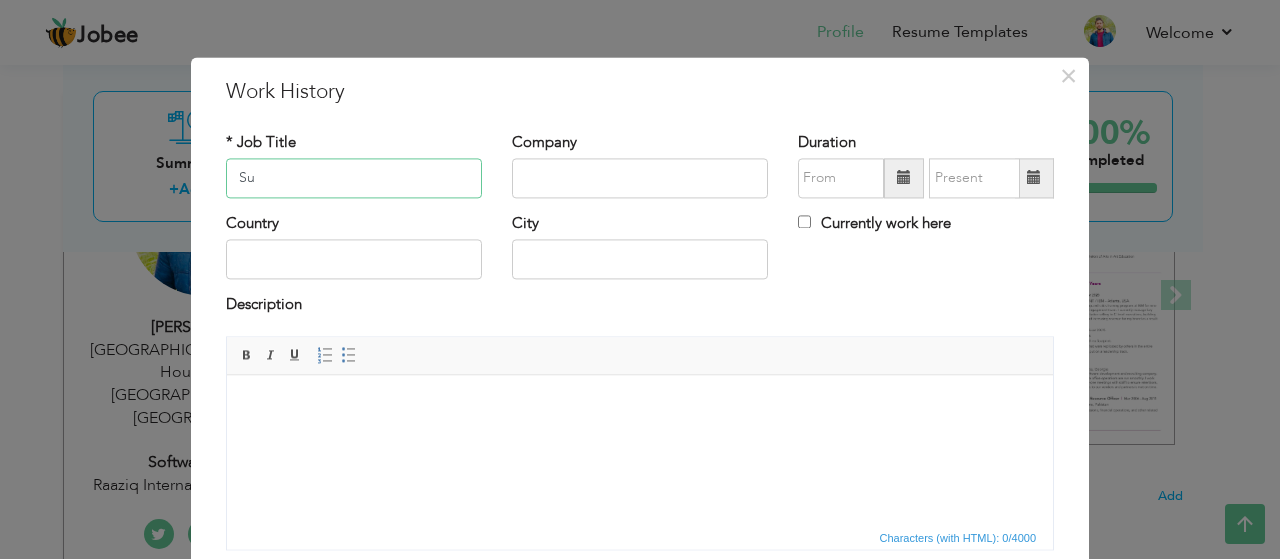 type on "S" 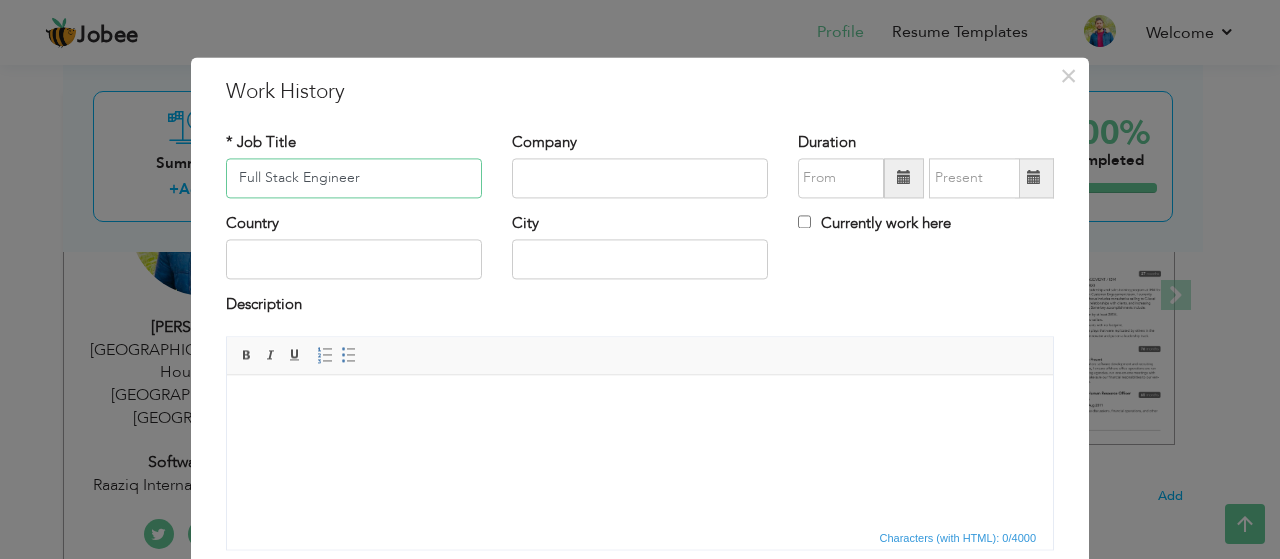 type on "Full Stack Engineer" 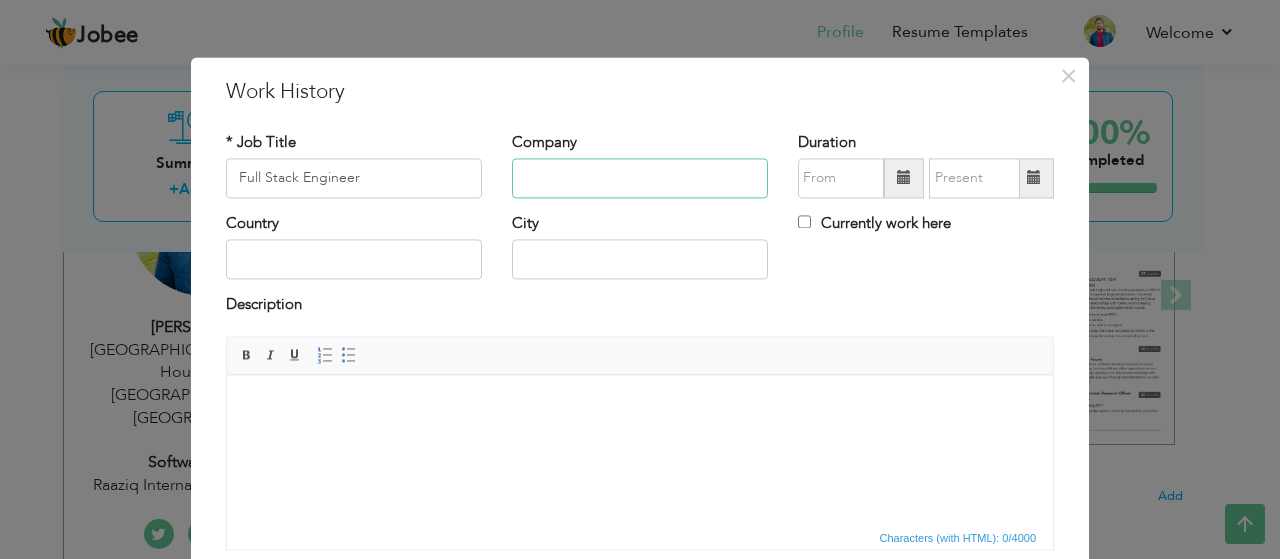 click at bounding box center [640, 178] 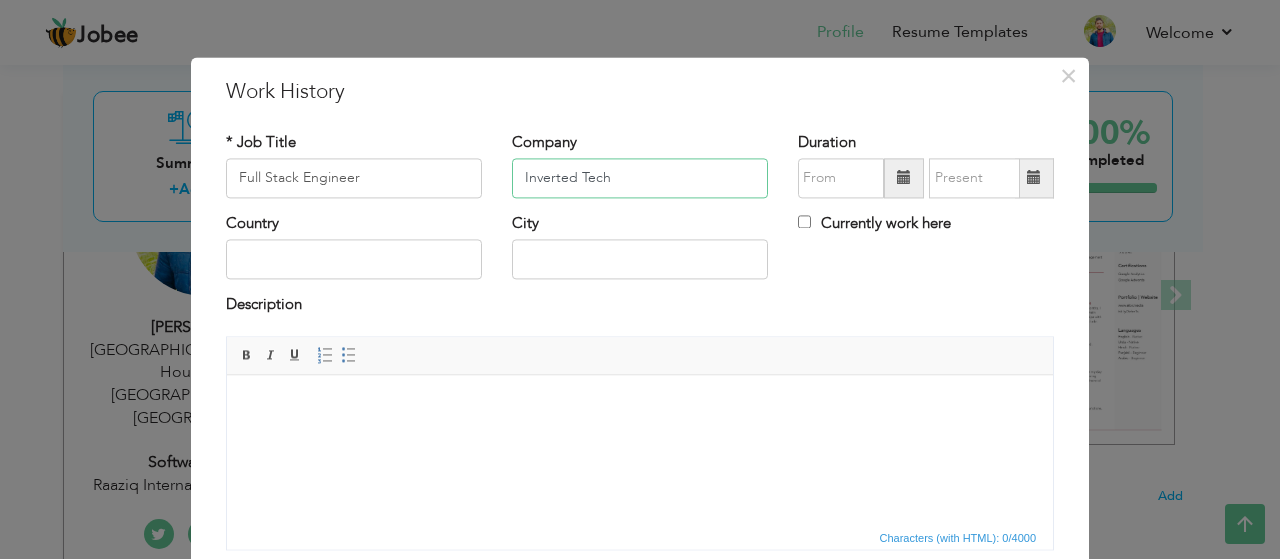 type on "Inverted Tech" 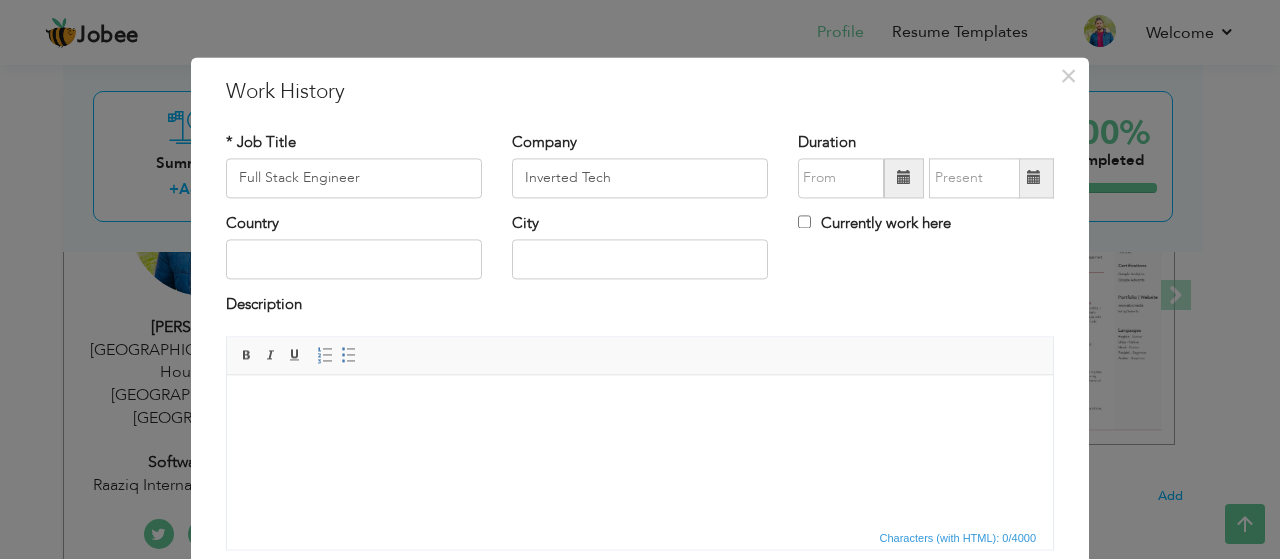 click at bounding box center (904, 178) 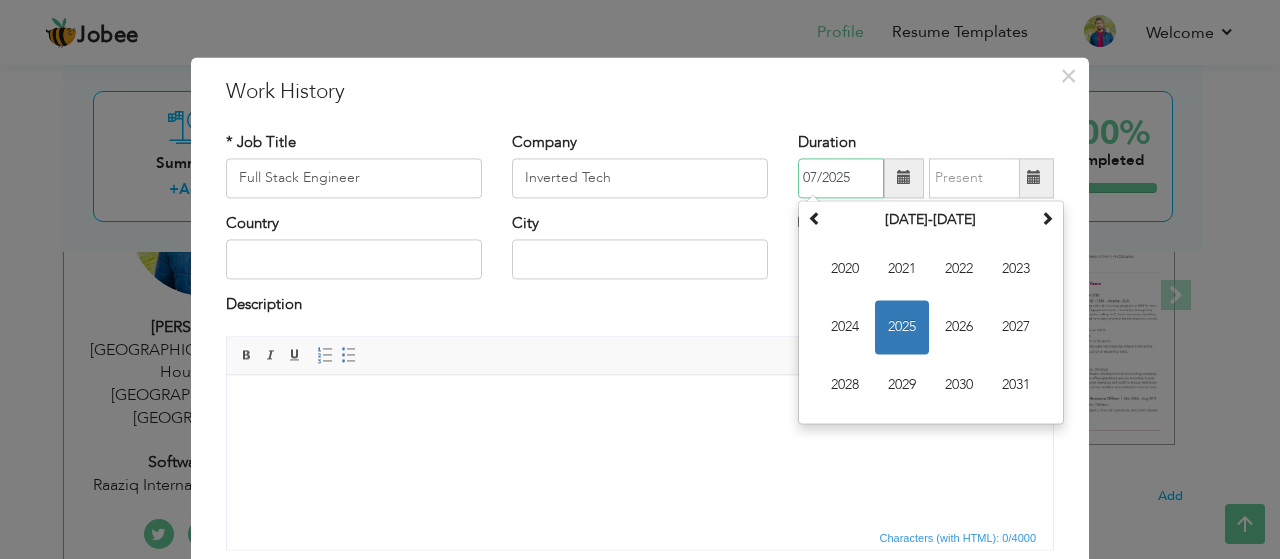 click on "2025" at bounding box center (902, 327) 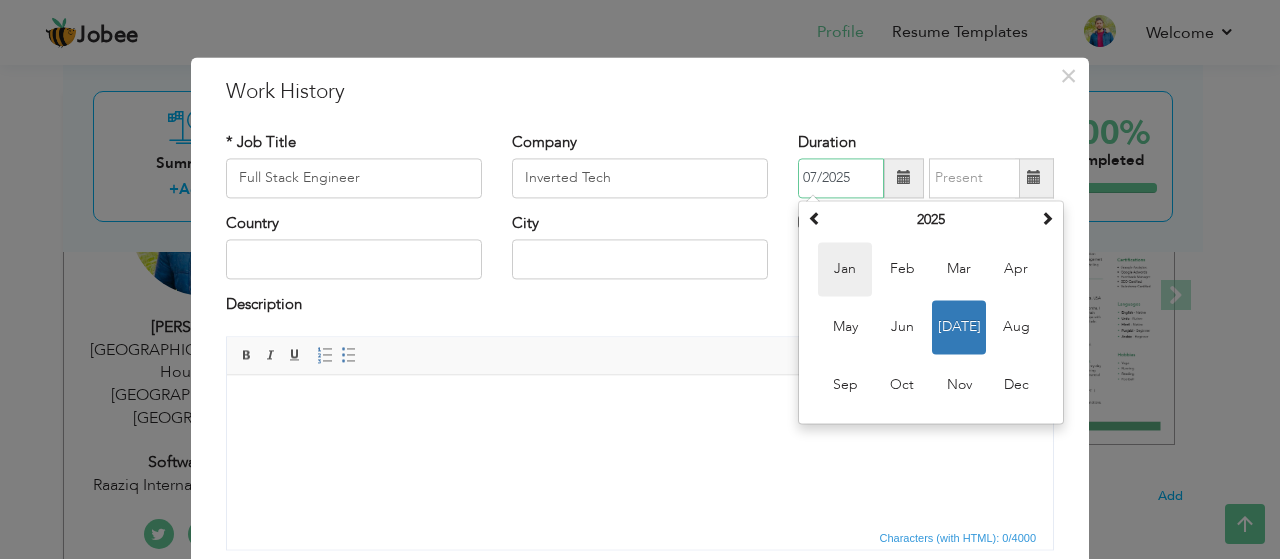 click on "Jan" at bounding box center [845, 269] 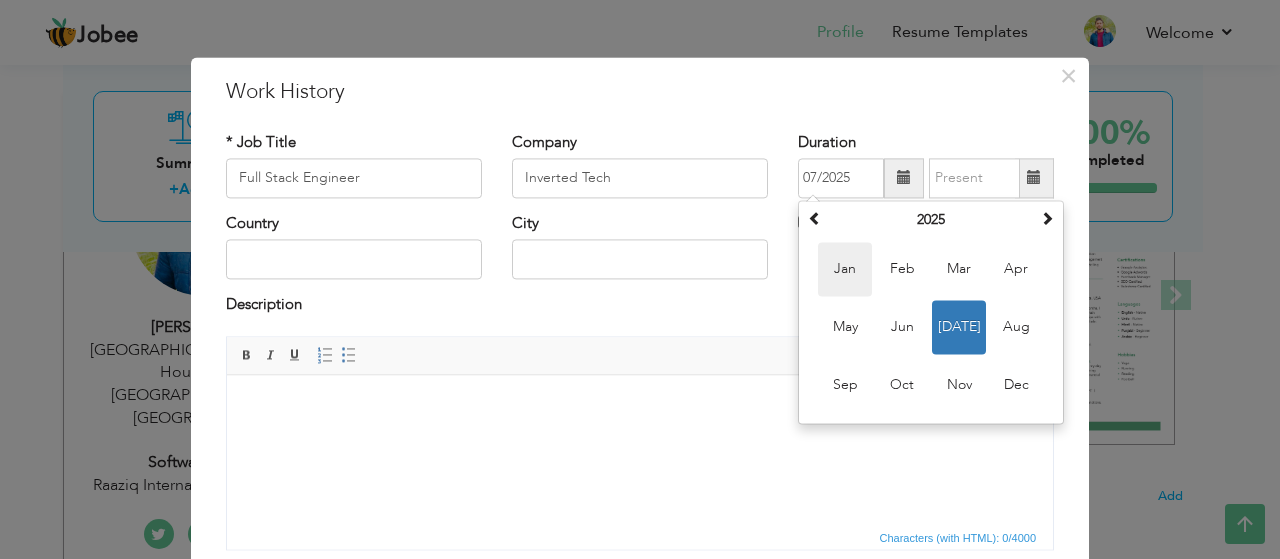 type on "01/2025" 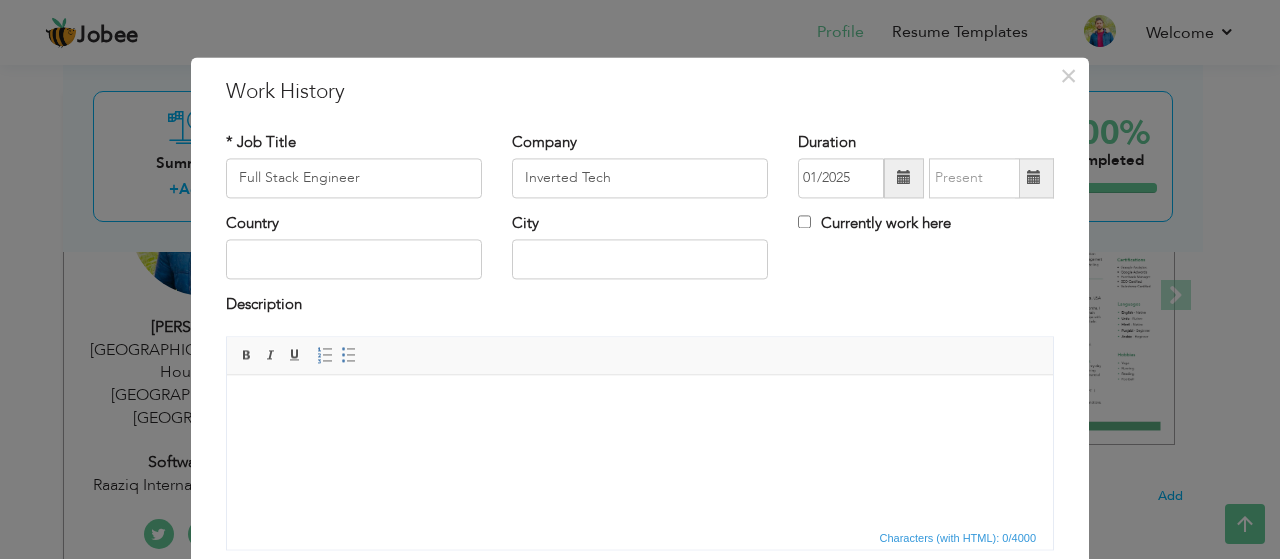 click at bounding box center [1034, 178] 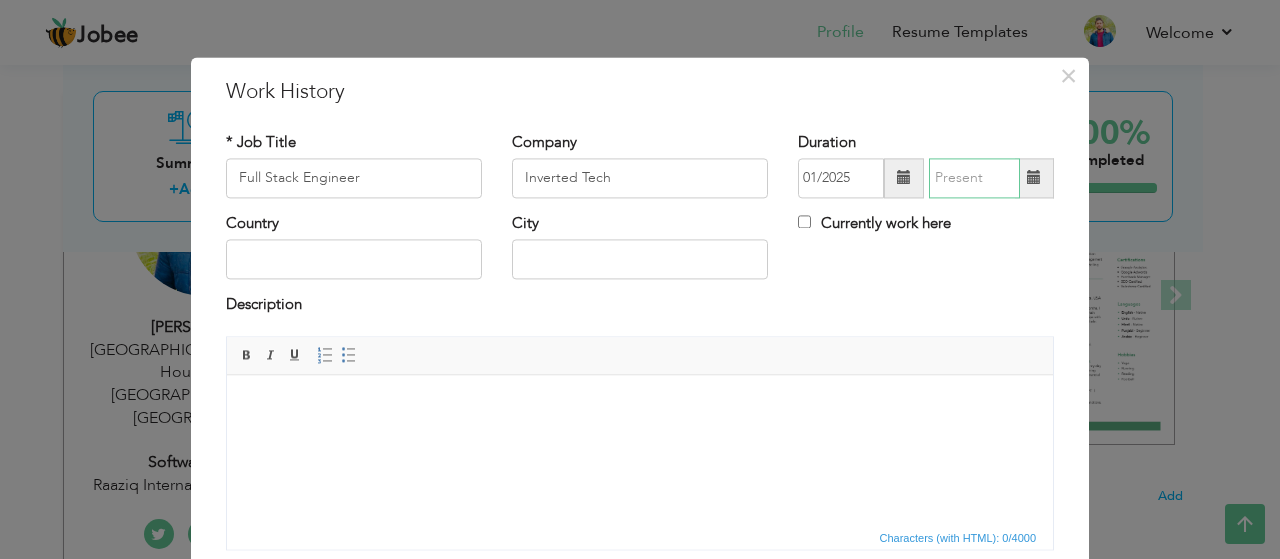 type on "07/2025" 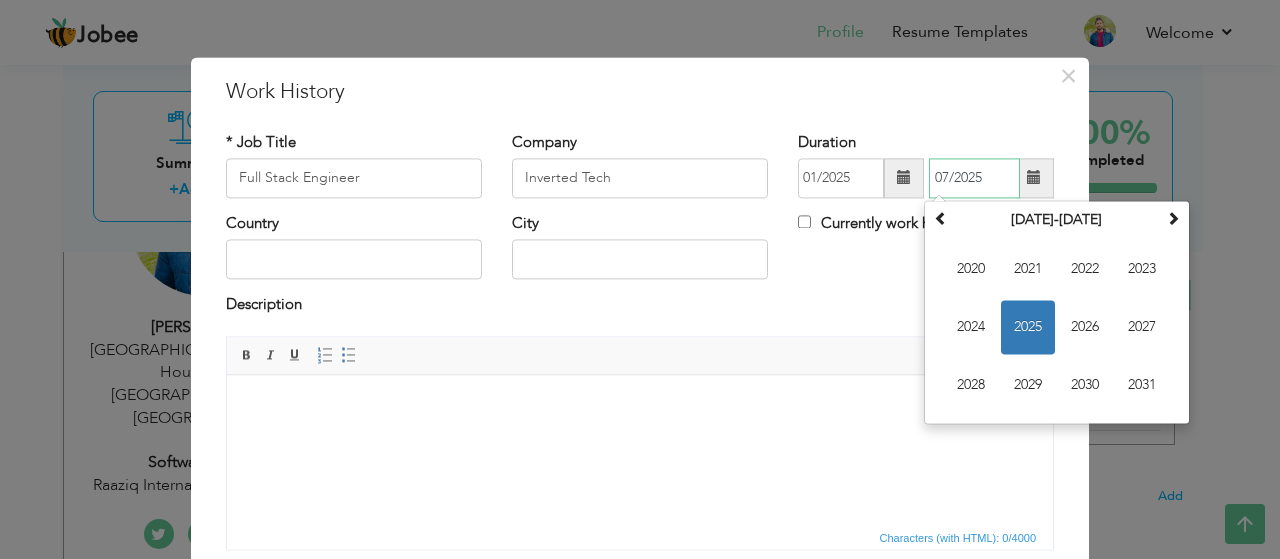 click on "2025" at bounding box center (1028, 327) 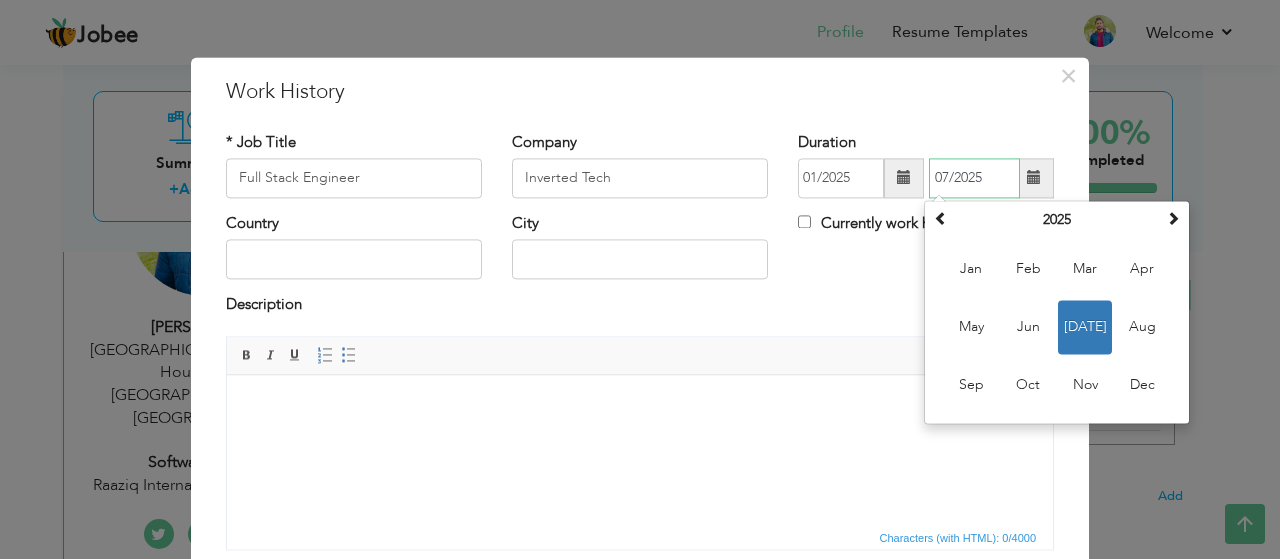 click on "Jul" at bounding box center (1085, 327) 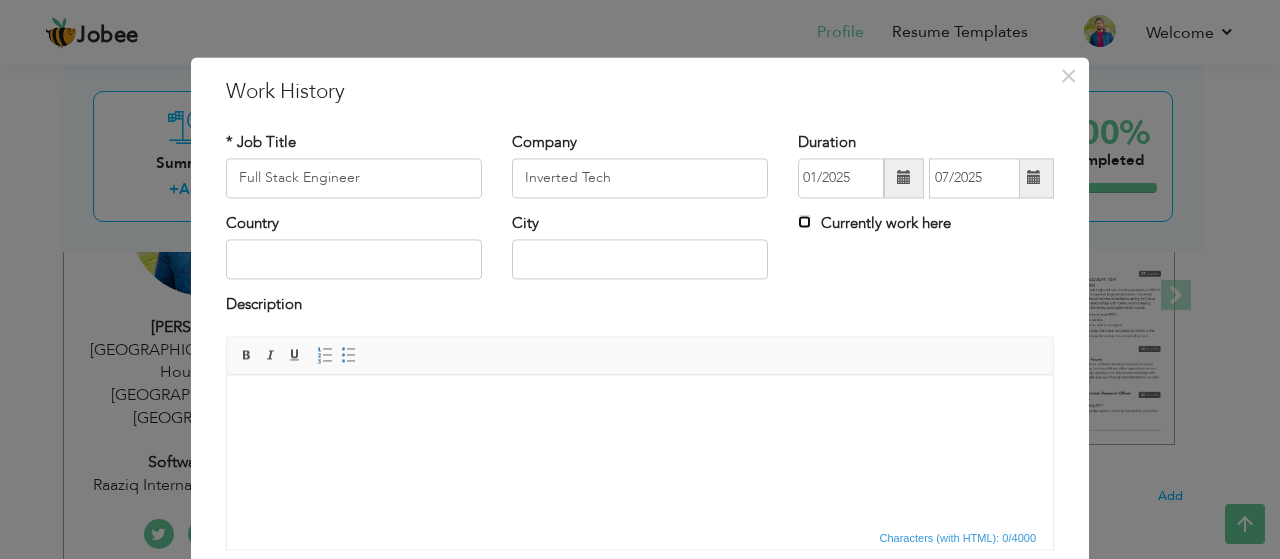 click on "Currently work here" at bounding box center [804, 221] 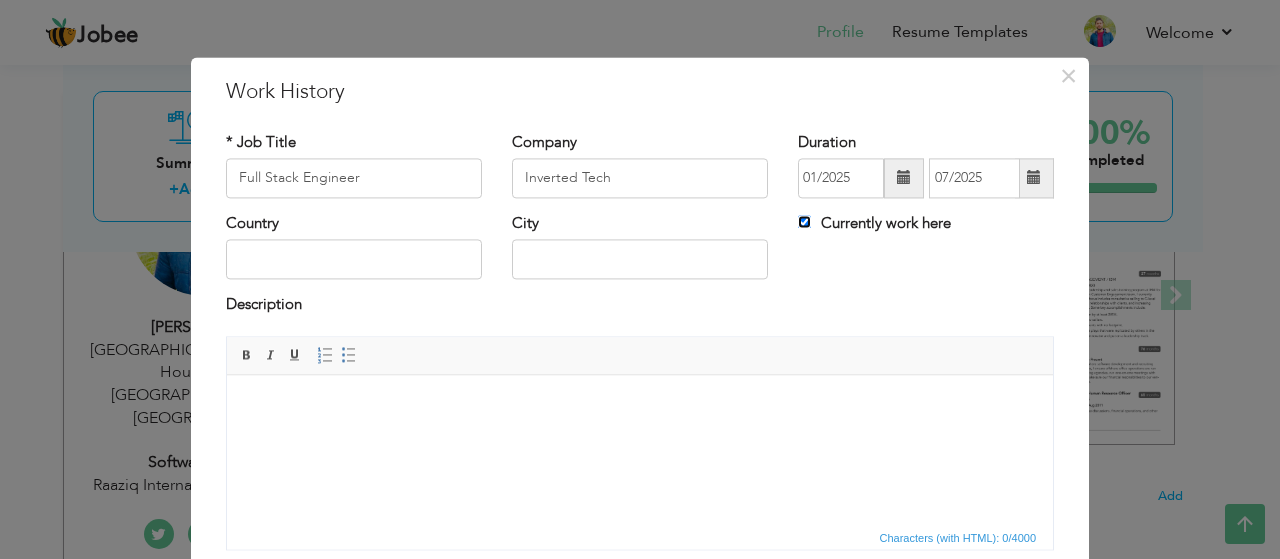 type 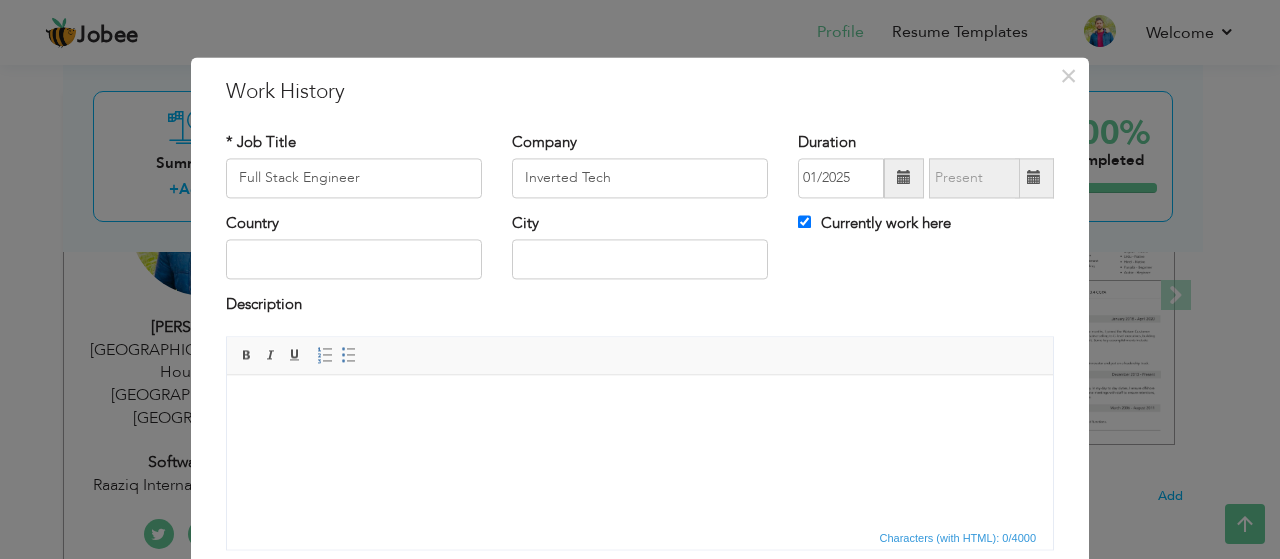 click on "City" at bounding box center (640, 253) 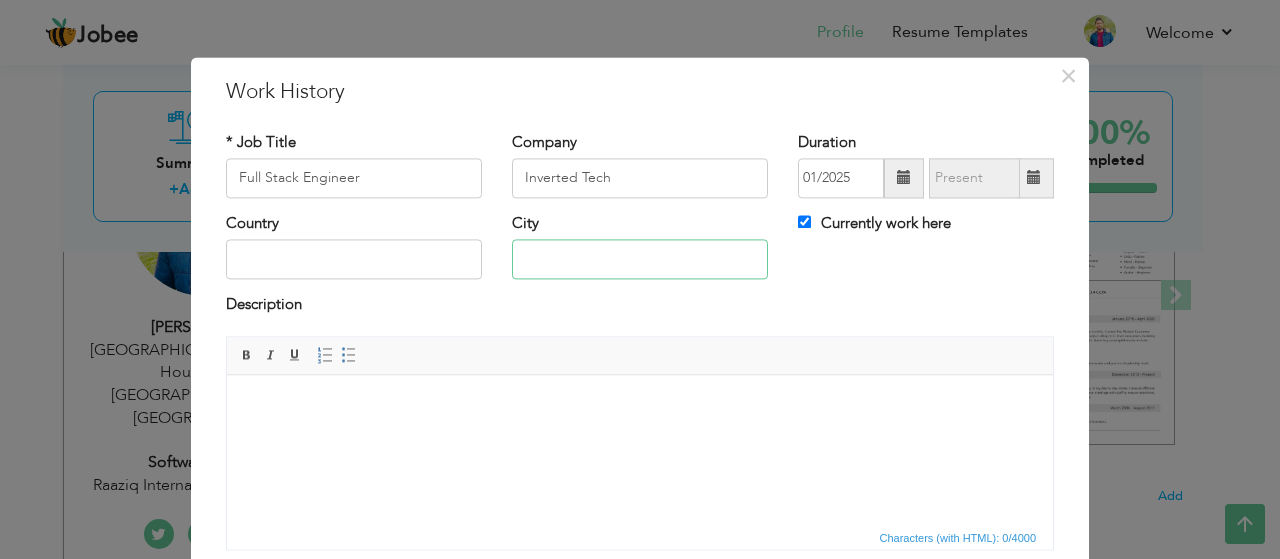 click at bounding box center [640, 260] 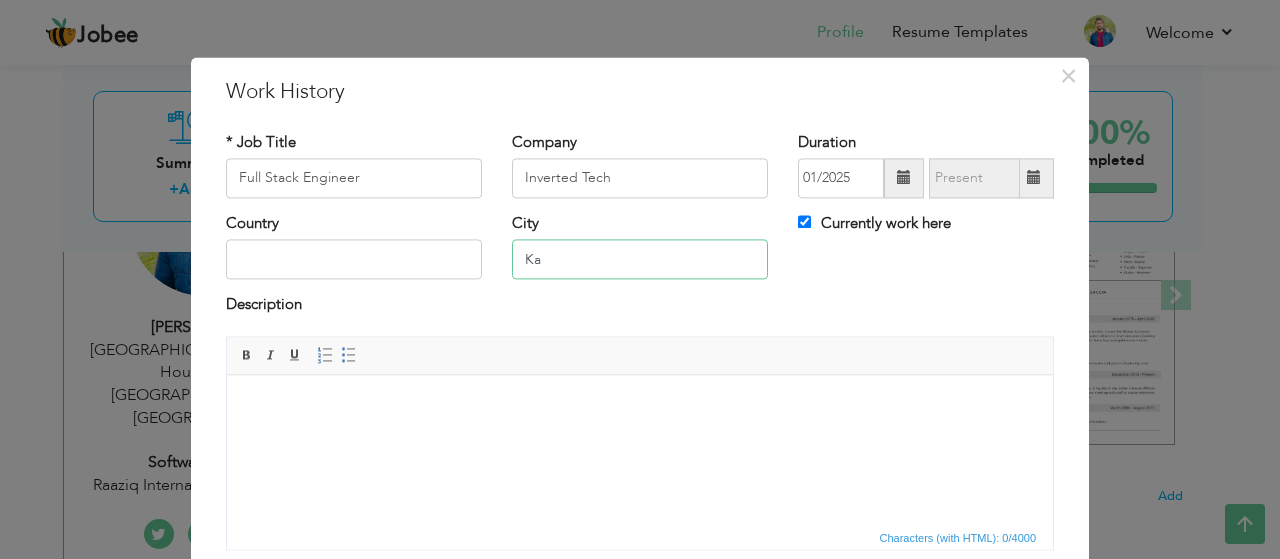 type on "K" 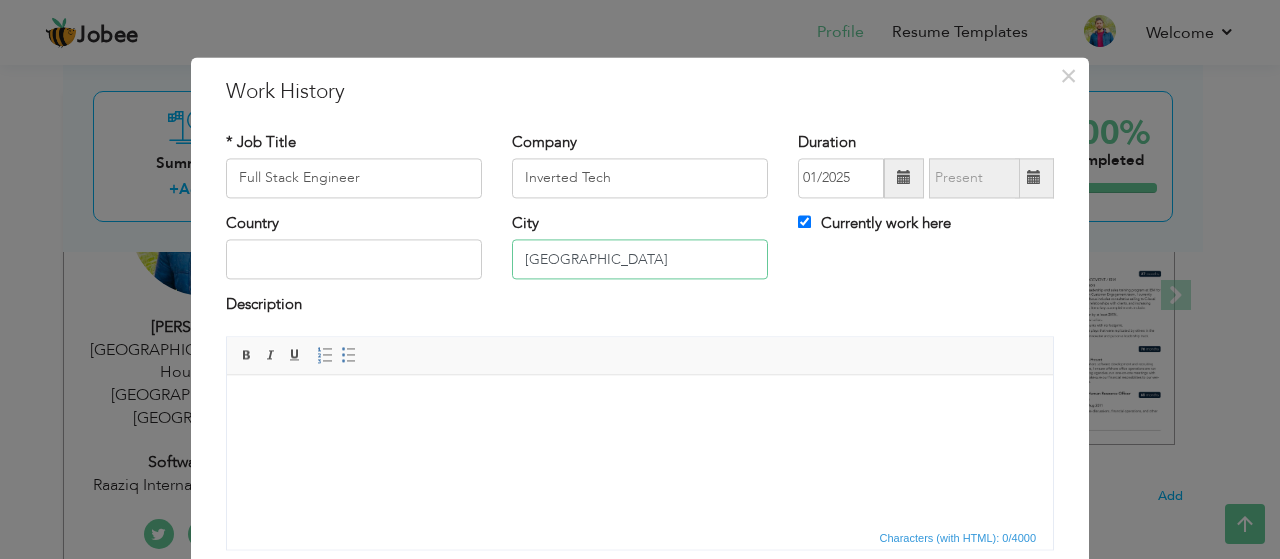 type on "[GEOGRAPHIC_DATA]" 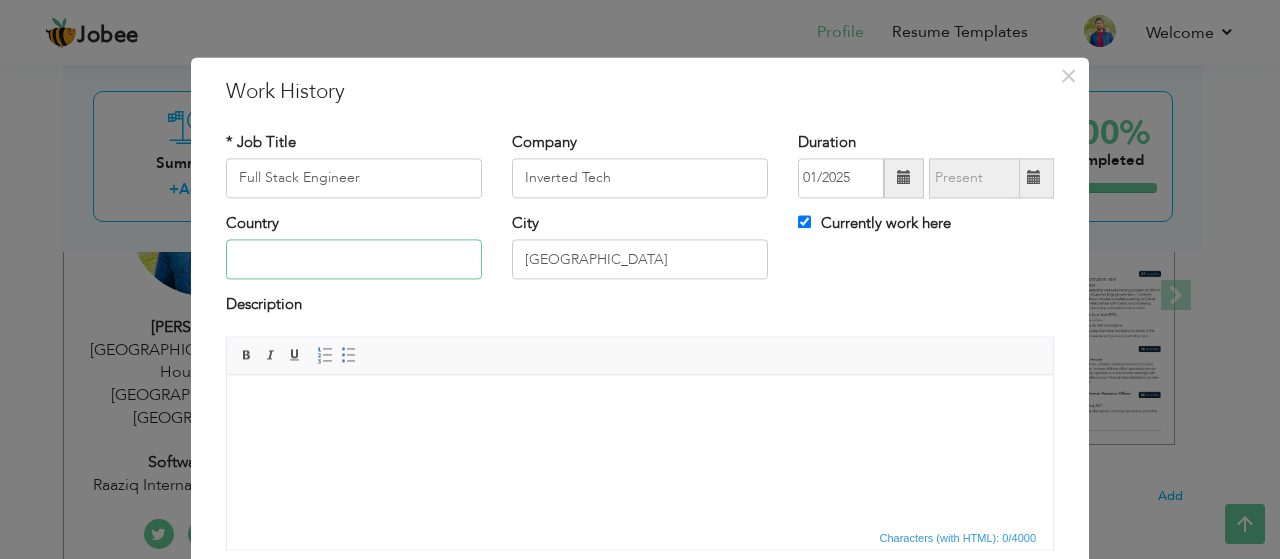 click at bounding box center [354, 260] 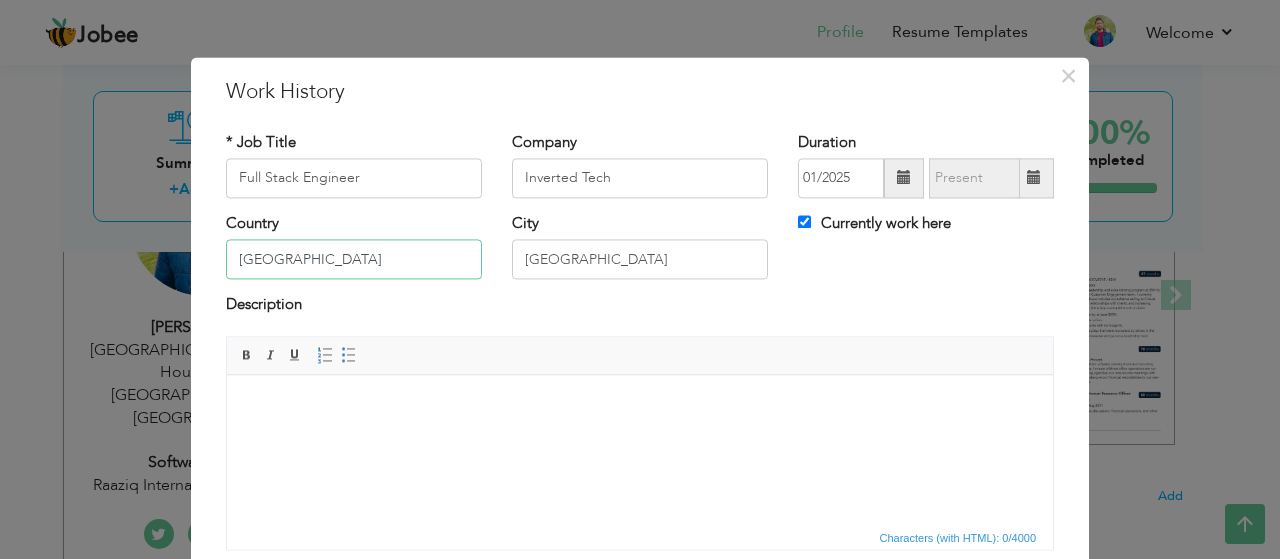 scroll, scrollTop: 151, scrollLeft: 0, axis: vertical 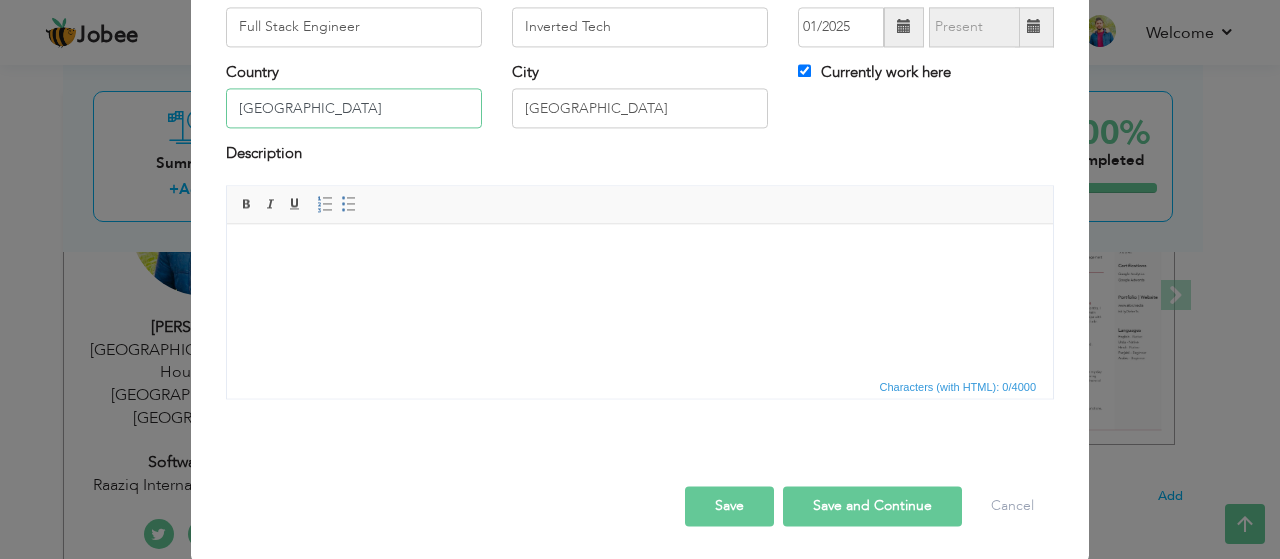 type on "[GEOGRAPHIC_DATA]" 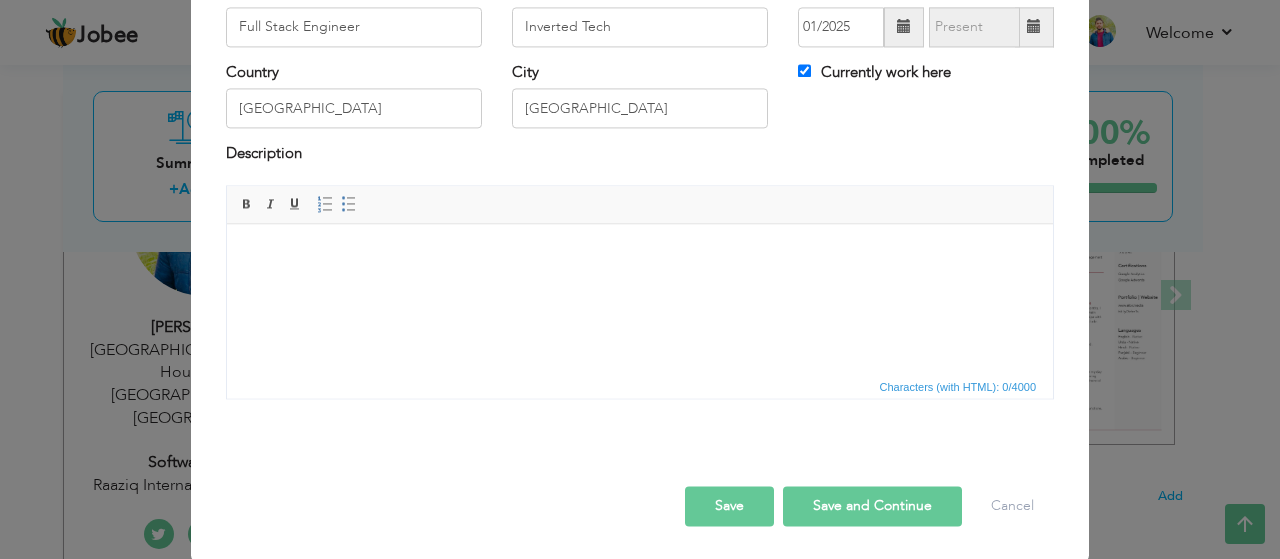 click at bounding box center (640, 254) 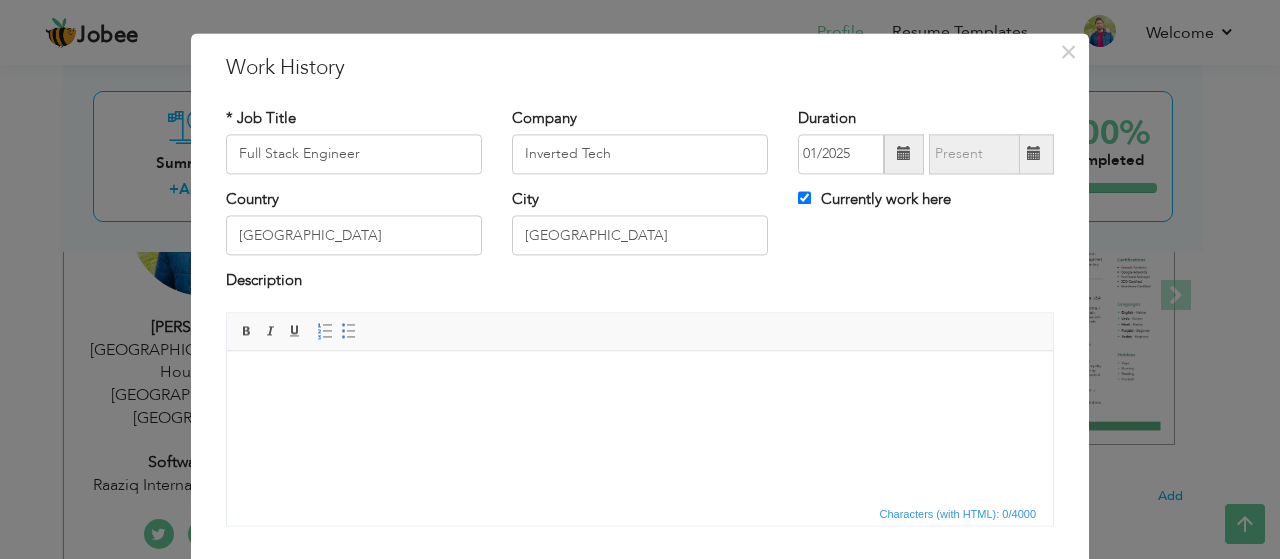 scroll, scrollTop: 8, scrollLeft: 0, axis: vertical 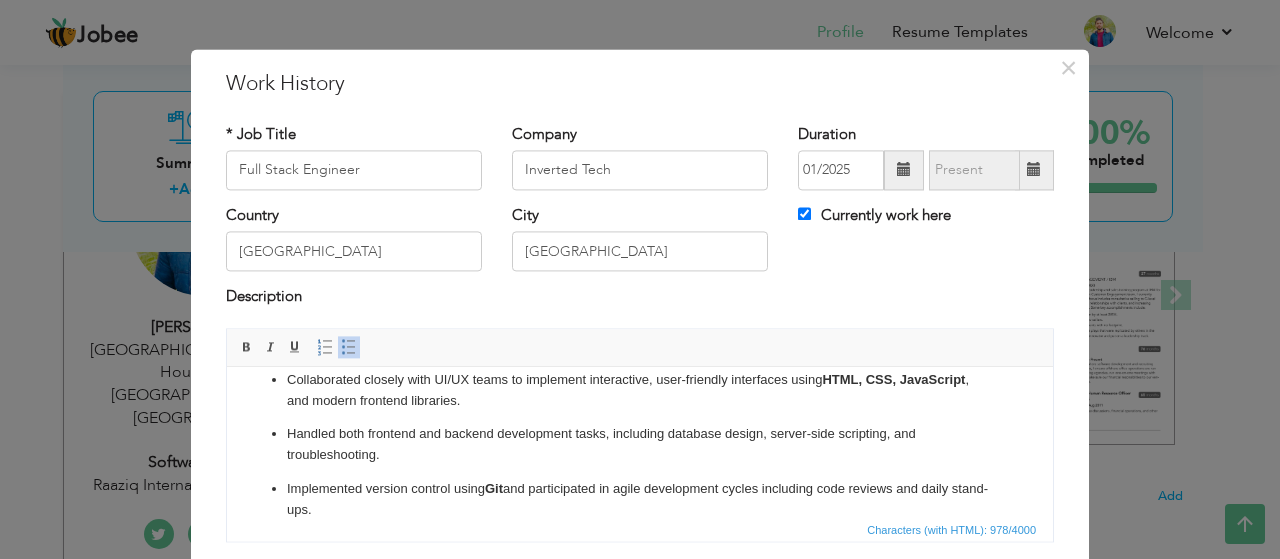 click on "Handled both frontend and backend development tasks, including database design, server-side scripting, and troubleshooting." at bounding box center (640, 445) 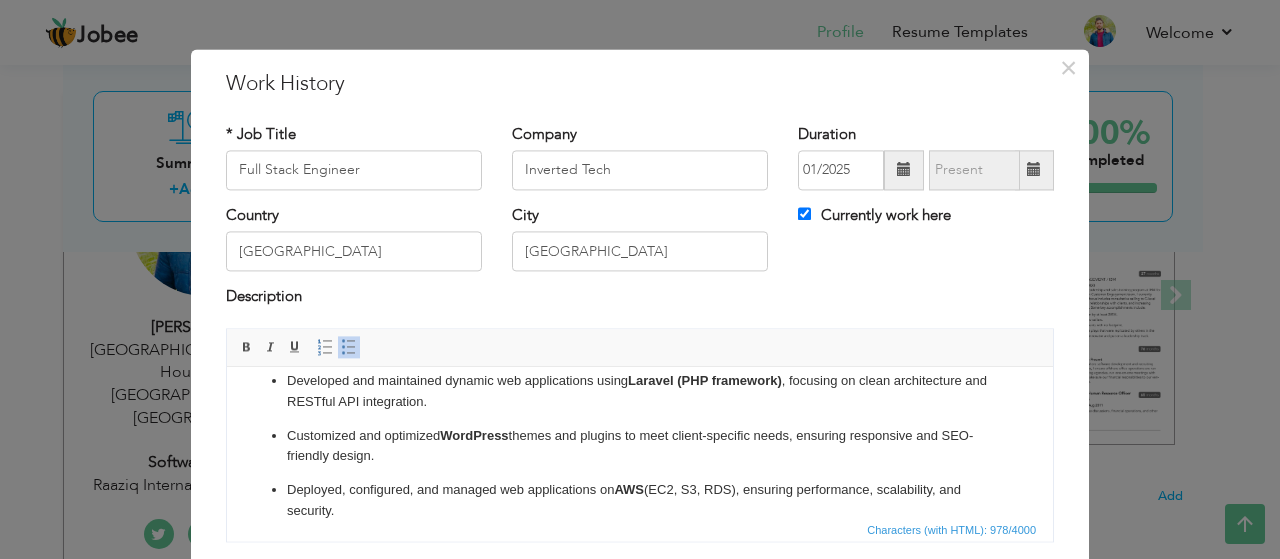 scroll, scrollTop: 0, scrollLeft: 0, axis: both 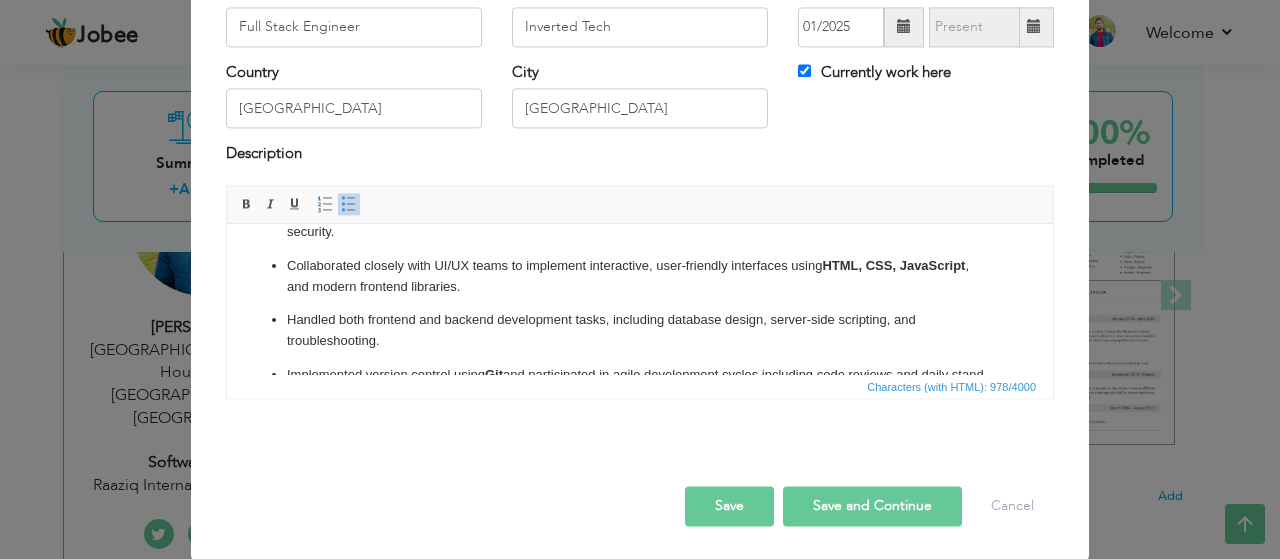 click on "Save and Continue" at bounding box center (872, 506) 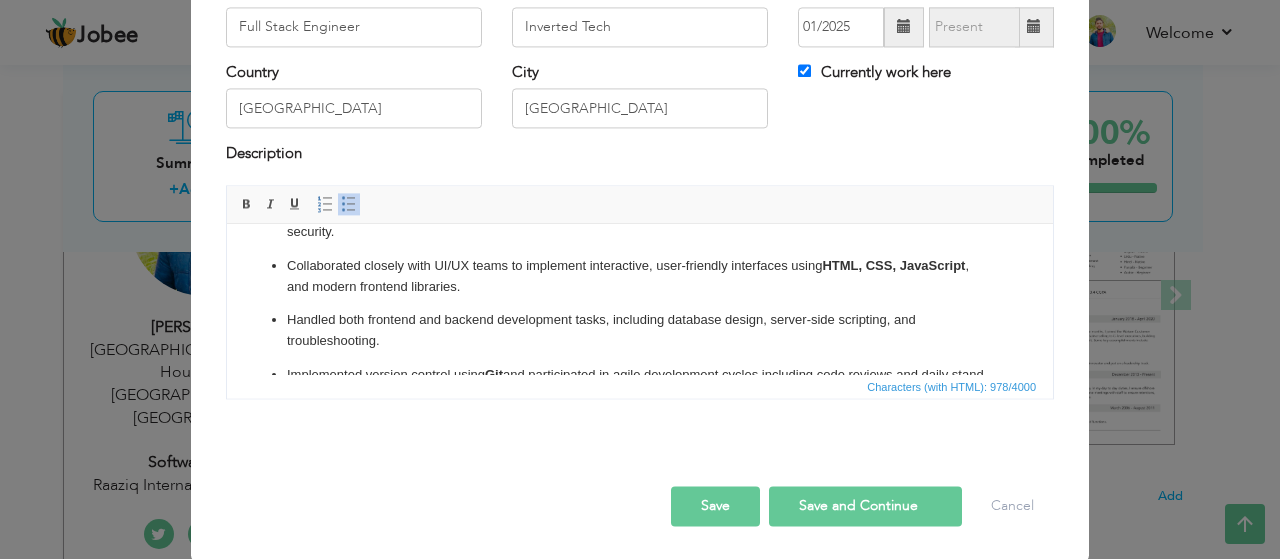 click on "Save and Continue" at bounding box center [865, 506] 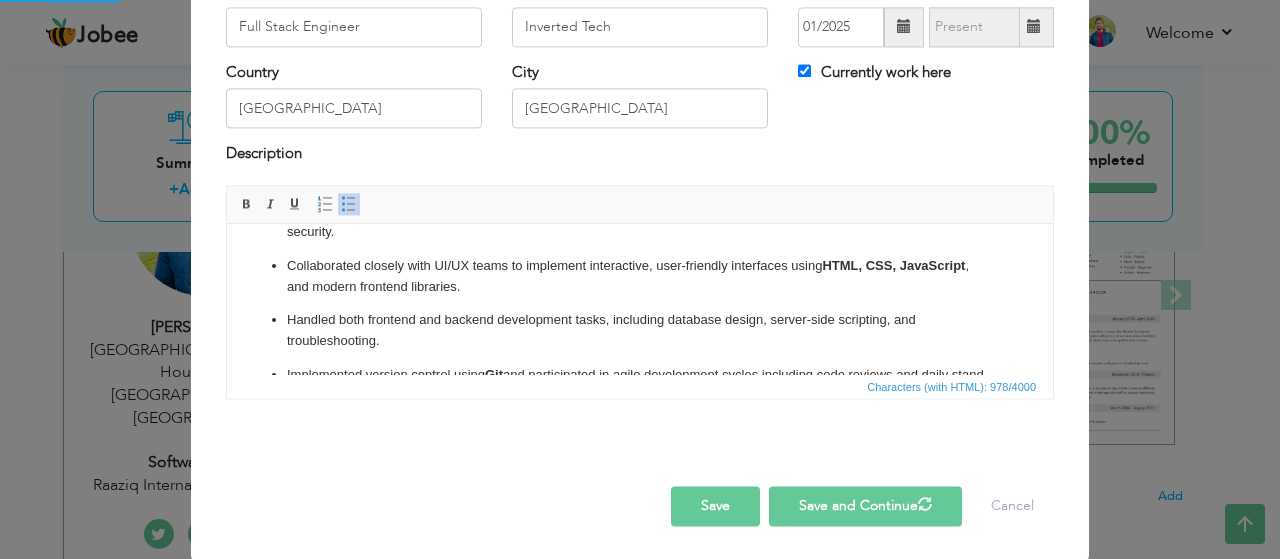 type 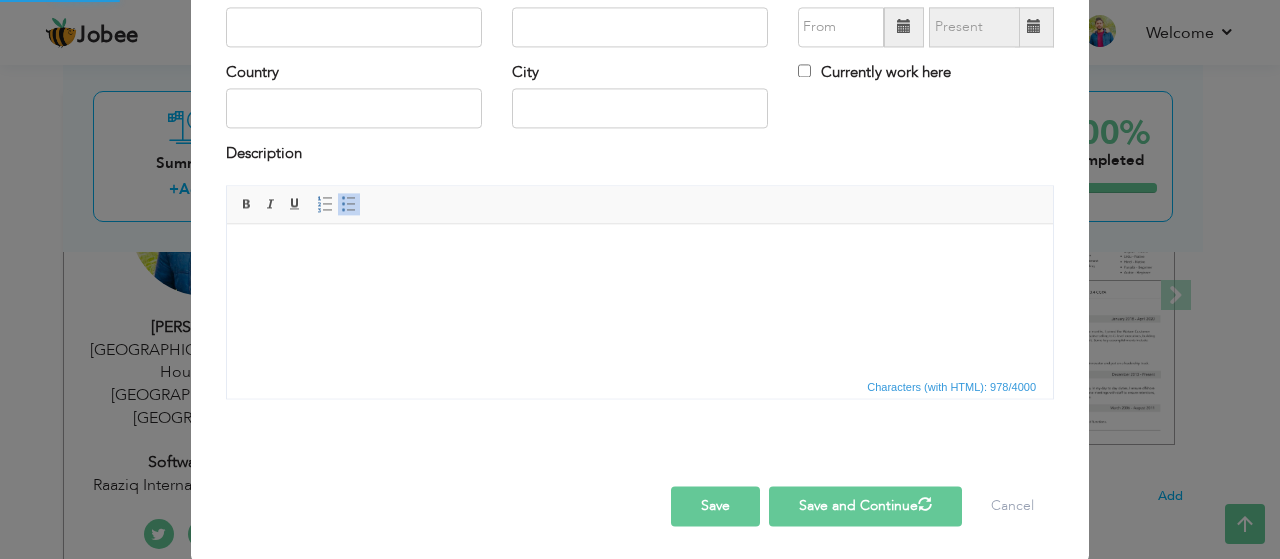 scroll, scrollTop: 0, scrollLeft: 0, axis: both 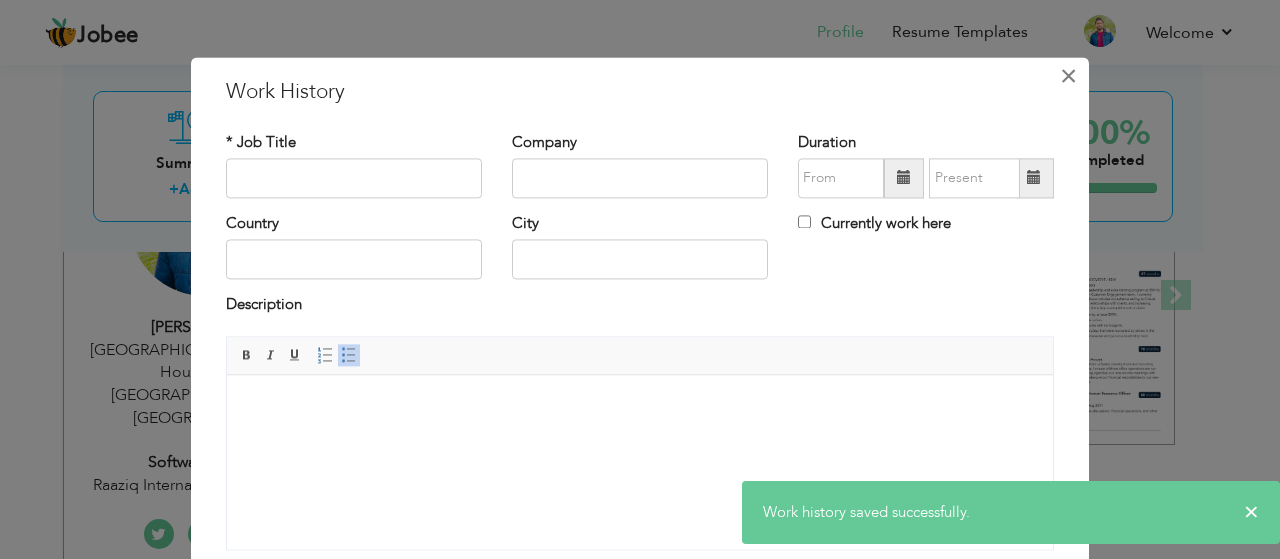click on "×" at bounding box center (1068, 76) 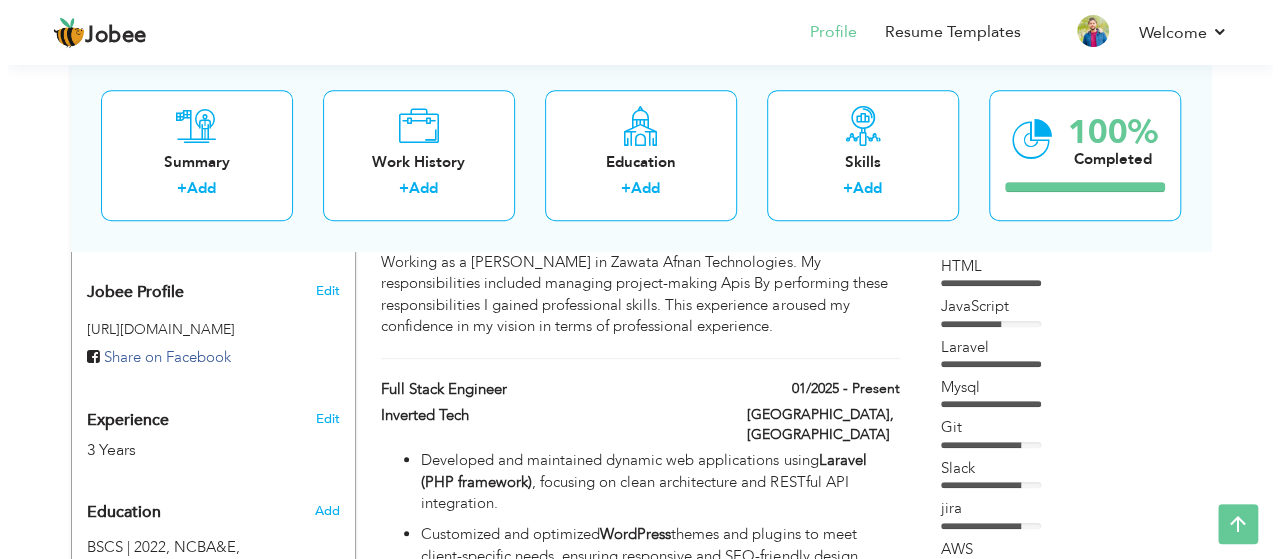 scroll, scrollTop: 680, scrollLeft: 0, axis: vertical 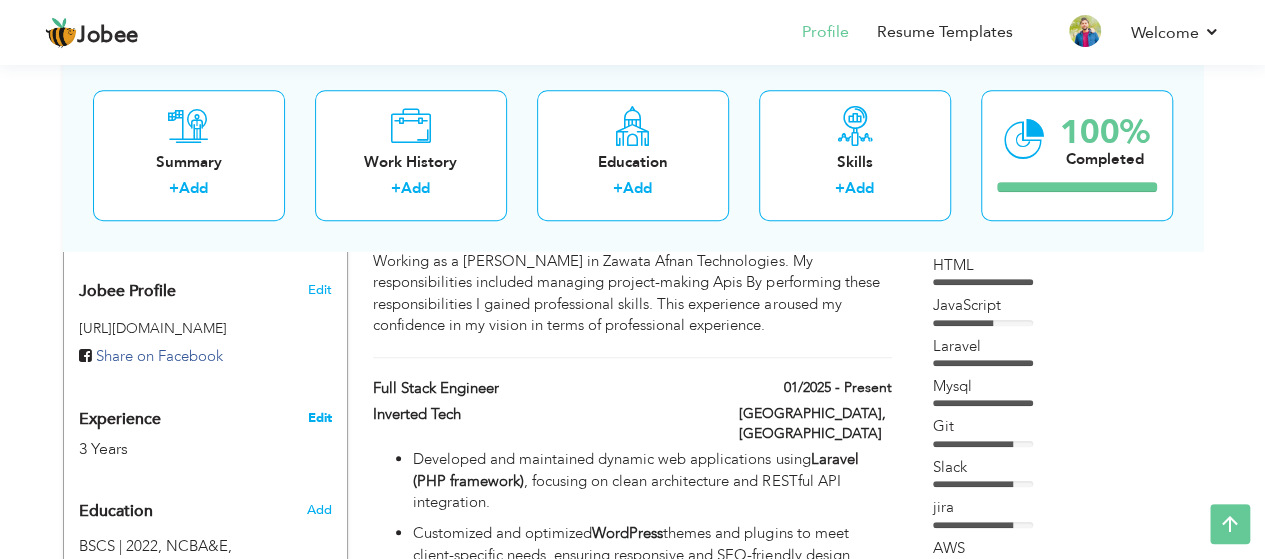 click on "Edit" at bounding box center [319, 418] 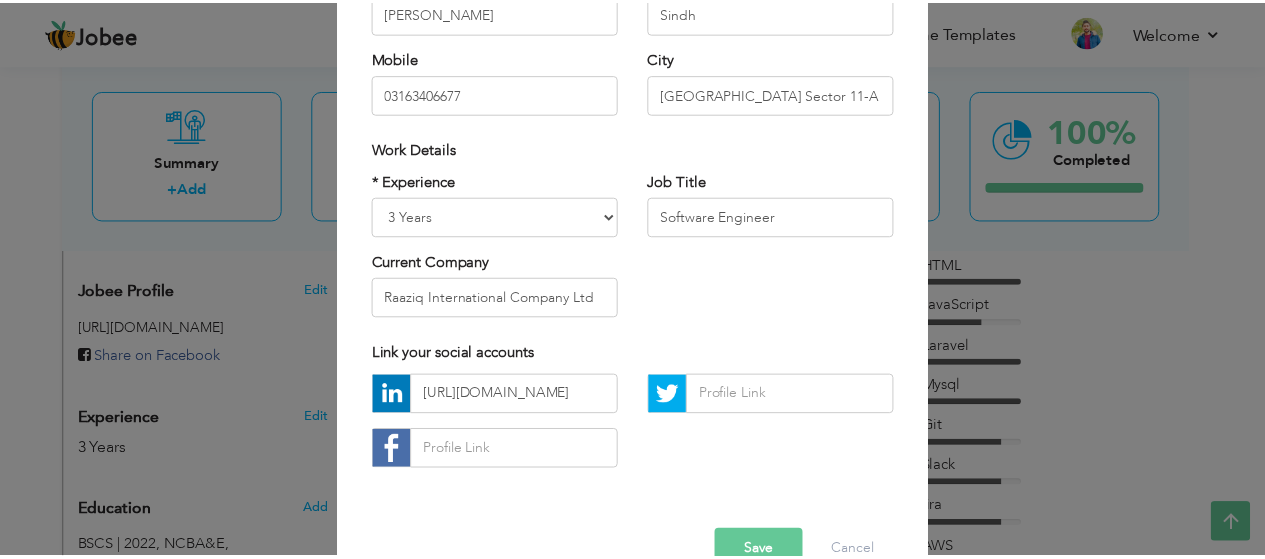 scroll, scrollTop: 308, scrollLeft: 0, axis: vertical 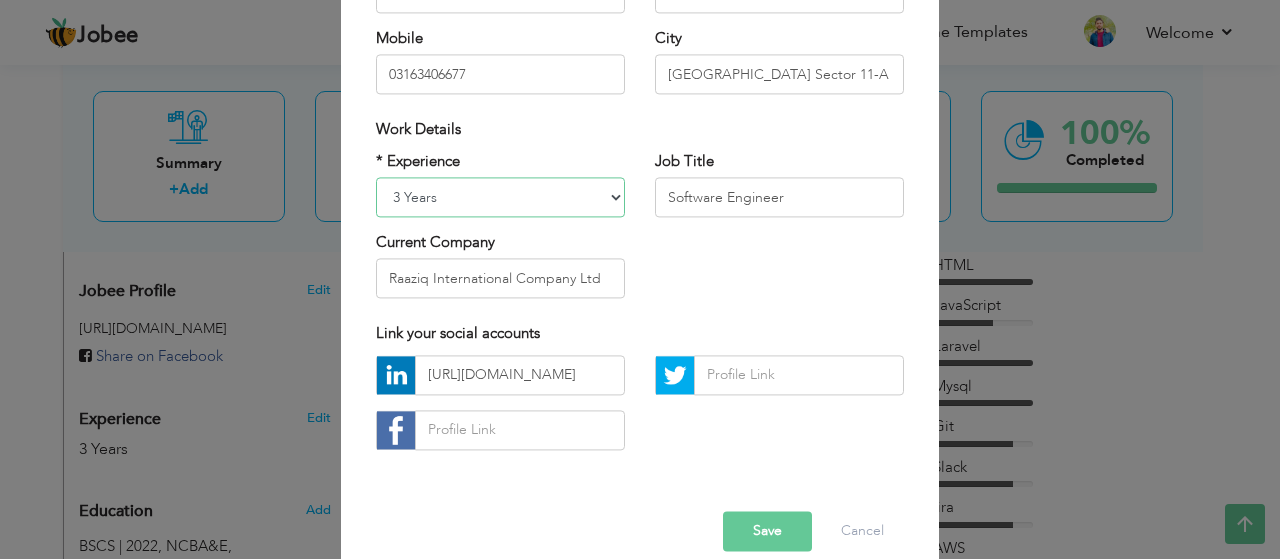 click on "Entry Level Less than 1 Year 1 Year 2 Years 3 Years 4 Years 5 Years 6 Years 7 Years 8 Years 9 Years 10 Years 11 Years 12 Years 13 Years 14 Years 15 Years 16 Years 17 Years 18 Years 19 Years 20 Years 21 Years 22 Years 23 Years 24 Years 25 Years 26 Years 27 Years 28 Years 29 Years 30 Years 31 Years 32 Years 33 Years 34 Years 35 Years More than 35 Years" at bounding box center [500, 197] 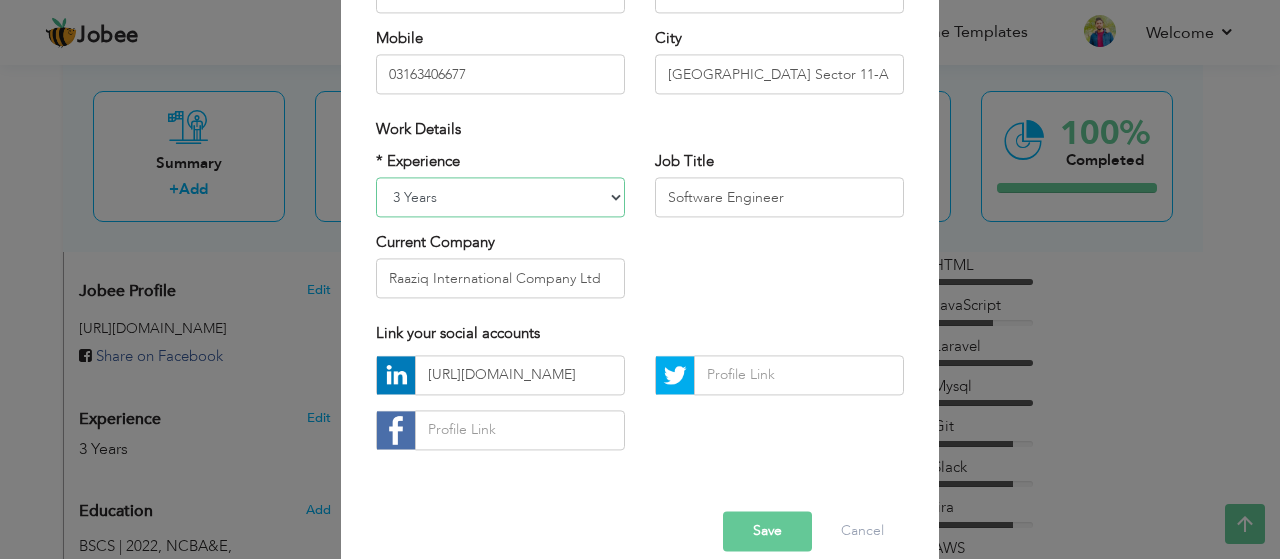 select on "number:7" 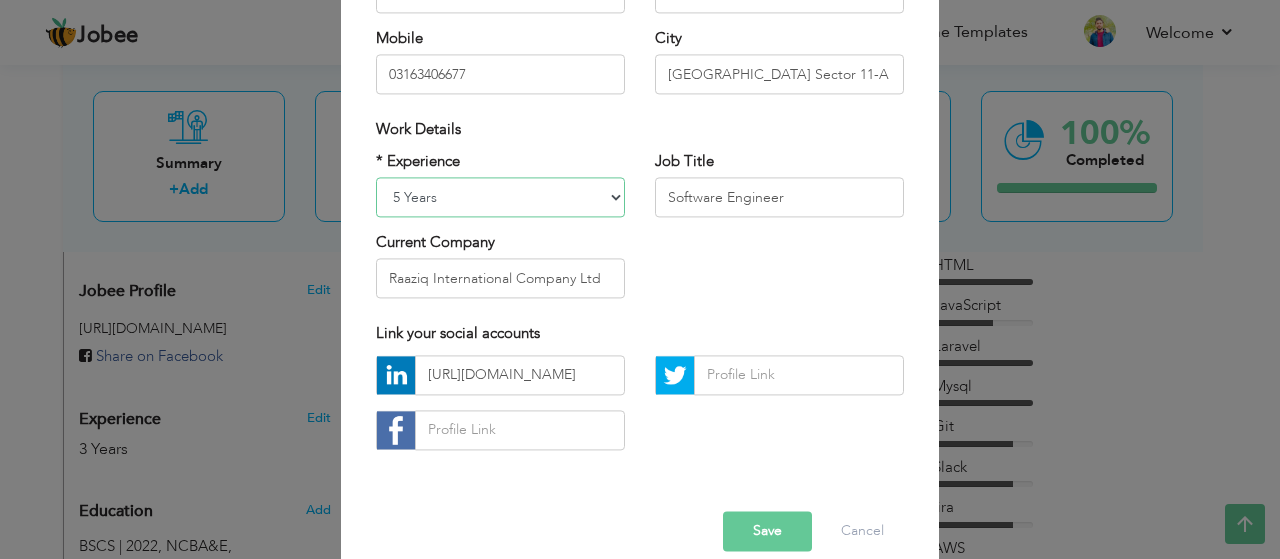 click on "Entry Level Less than 1 Year 1 Year 2 Years 3 Years 4 Years 5 Years 6 Years 7 Years 8 Years 9 Years 10 Years 11 Years 12 Years 13 Years 14 Years 15 Years 16 Years 17 Years 18 Years 19 Years 20 Years 21 Years 22 Years 23 Years 24 Years 25 Years 26 Years 27 Years 28 Years 29 Years 30 Years 31 Years 32 Years 33 Years 34 Years 35 Years More than 35 Years" at bounding box center (500, 197) 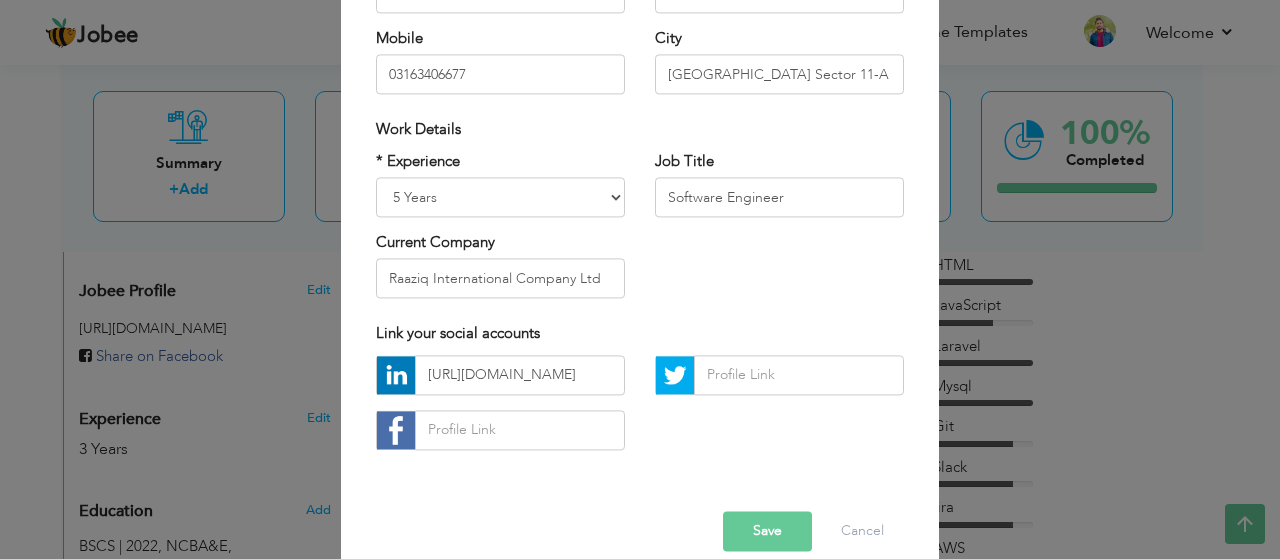click on "Save" at bounding box center [767, 531] 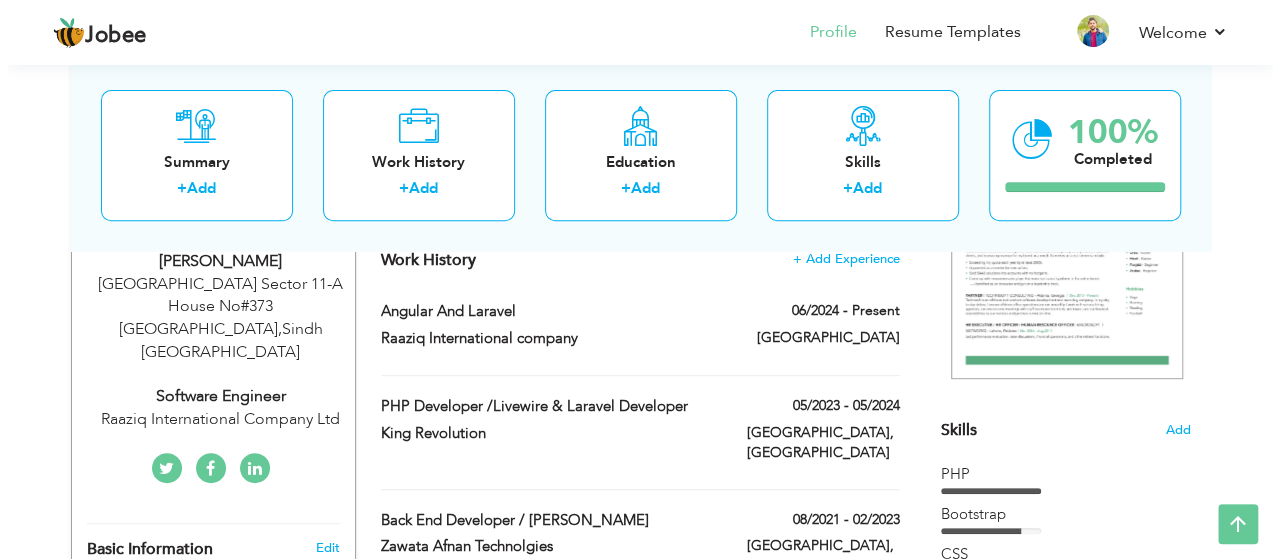 scroll, scrollTop: 351, scrollLeft: 0, axis: vertical 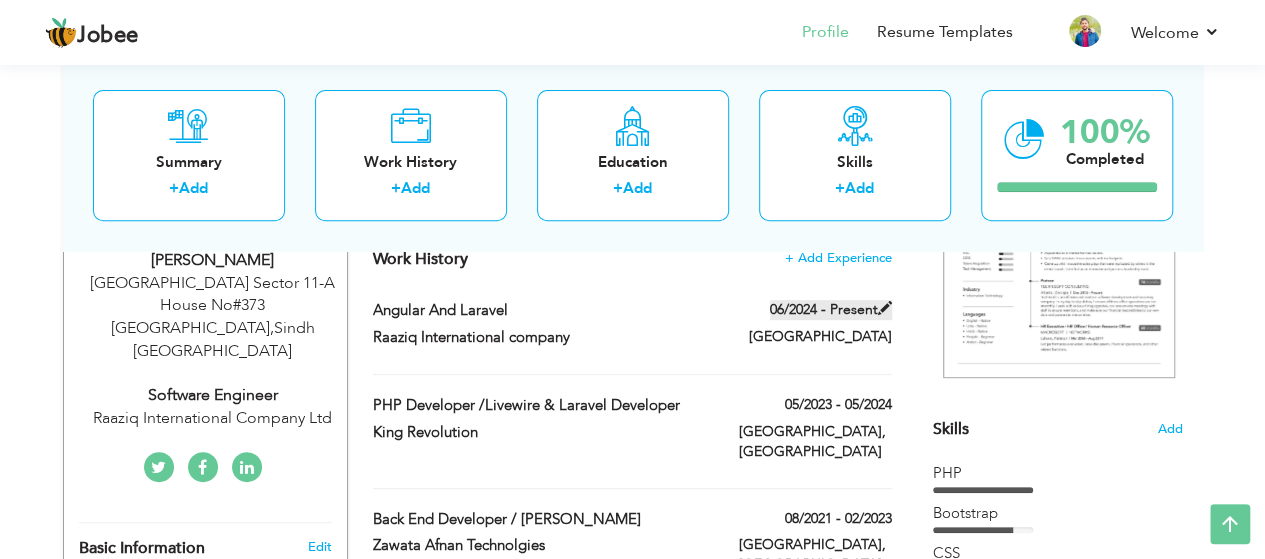 click at bounding box center (885, 308) 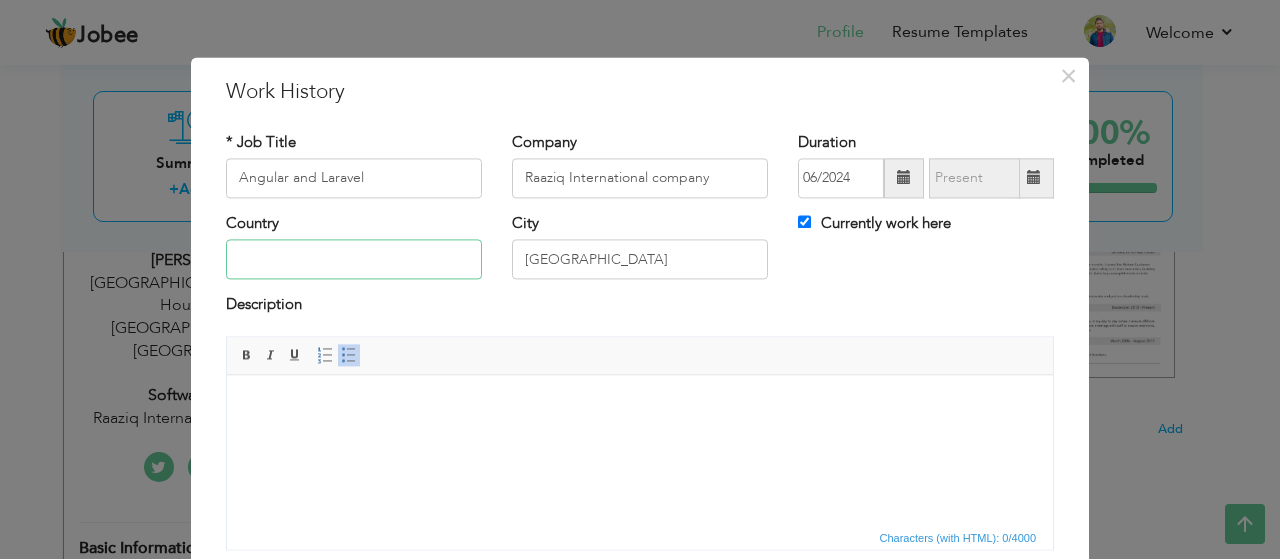 click at bounding box center (354, 260) 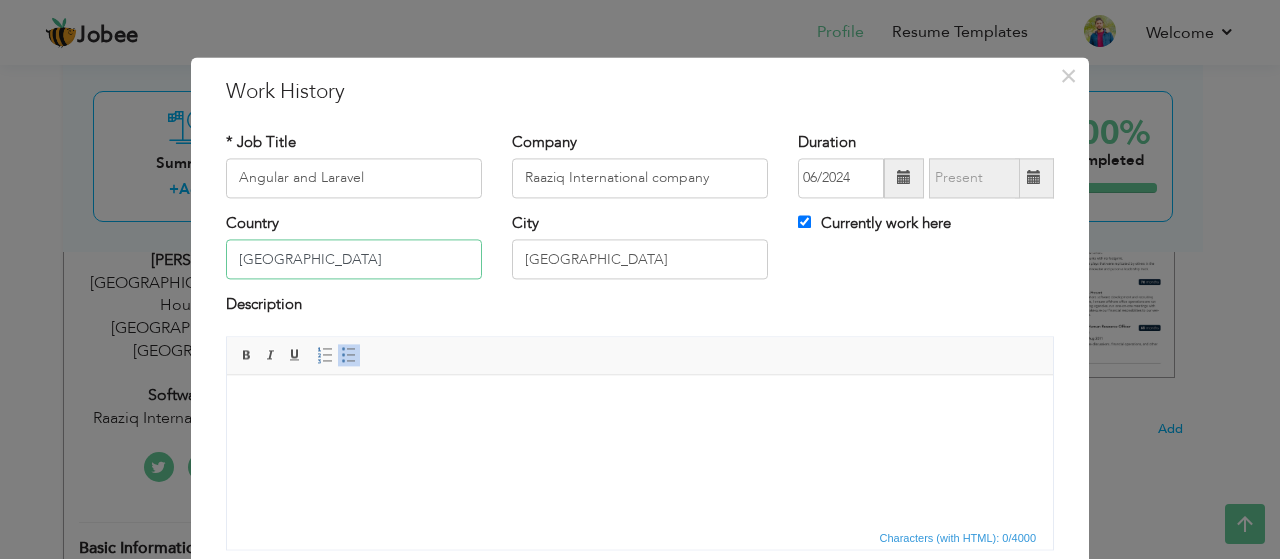 type on "[GEOGRAPHIC_DATA]" 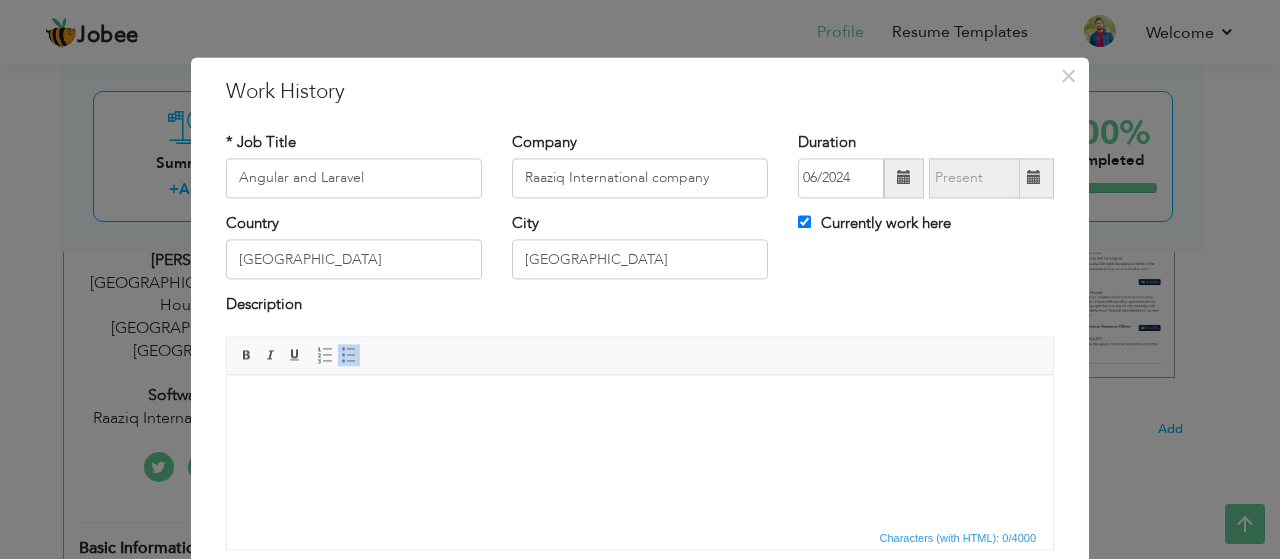 click at bounding box center [640, 405] 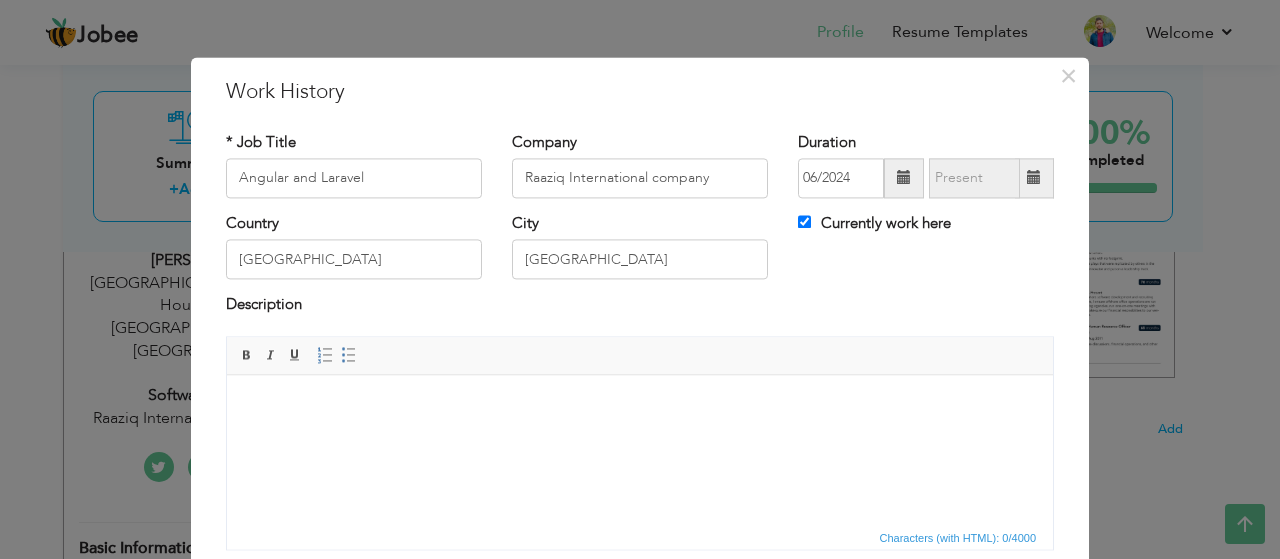 scroll, scrollTop: 45, scrollLeft: 0, axis: vertical 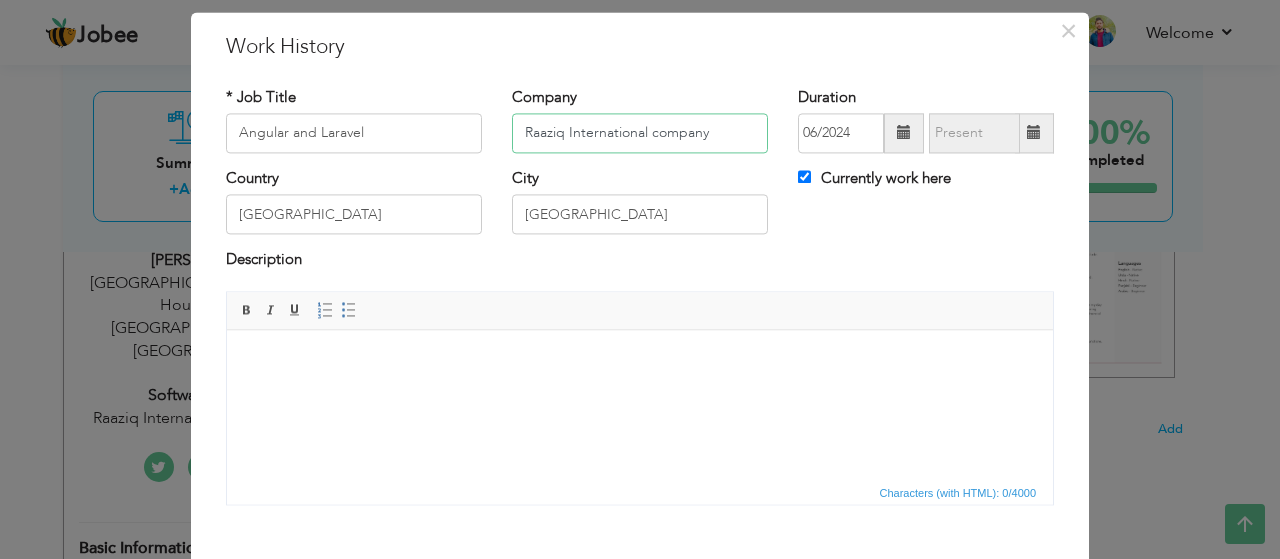 drag, startPoint x: 710, startPoint y: 140, endPoint x: 494, endPoint y: 77, distance: 225 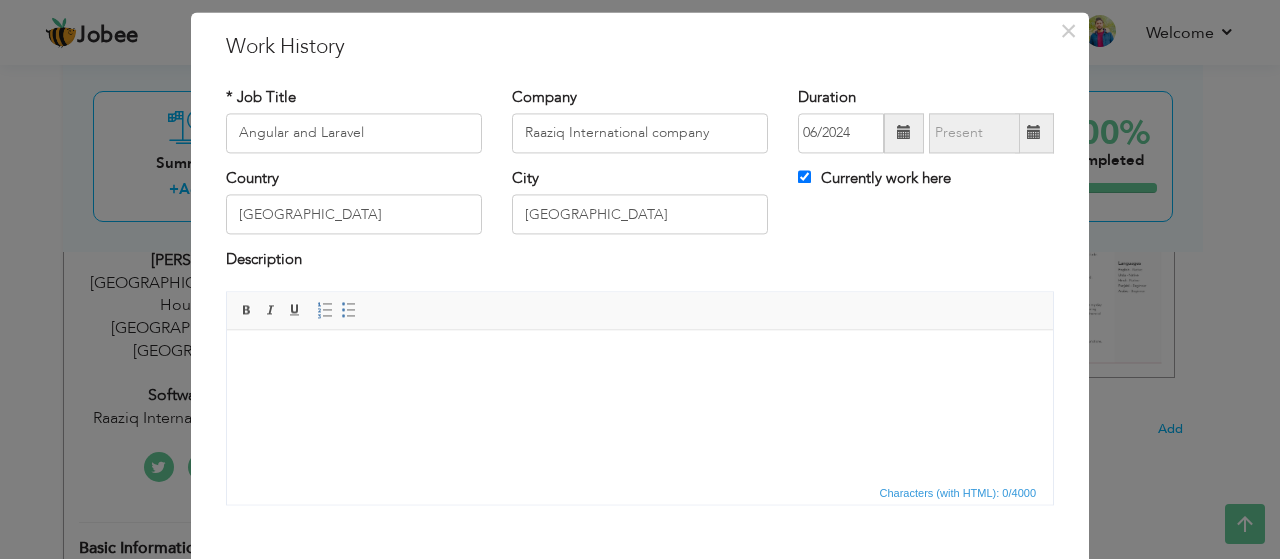 click at bounding box center (640, 360) 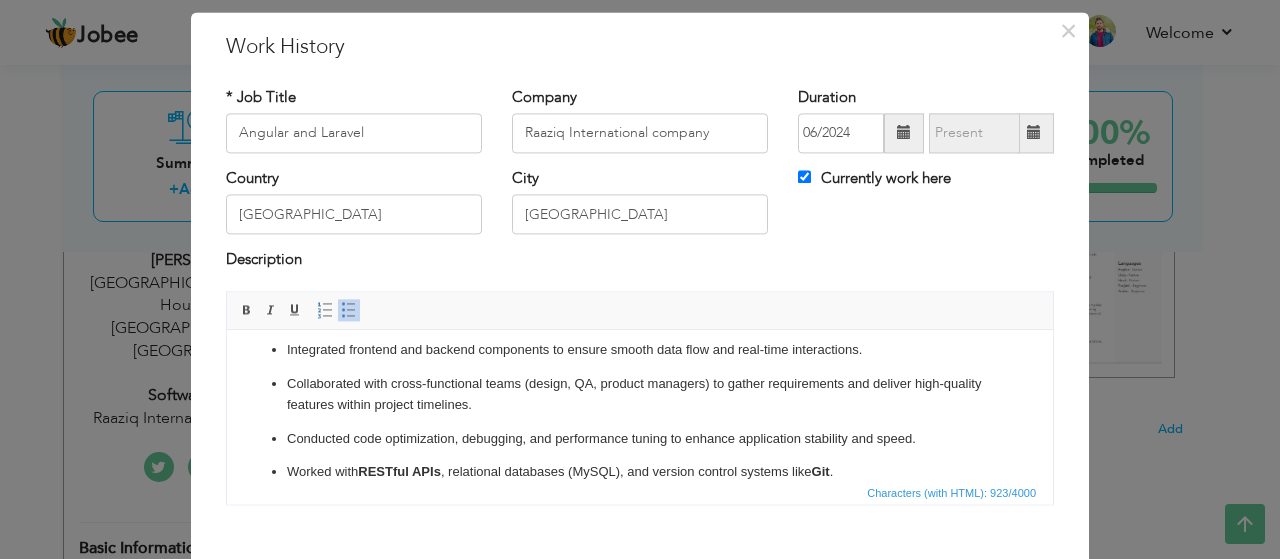 scroll, scrollTop: 142, scrollLeft: 0, axis: vertical 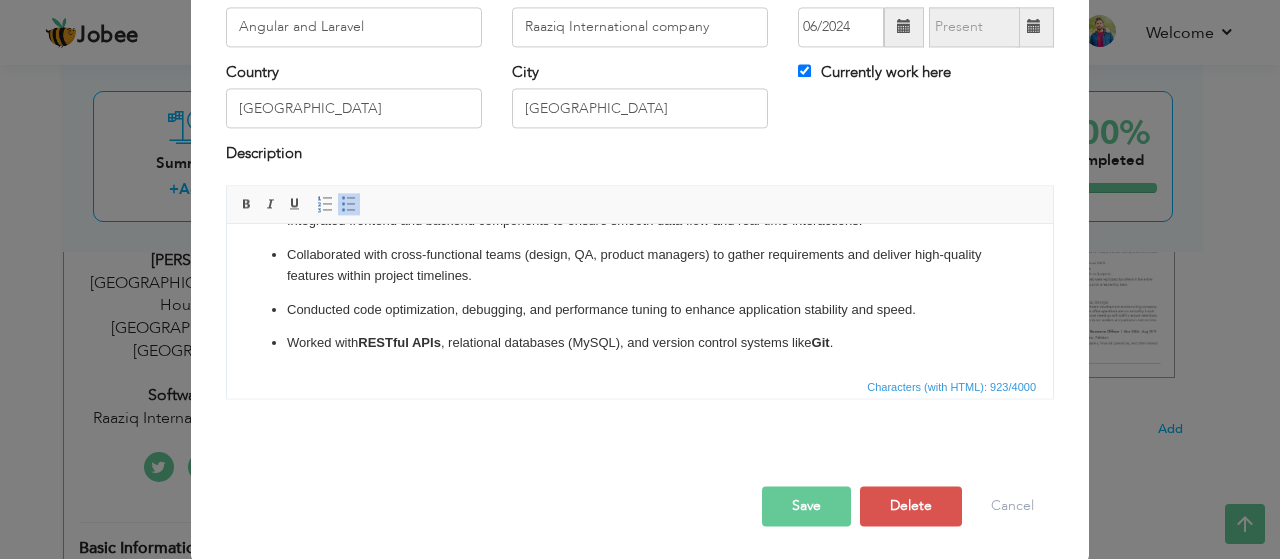 click on "Save" at bounding box center [806, 506] 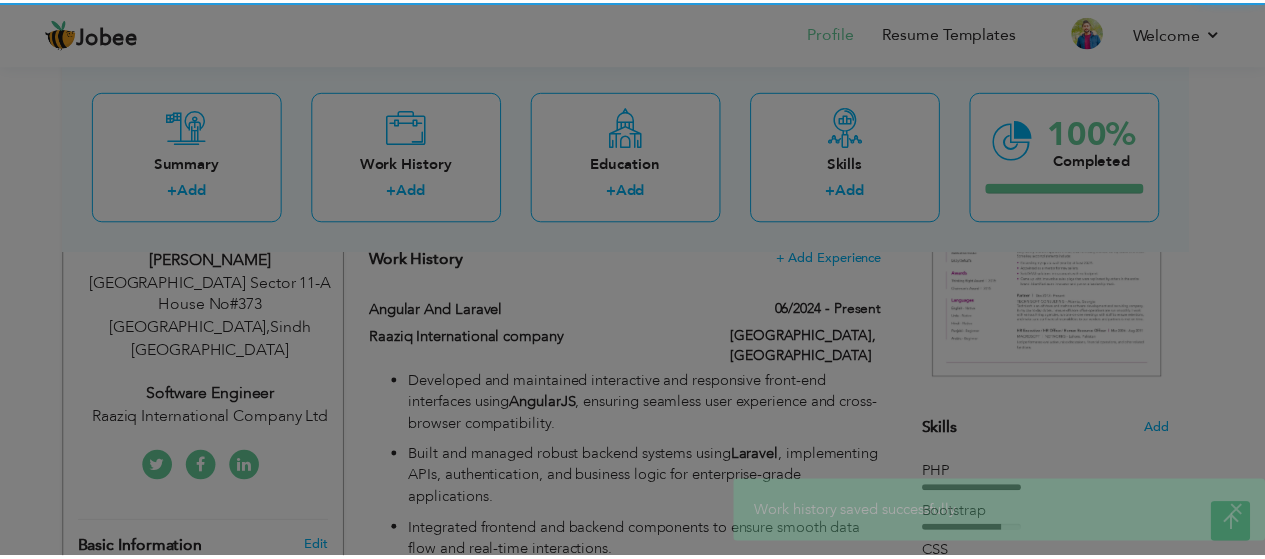 scroll, scrollTop: 0, scrollLeft: 0, axis: both 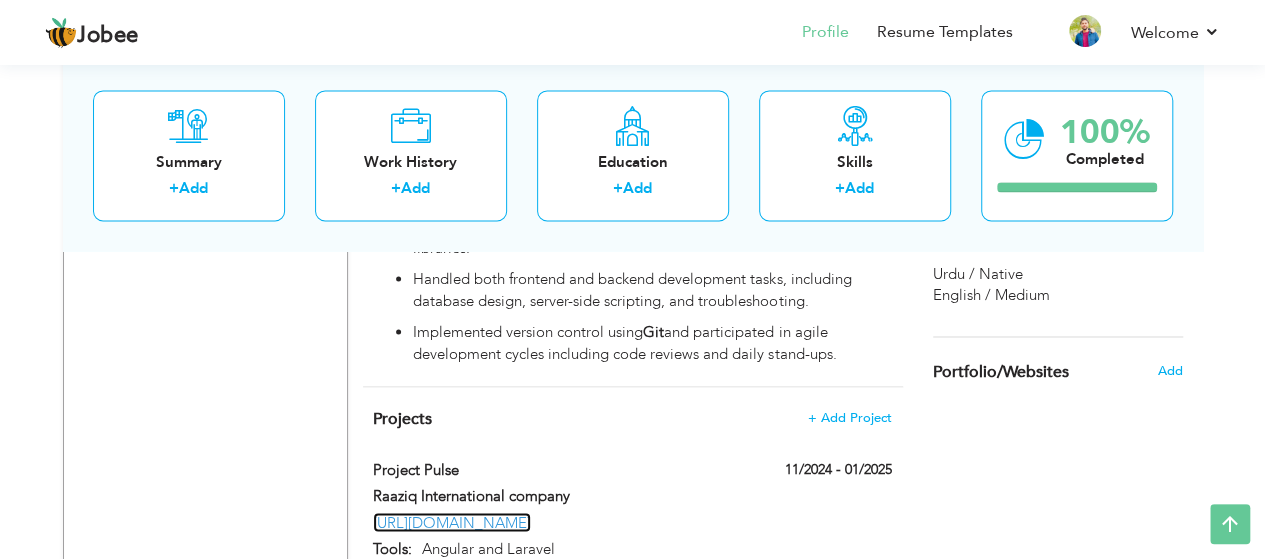 click on "[URL][DOMAIN_NAME]" at bounding box center [452, 522] 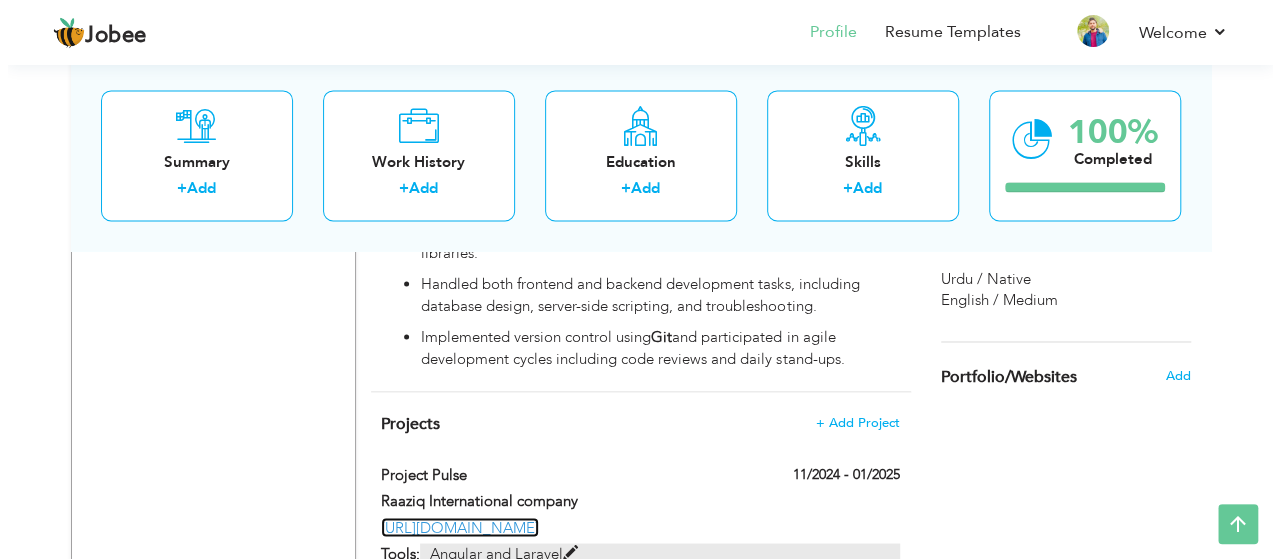 scroll, scrollTop: 1495, scrollLeft: 0, axis: vertical 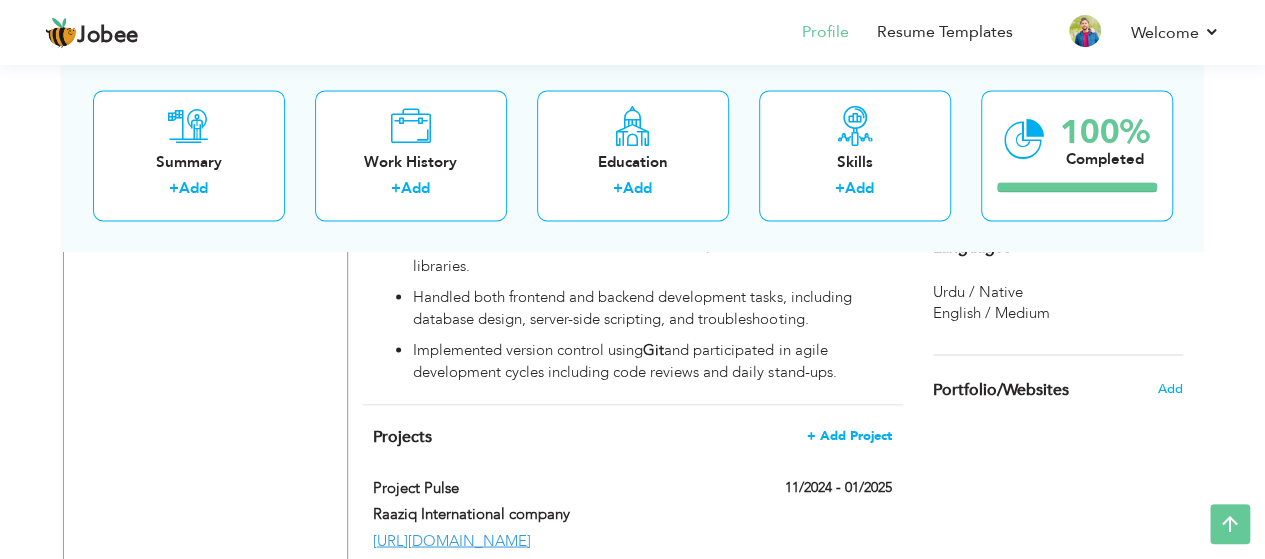 click on "+ Add Project" at bounding box center [849, 435] 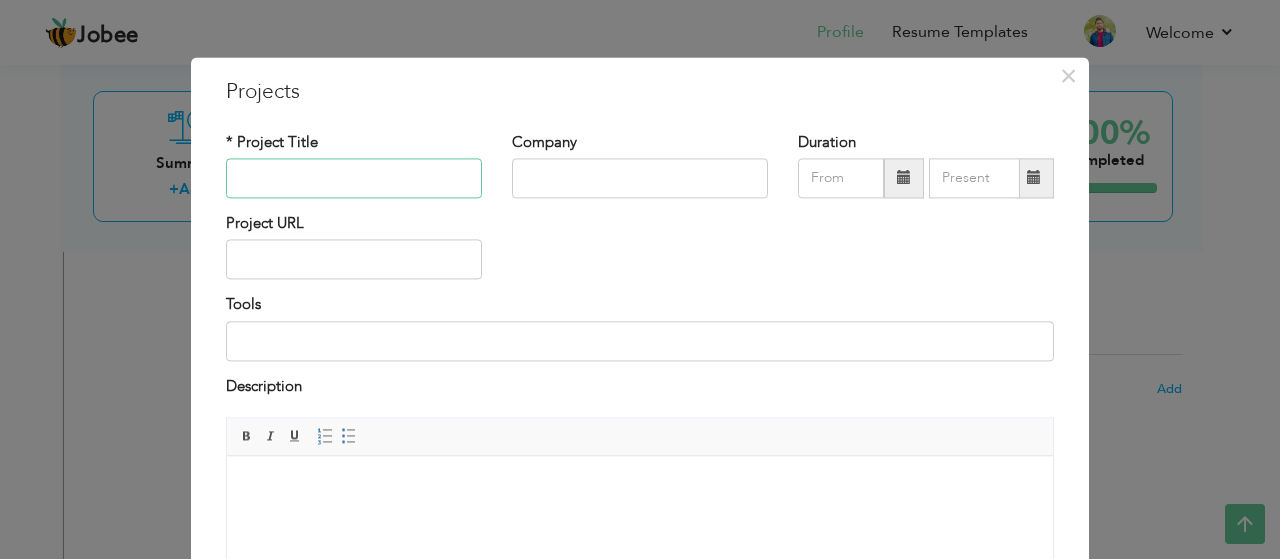 click at bounding box center [354, 178] 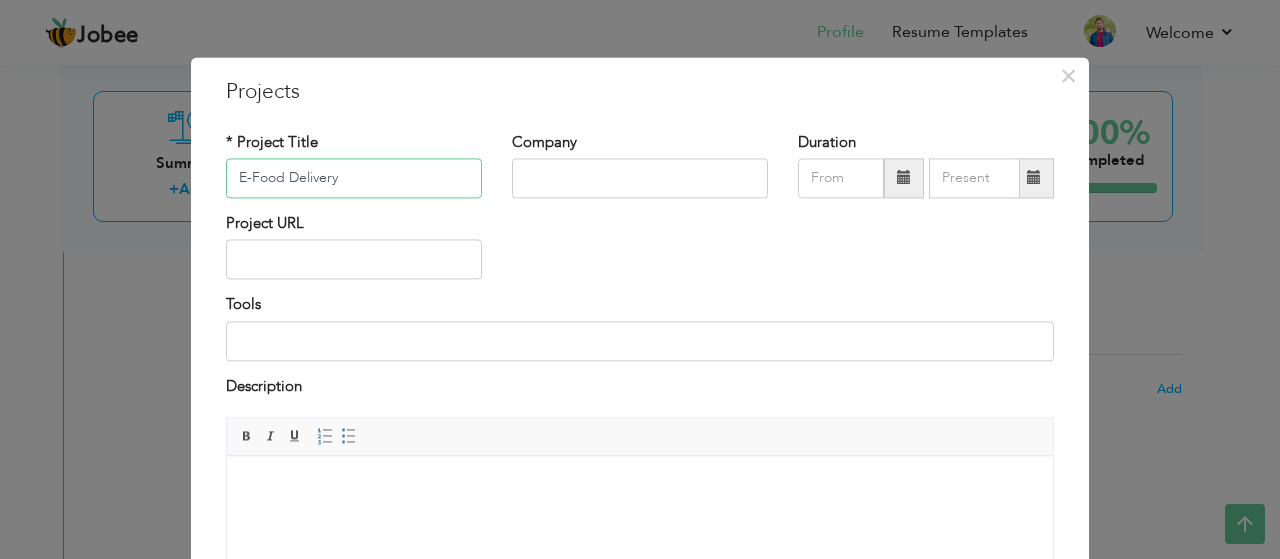 type on "E-Food Delivery" 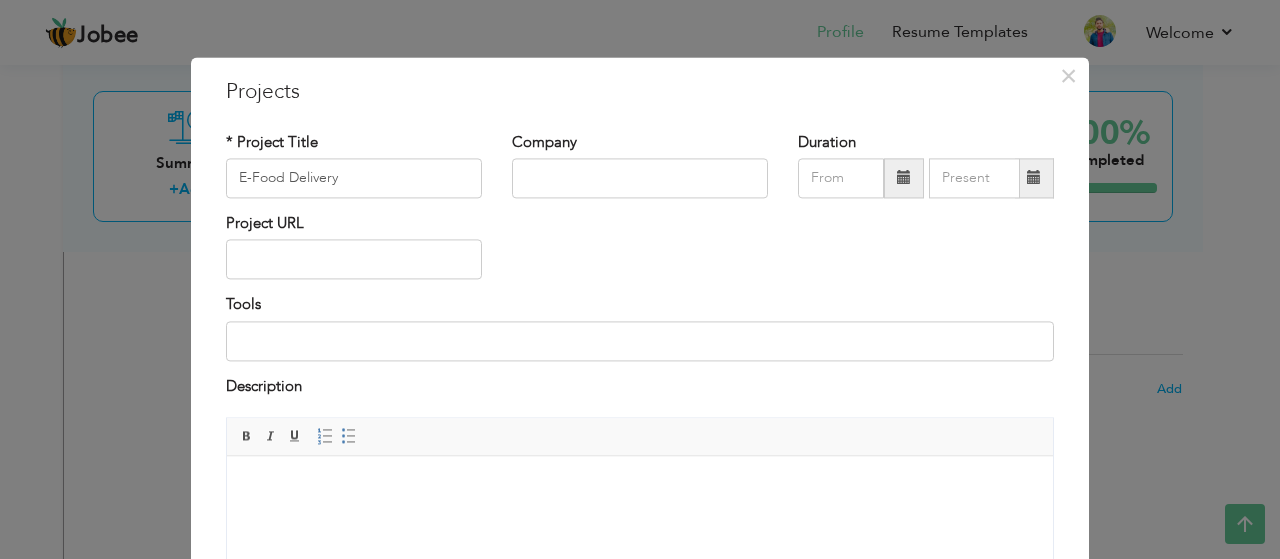 click on "* Project Title
E-Food Delivery" at bounding box center [354, 172] 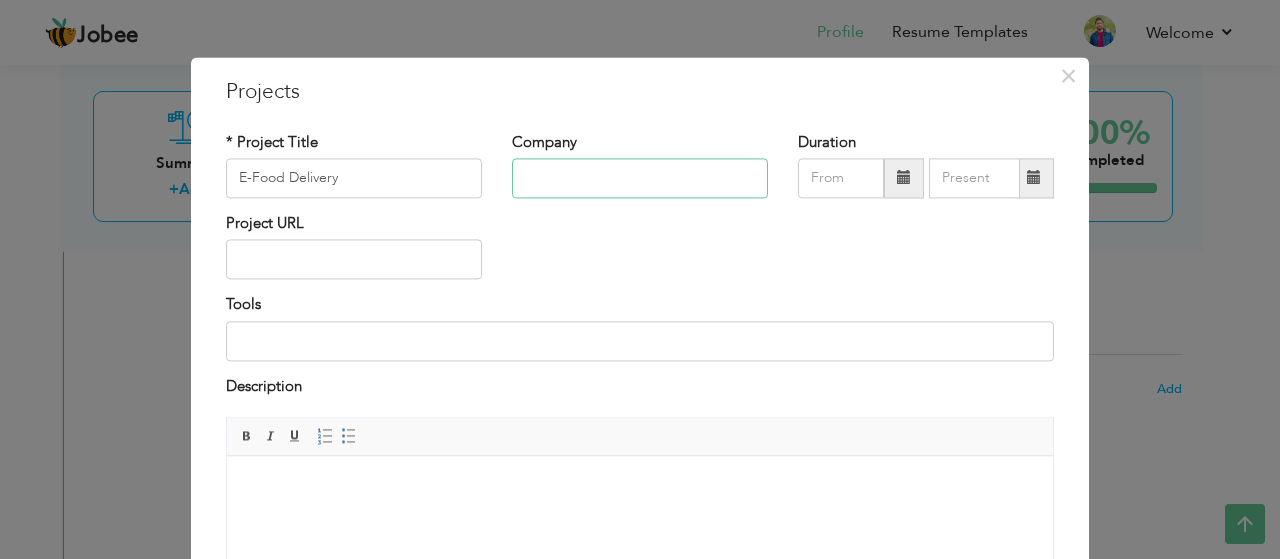 click at bounding box center [640, 178] 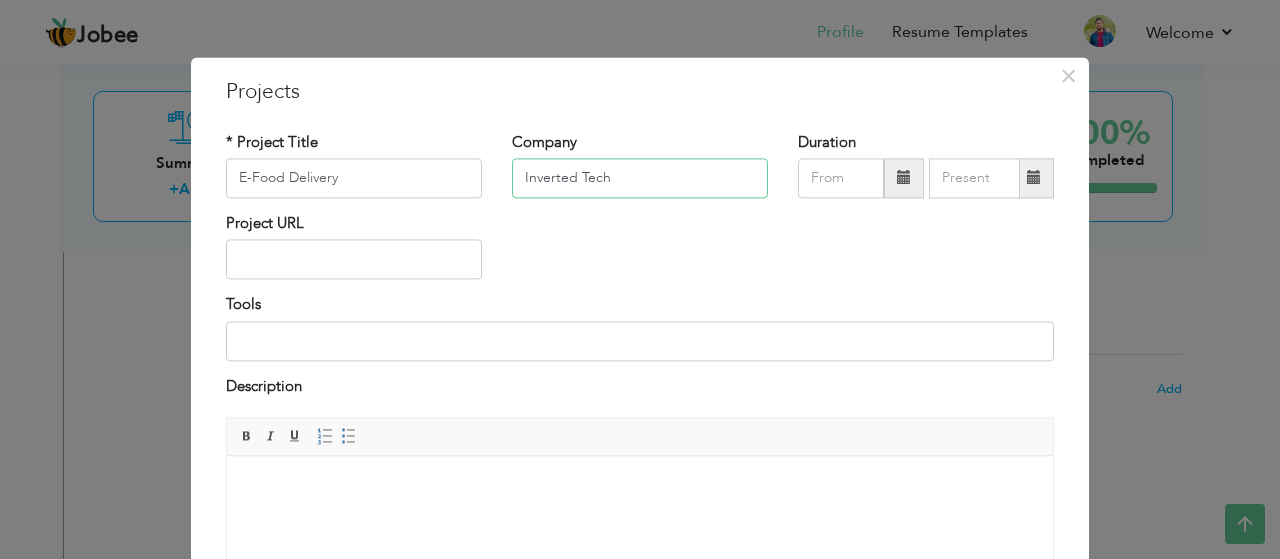 type on "Inverted Tech" 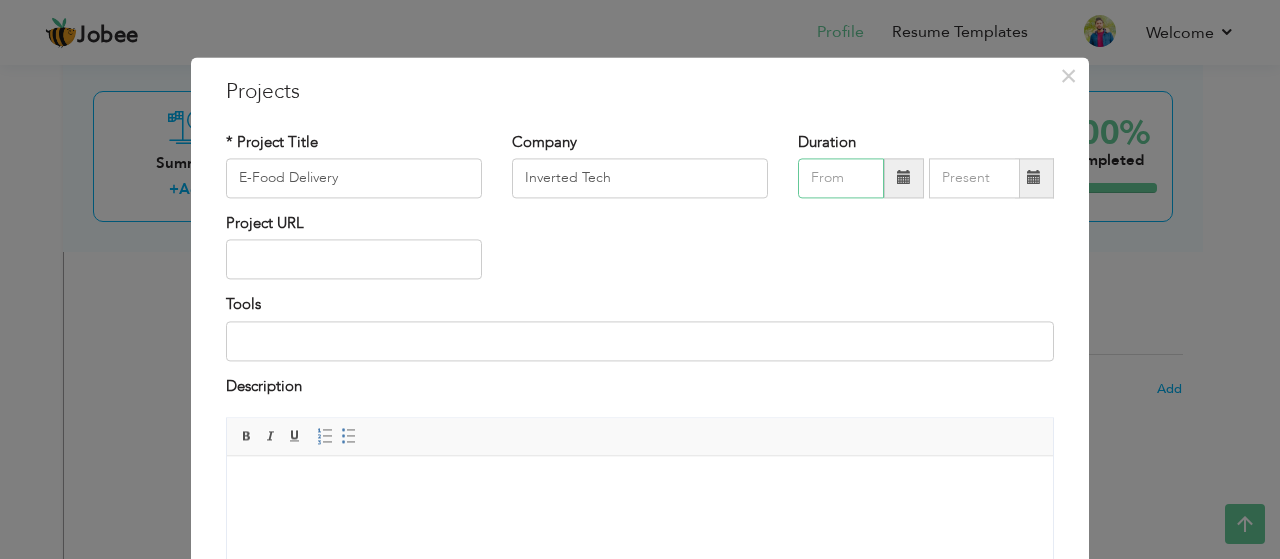 click at bounding box center [841, 178] 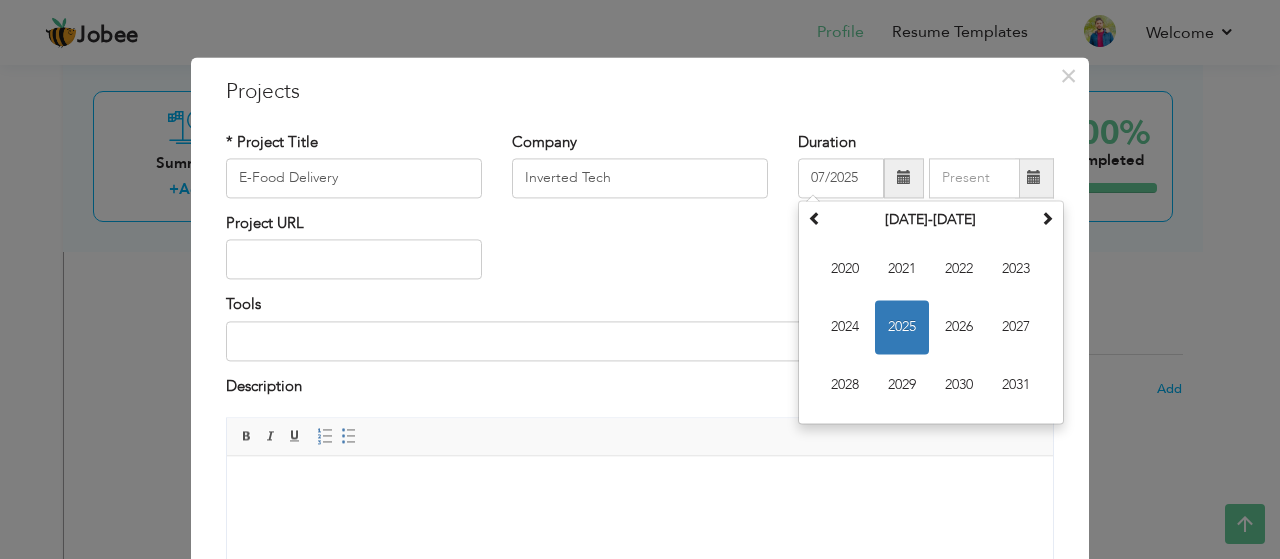 click at bounding box center (904, 178) 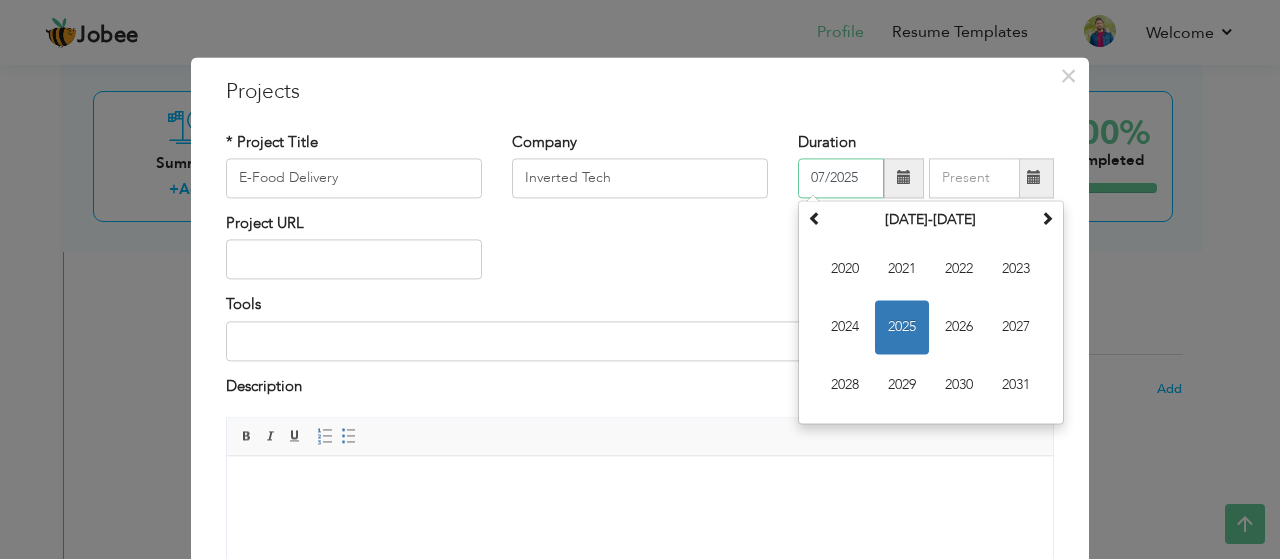 click on "2025" at bounding box center [902, 327] 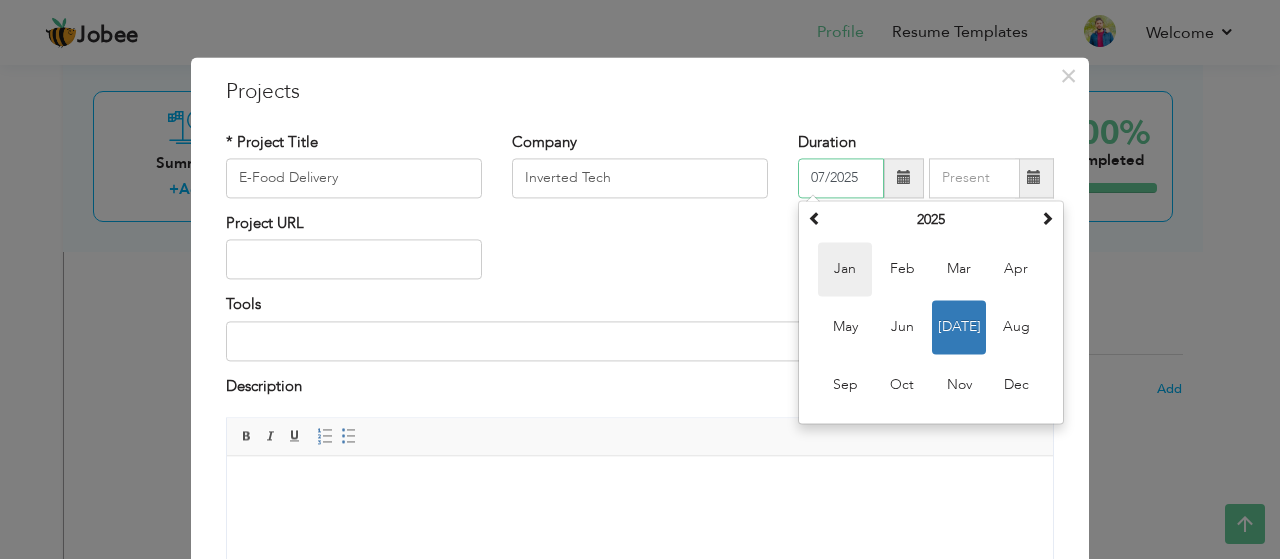 click on "Jan" at bounding box center [845, 269] 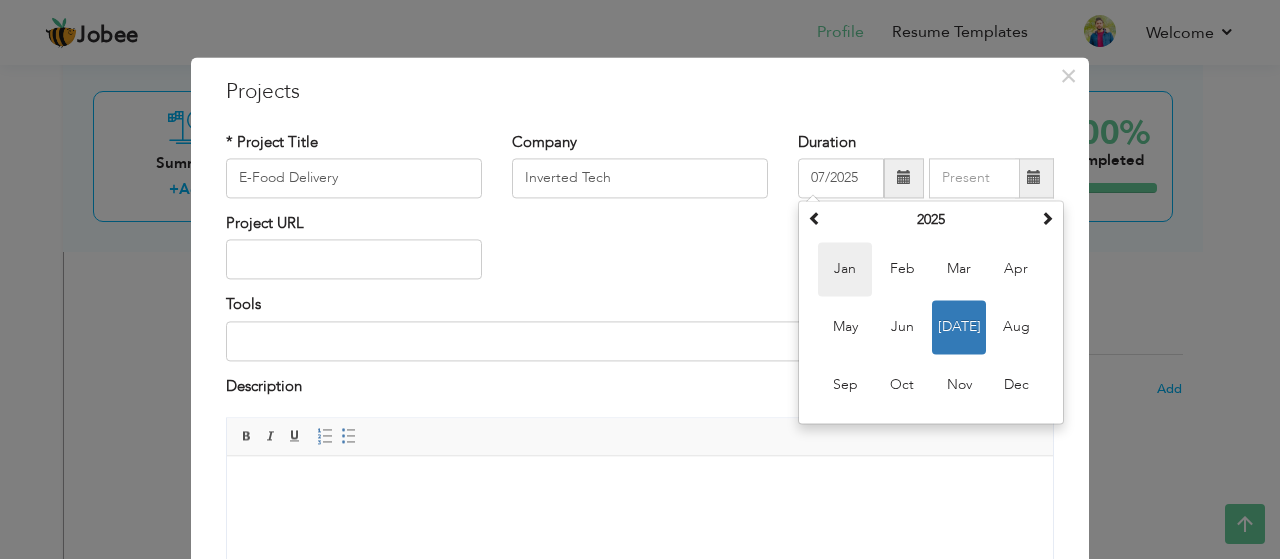 type on "01/2025" 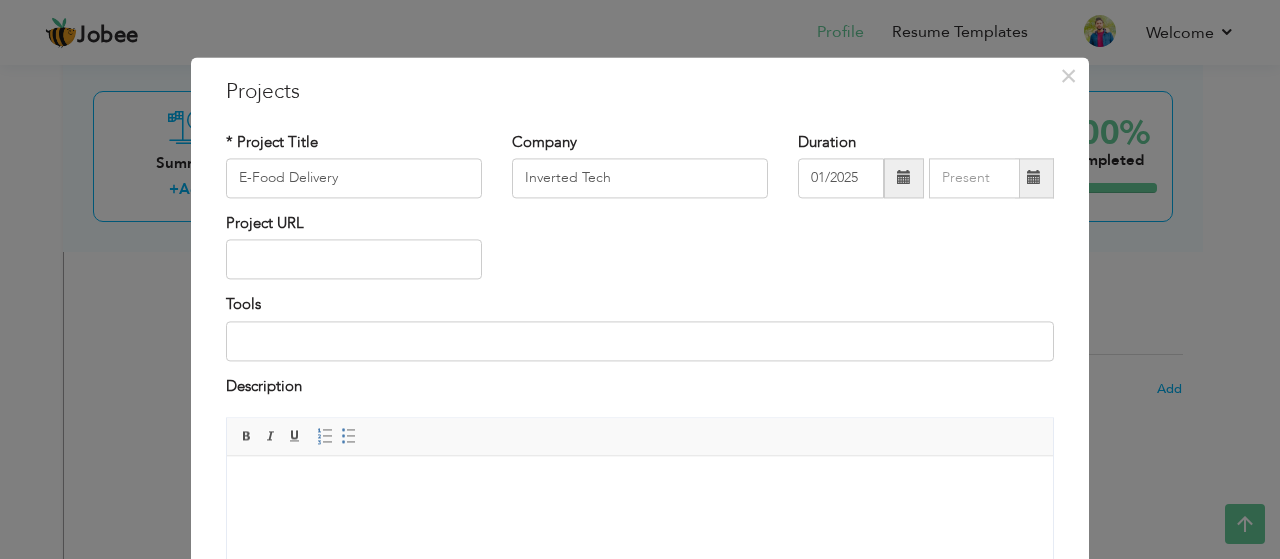 click at bounding box center (1034, 178) 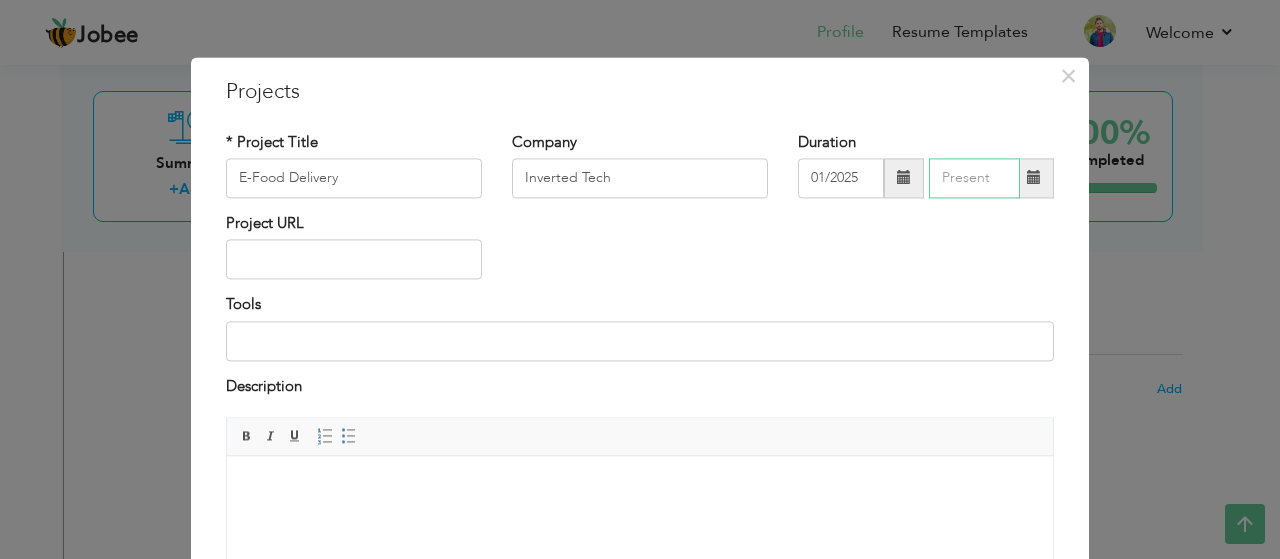 type on "07/2025" 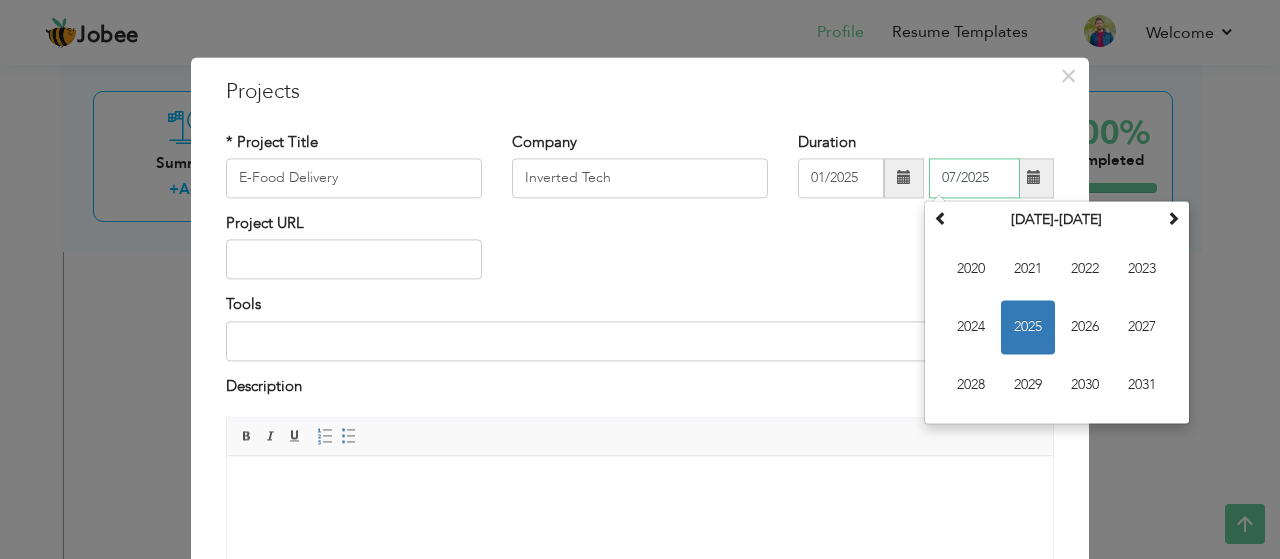 click on "2025" at bounding box center [1028, 327] 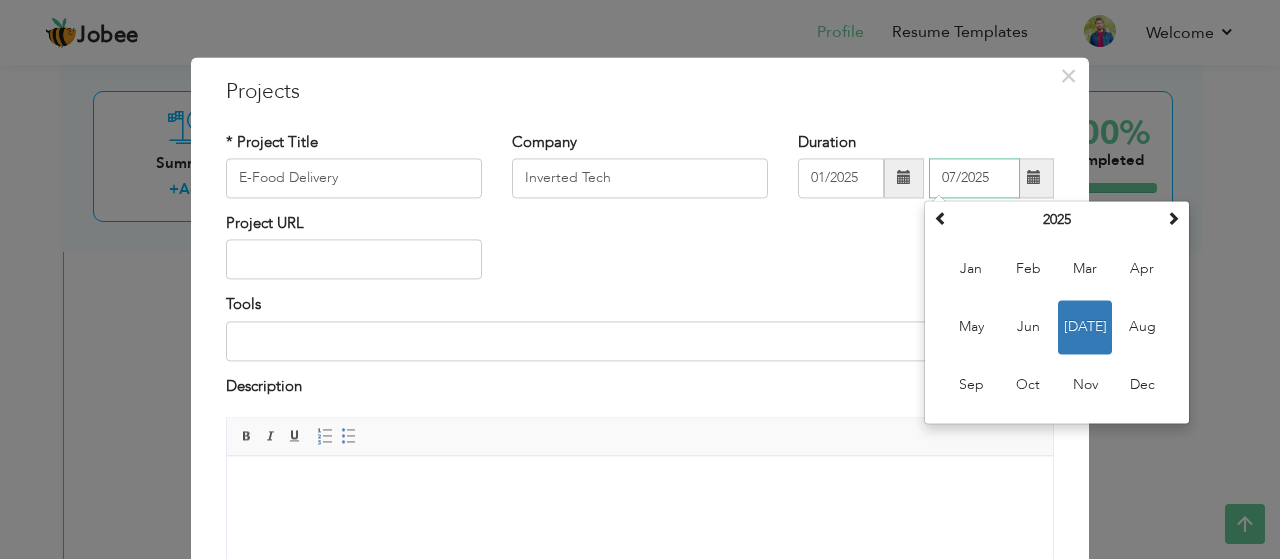 click on "Jul" at bounding box center (1085, 327) 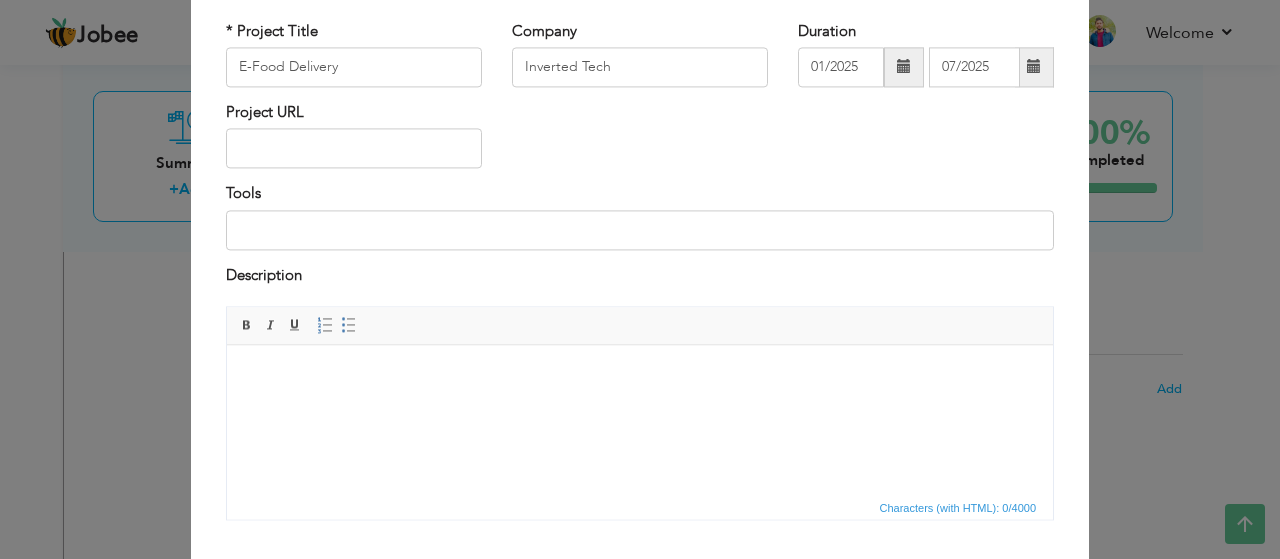 scroll, scrollTop: 112, scrollLeft: 0, axis: vertical 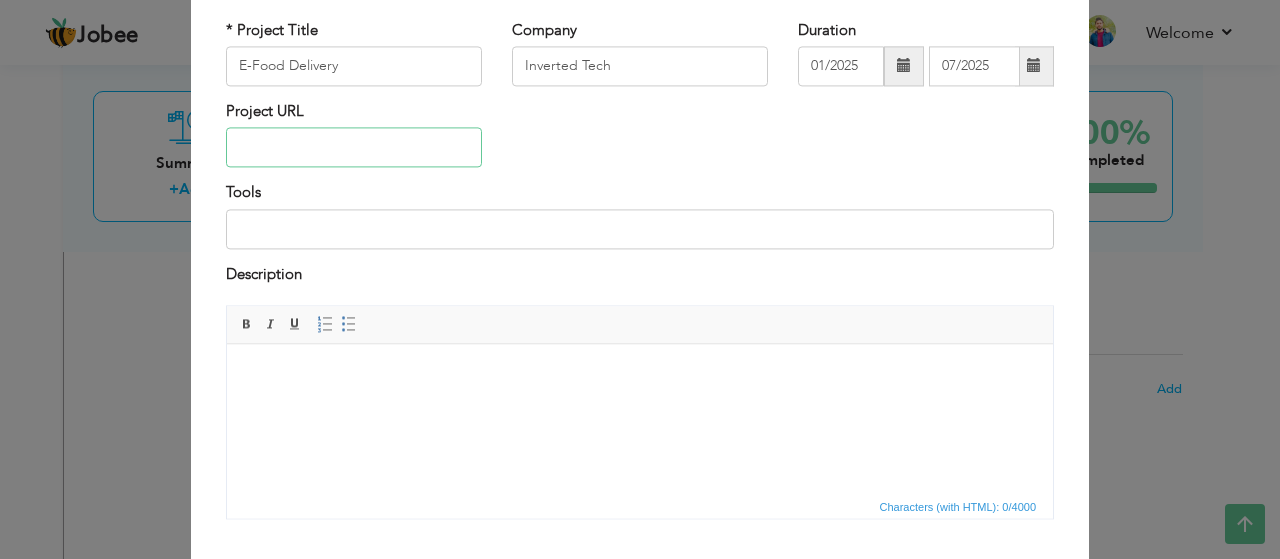 click at bounding box center (354, 148) 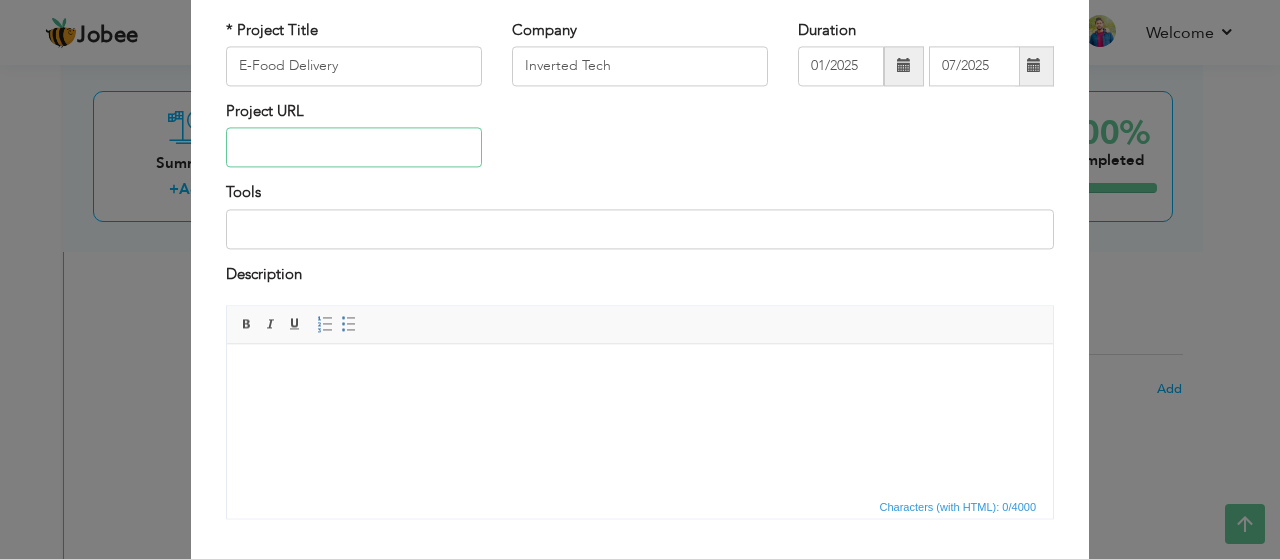 paste on "[URL][TECHNICAL_ID]" 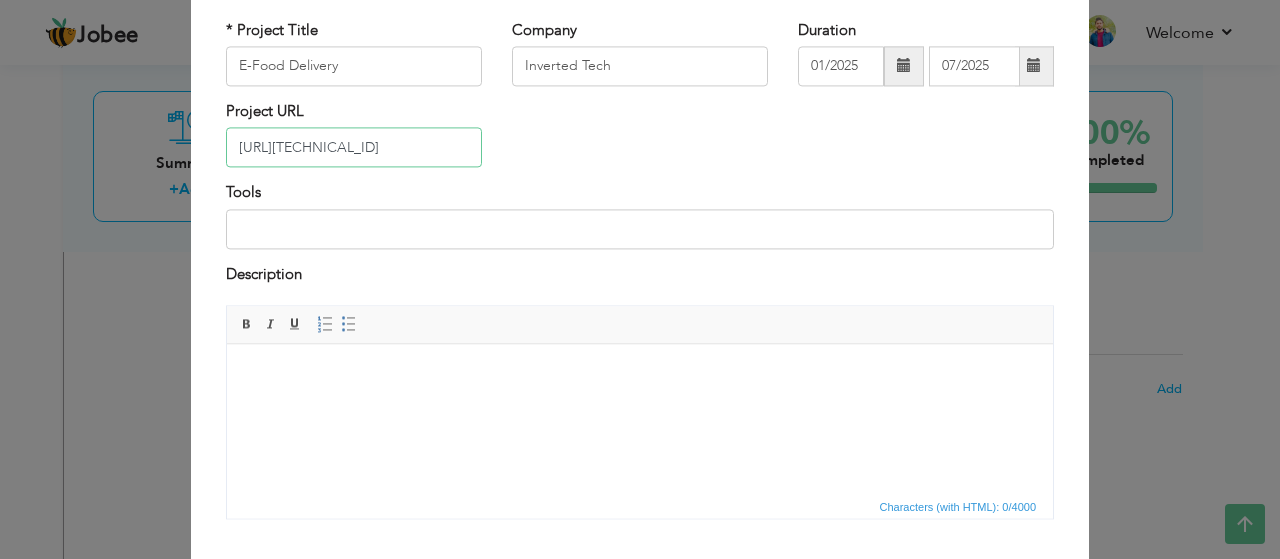 type on "[URL][TECHNICAL_ID]" 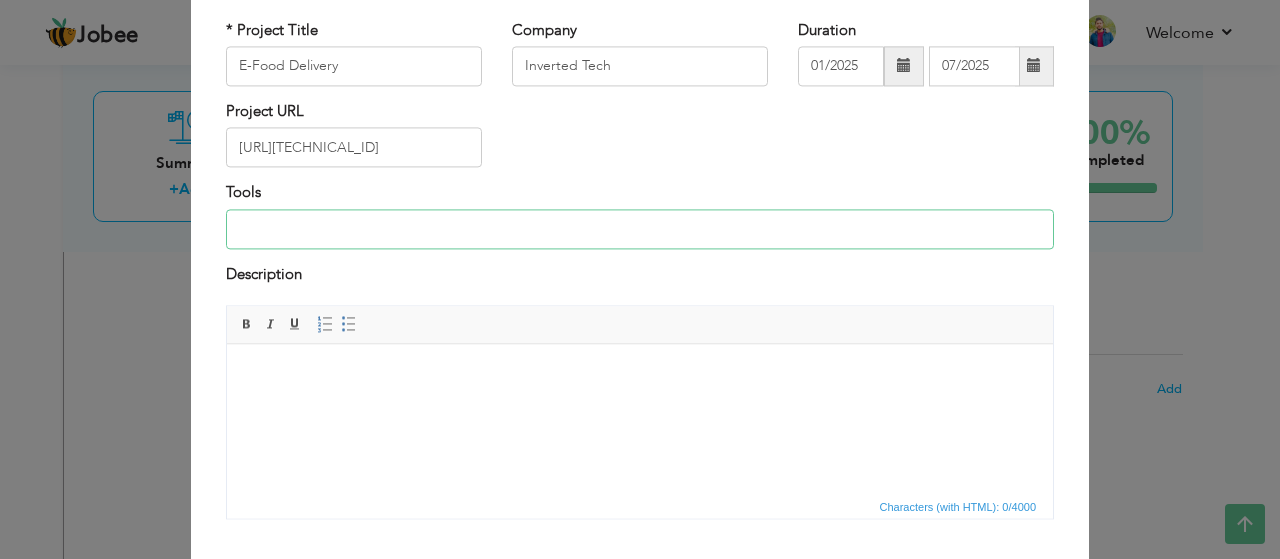 click at bounding box center [640, 229] 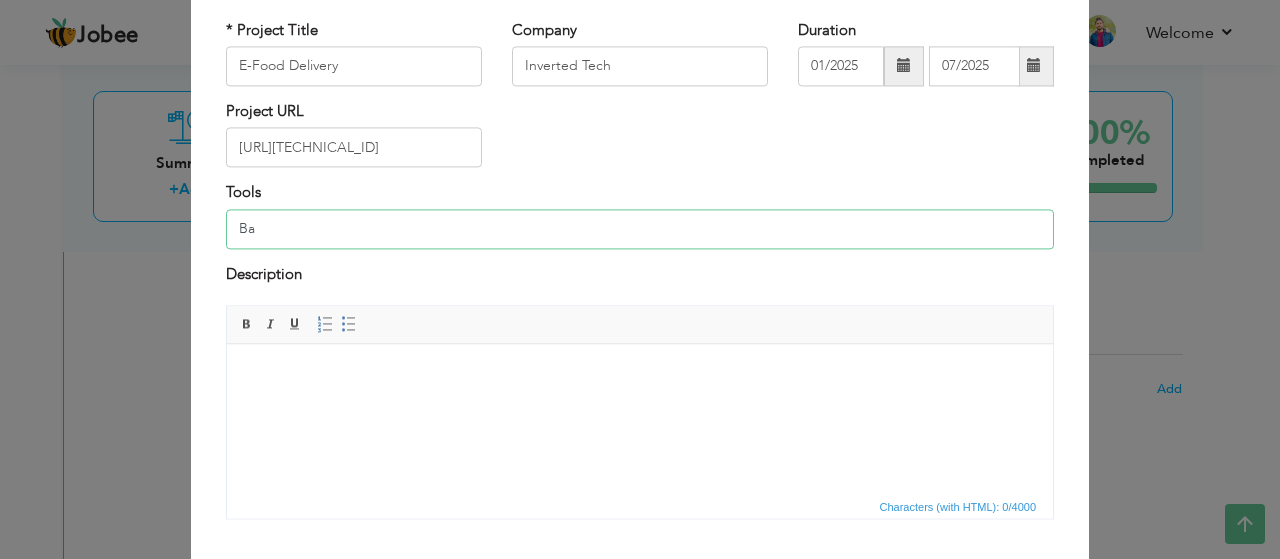 type on "B" 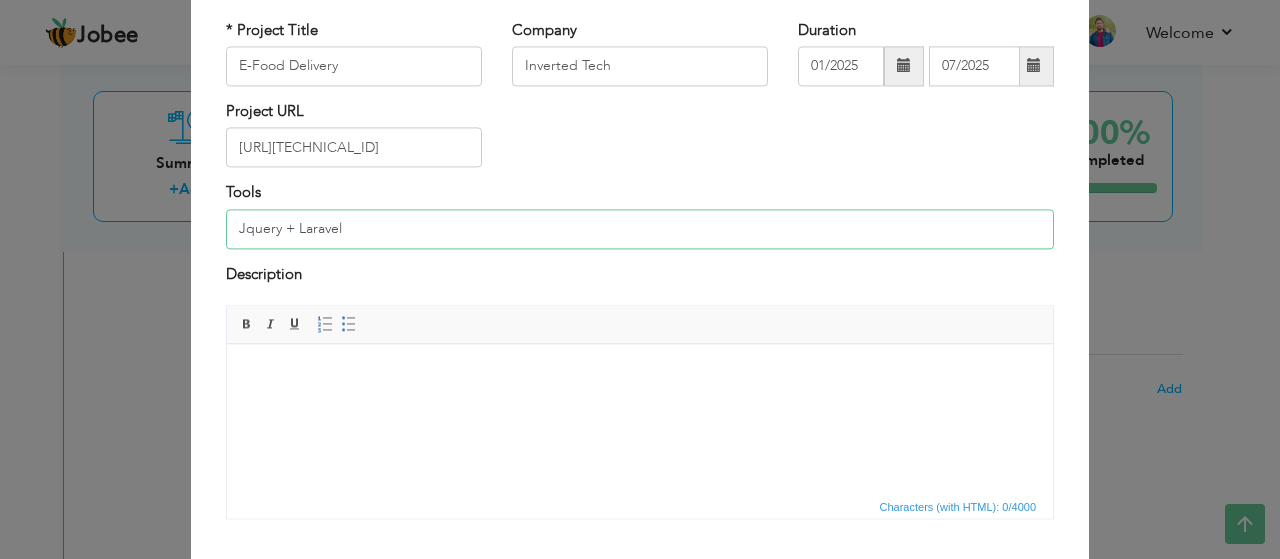 scroll, scrollTop: 232, scrollLeft: 0, axis: vertical 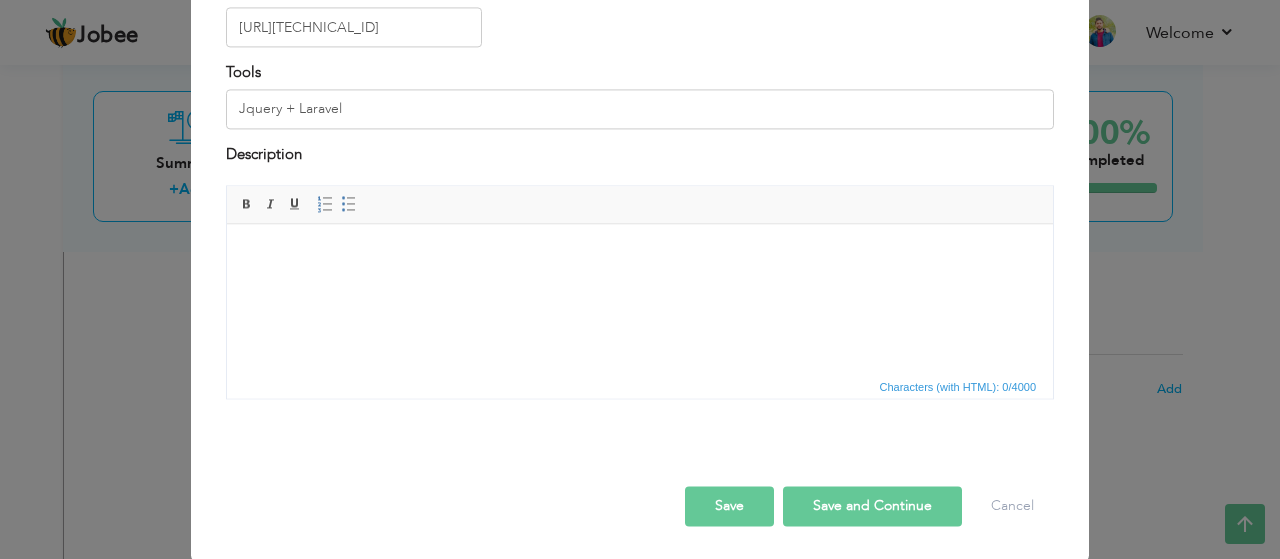 click at bounding box center (640, 254) 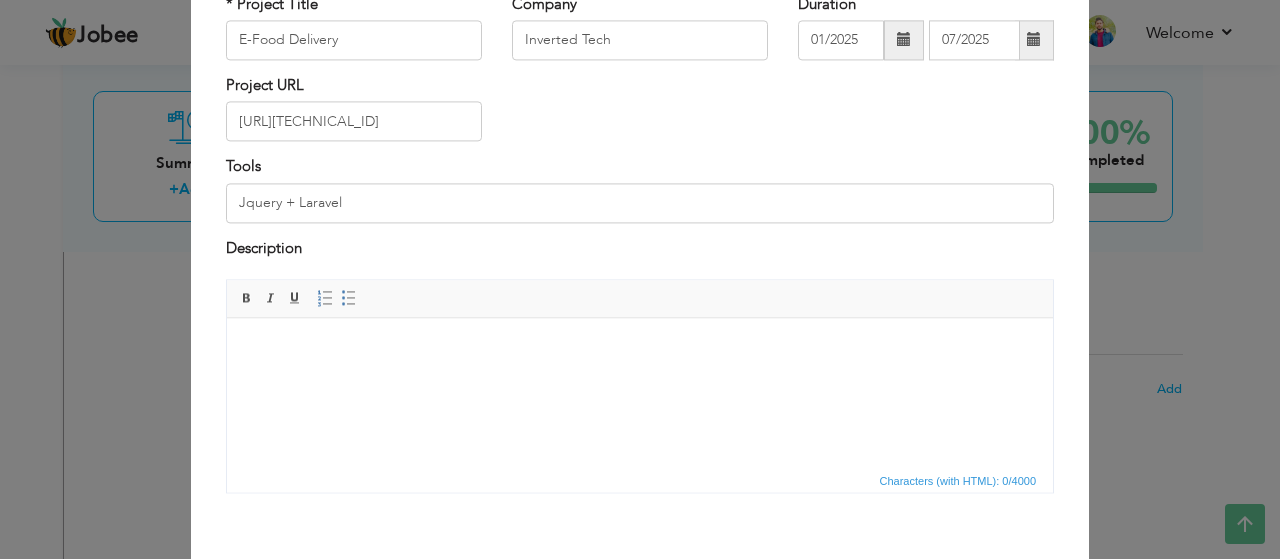 scroll, scrollTop: 0, scrollLeft: 0, axis: both 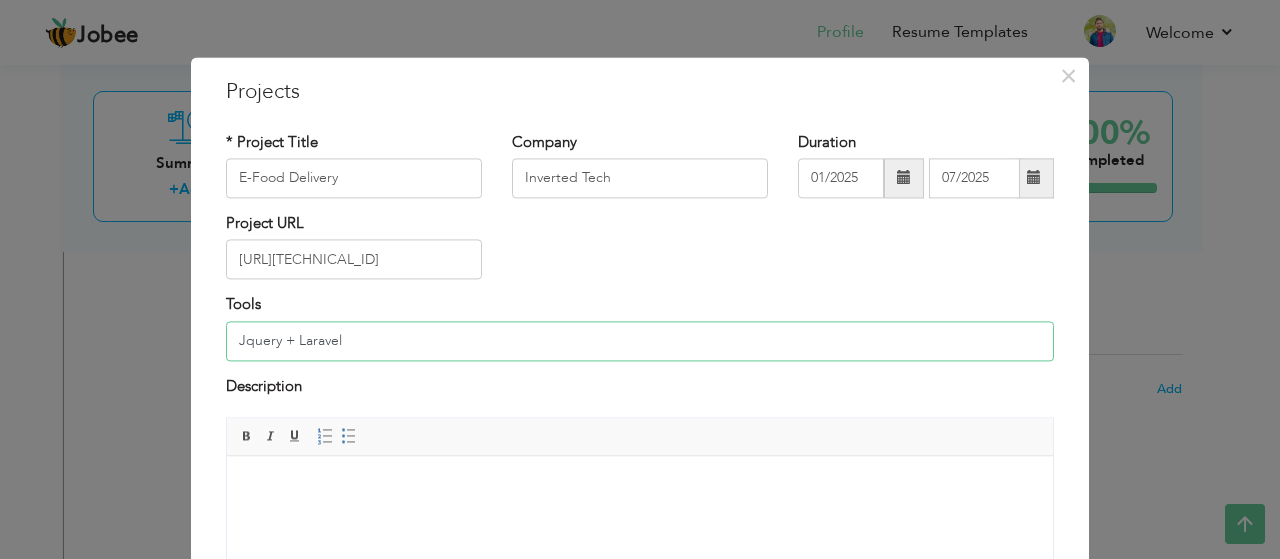click on "Jquery + Laravel" at bounding box center (640, 341) 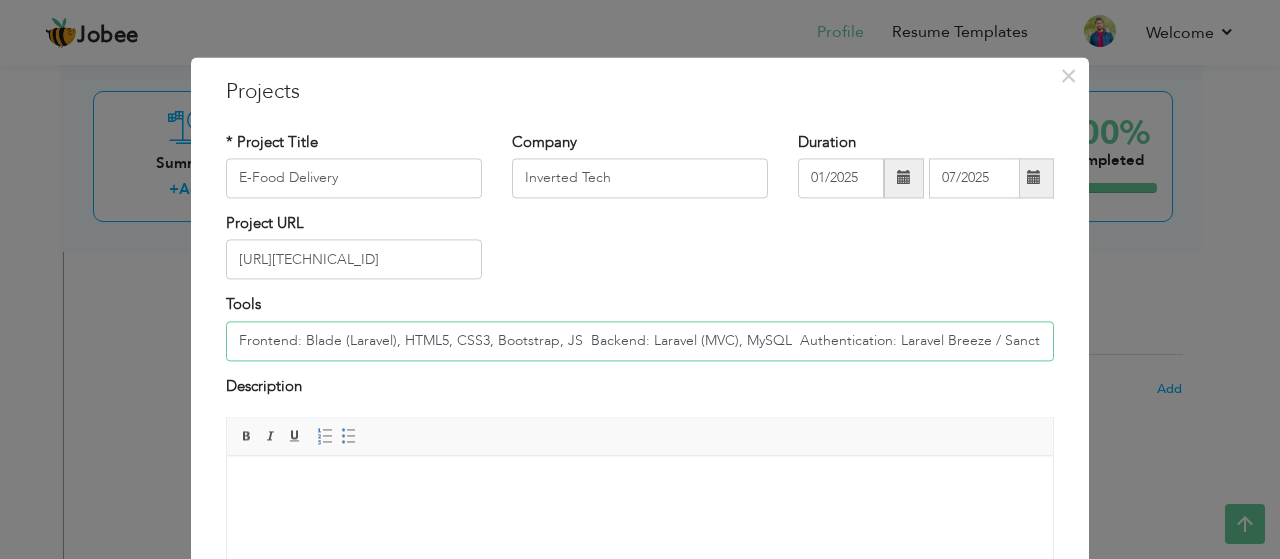 scroll, scrollTop: 0, scrollLeft: 156, axis: horizontal 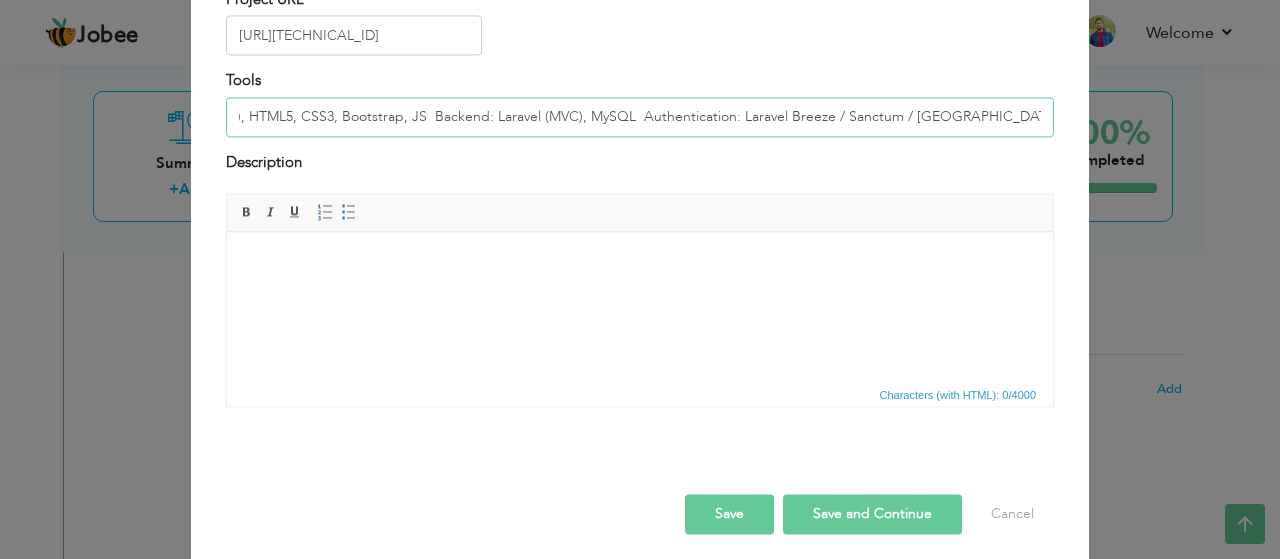 type on "Frontend: Blade (Laravel), HTML5, CSS3, Bootstrap, JS  Backend: Laravel (MVC), MySQL  Authentication: Laravel Breeze / Sanctum / [GEOGRAPHIC_DATA] (depending o" 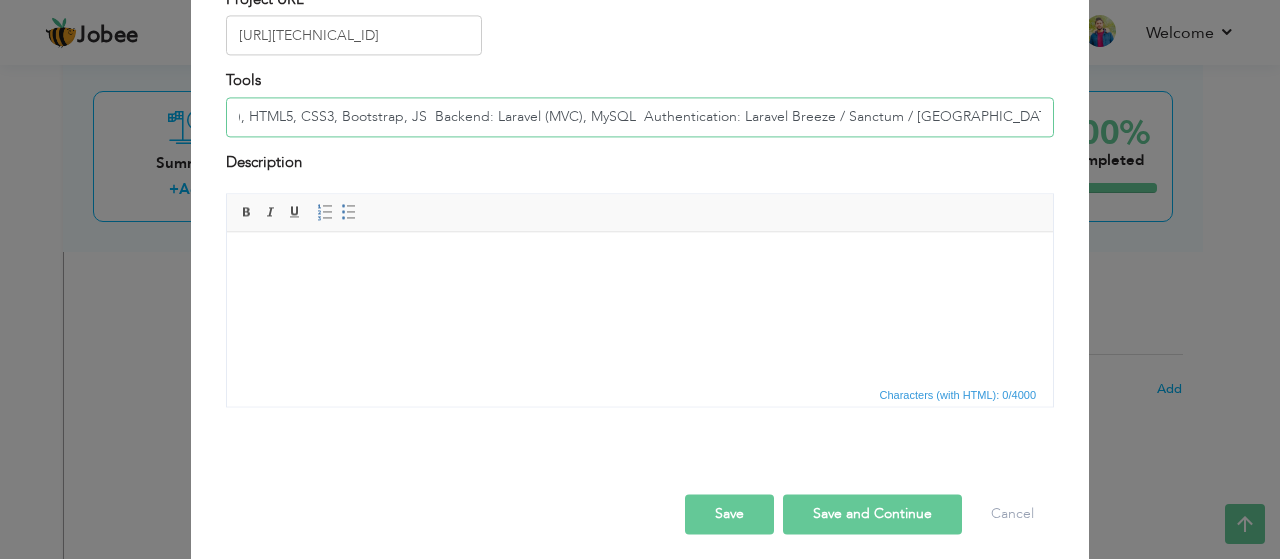 scroll, scrollTop: 0, scrollLeft: 0, axis: both 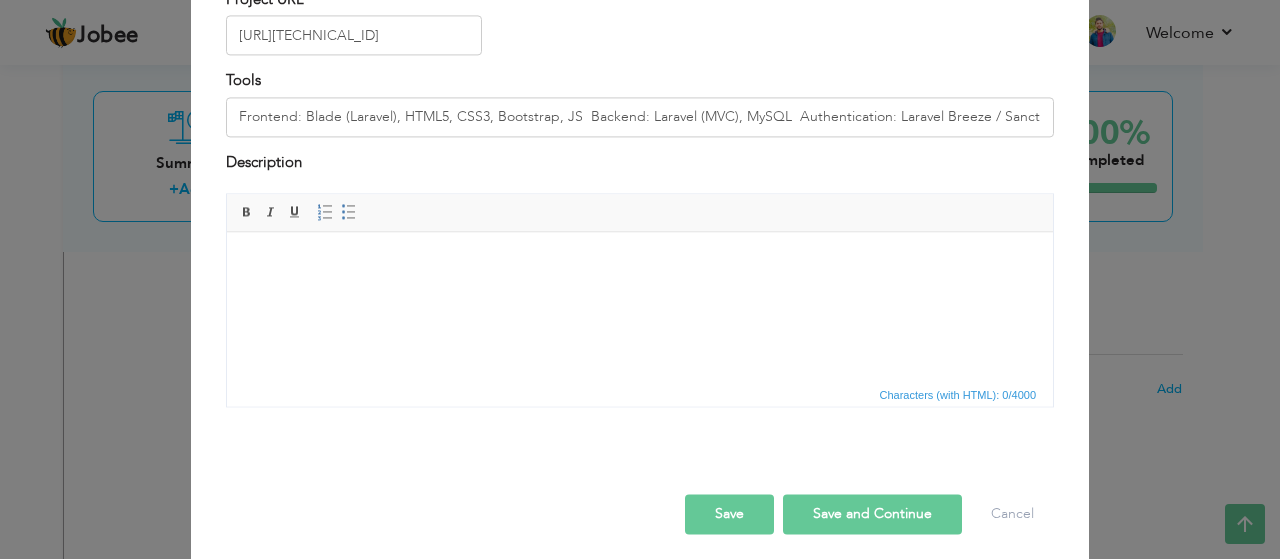 click at bounding box center [640, 262] 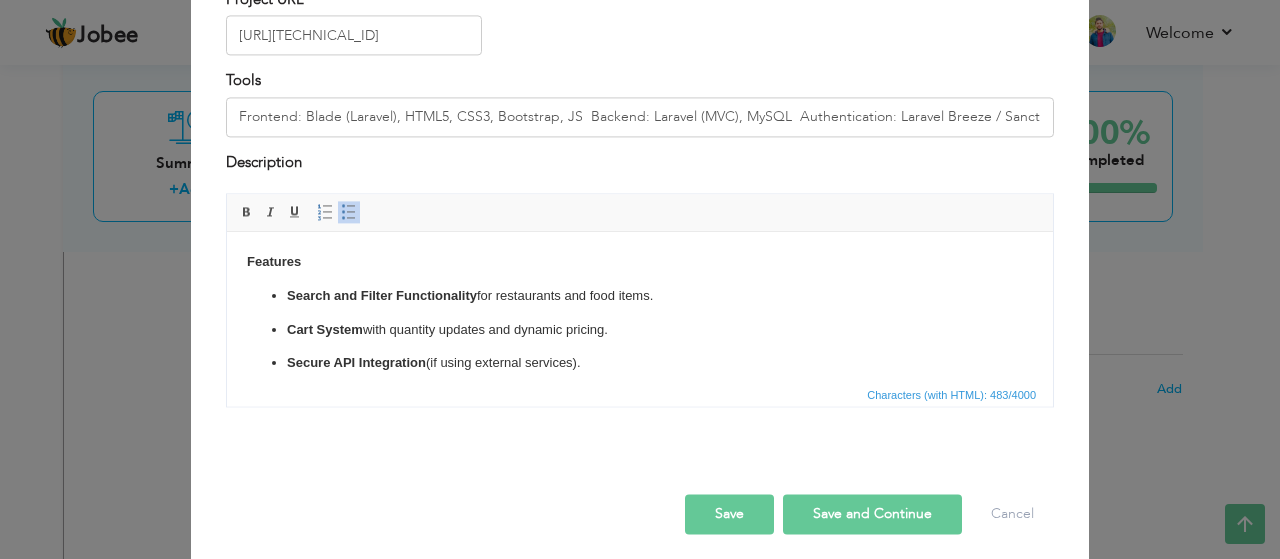 scroll, scrollTop: 80, scrollLeft: 0, axis: vertical 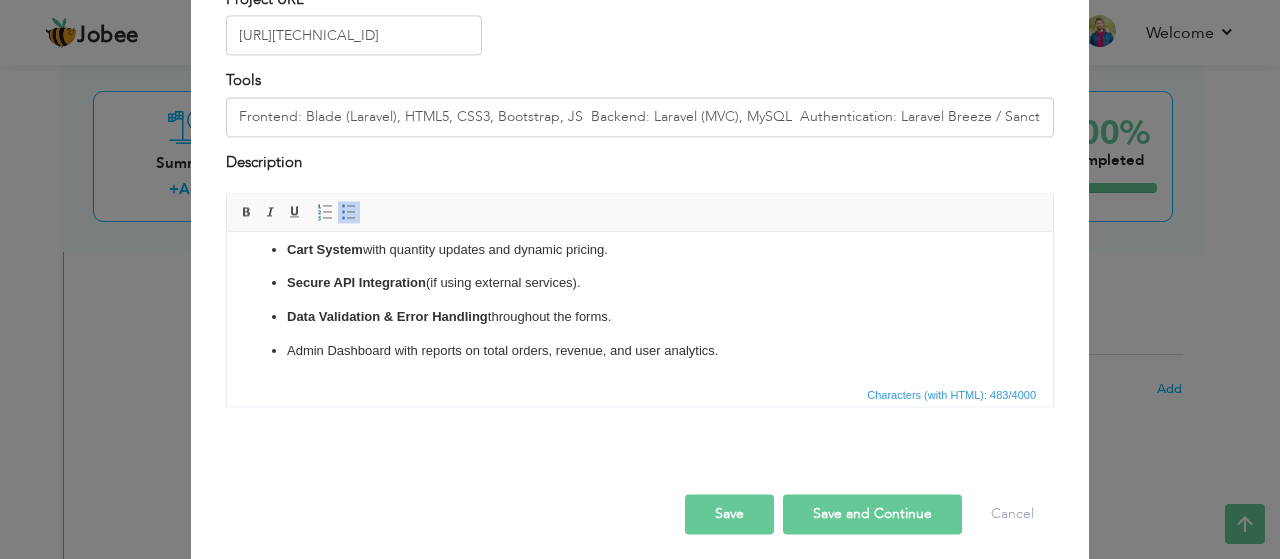 click on "Save" at bounding box center [729, 515] 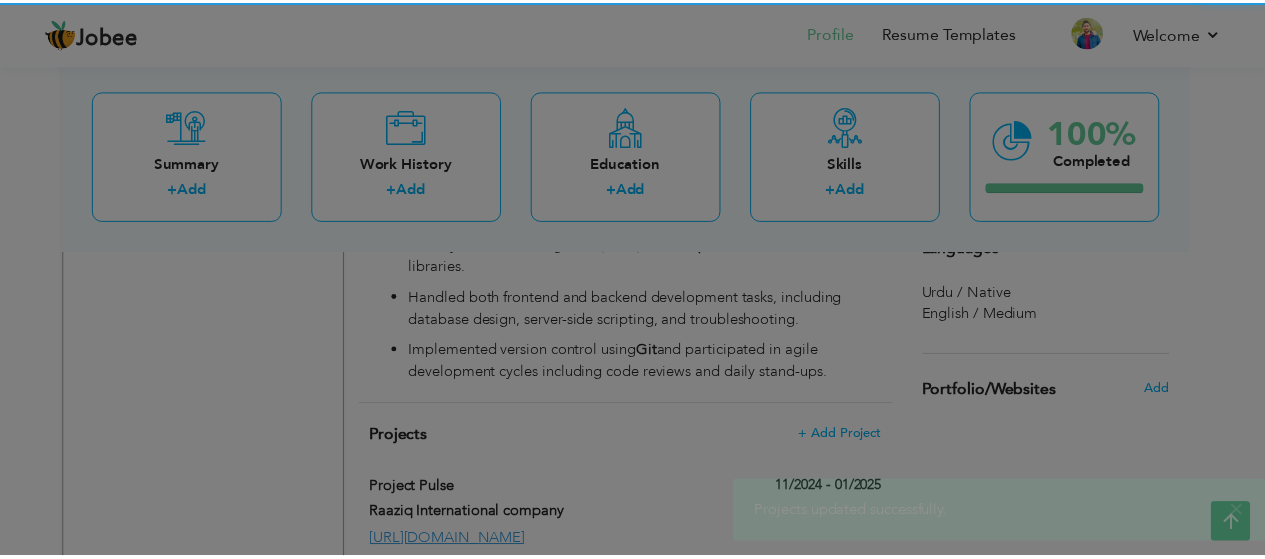 scroll, scrollTop: 0, scrollLeft: 0, axis: both 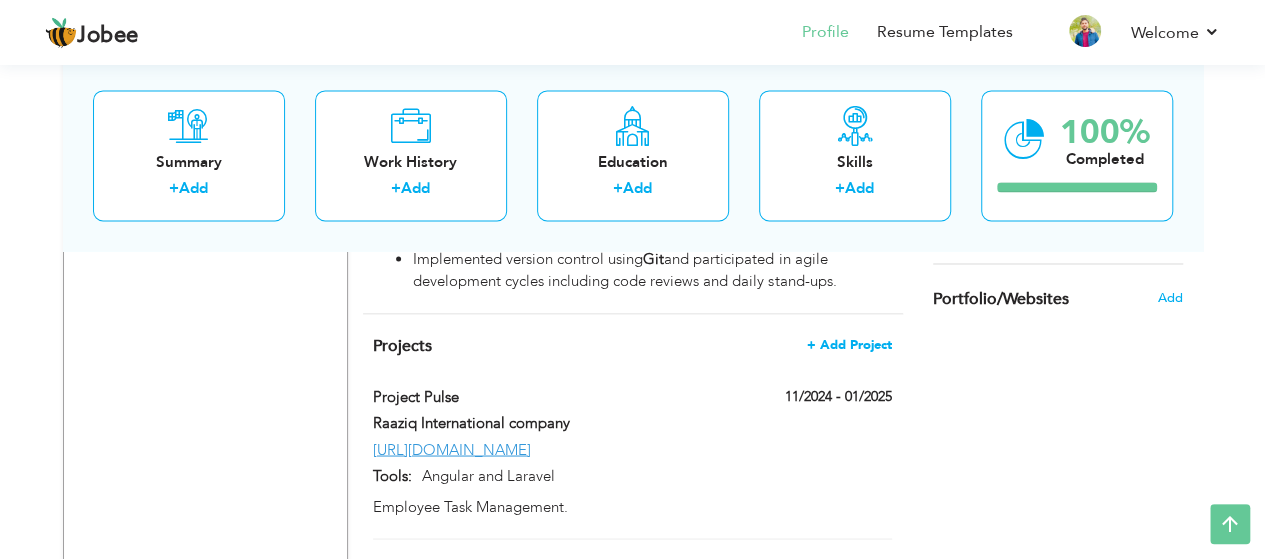 click on "+ Add Project" at bounding box center [849, 344] 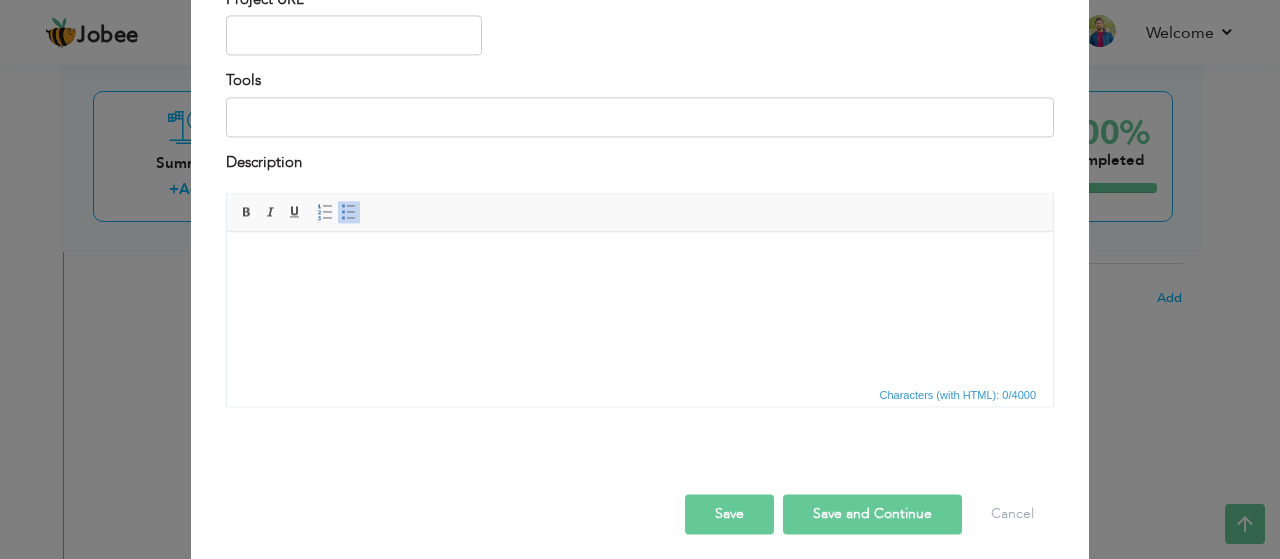 scroll, scrollTop: 0, scrollLeft: 0, axis: both 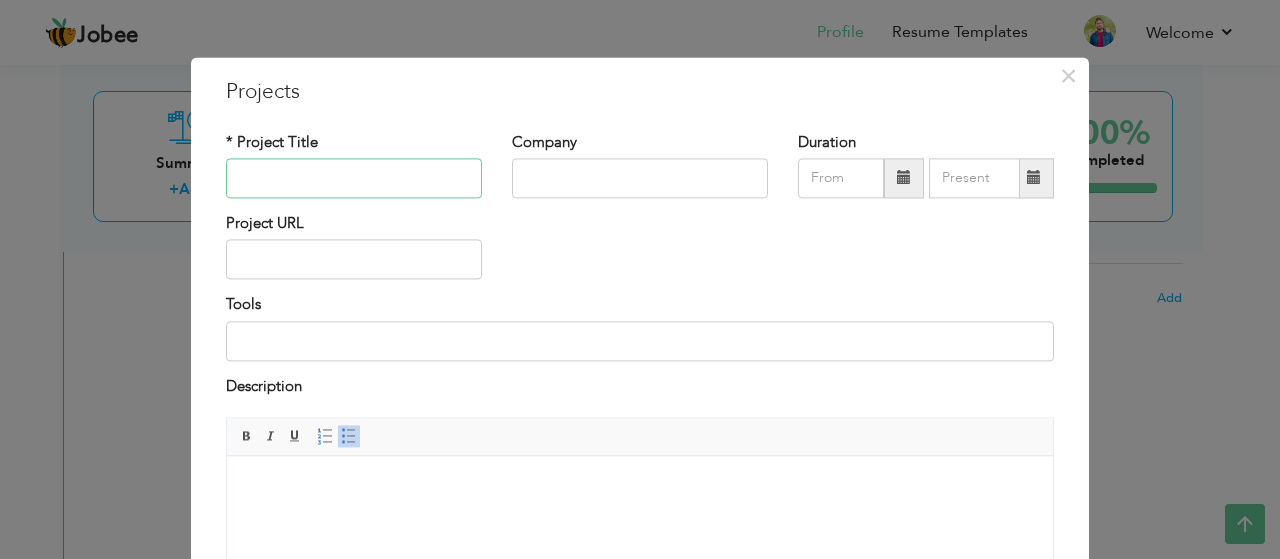 click at bounding box center [354, 178] 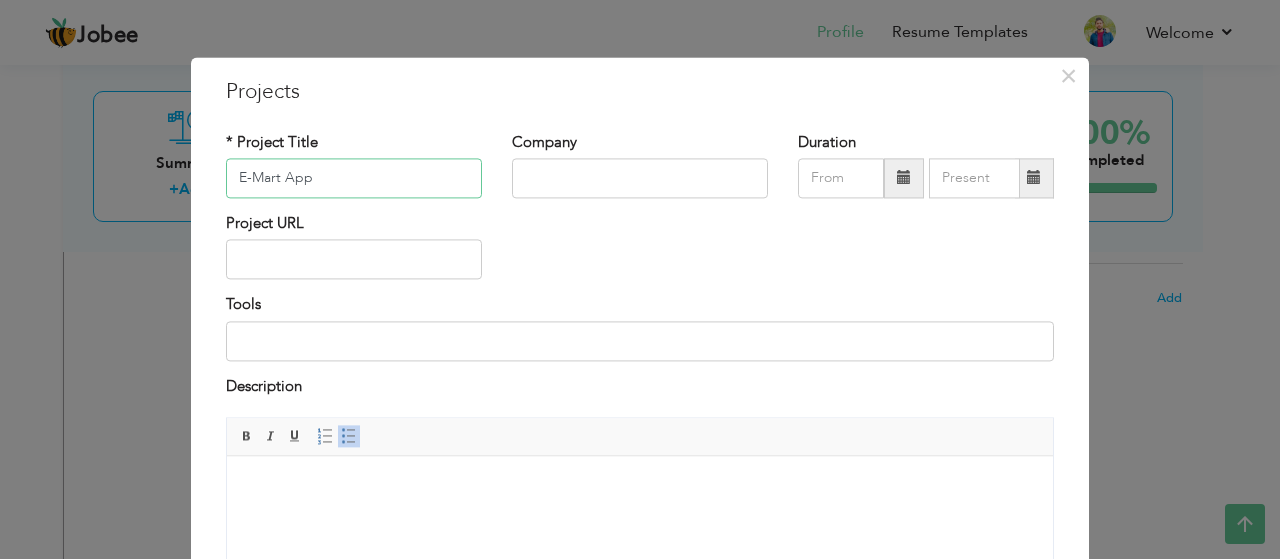 type on "E-Mart App" 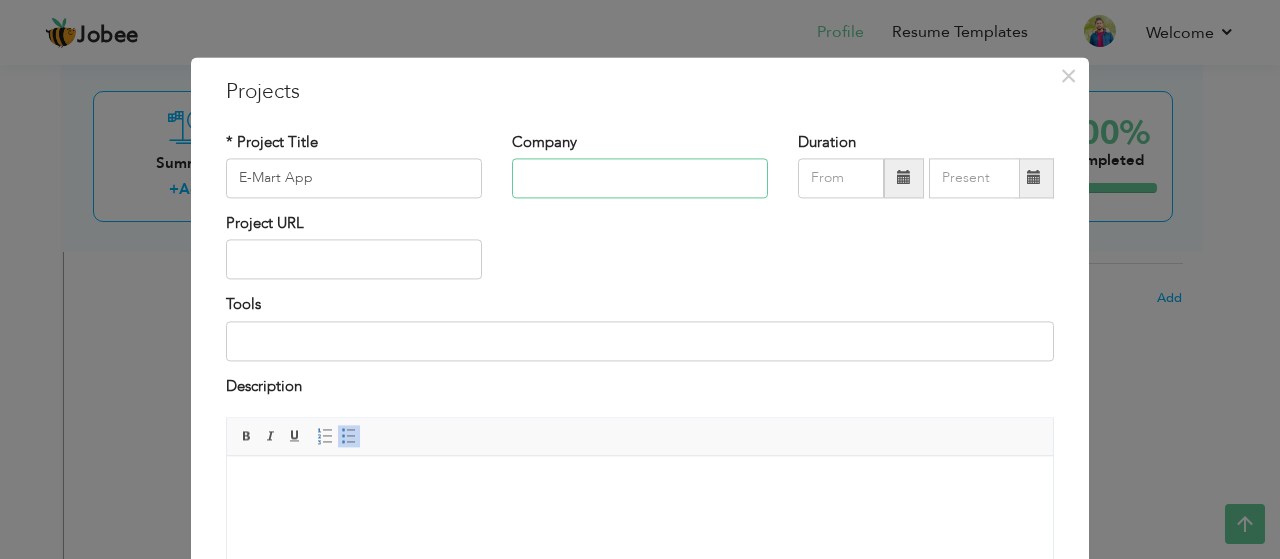 click at bounding box center [640, 178] 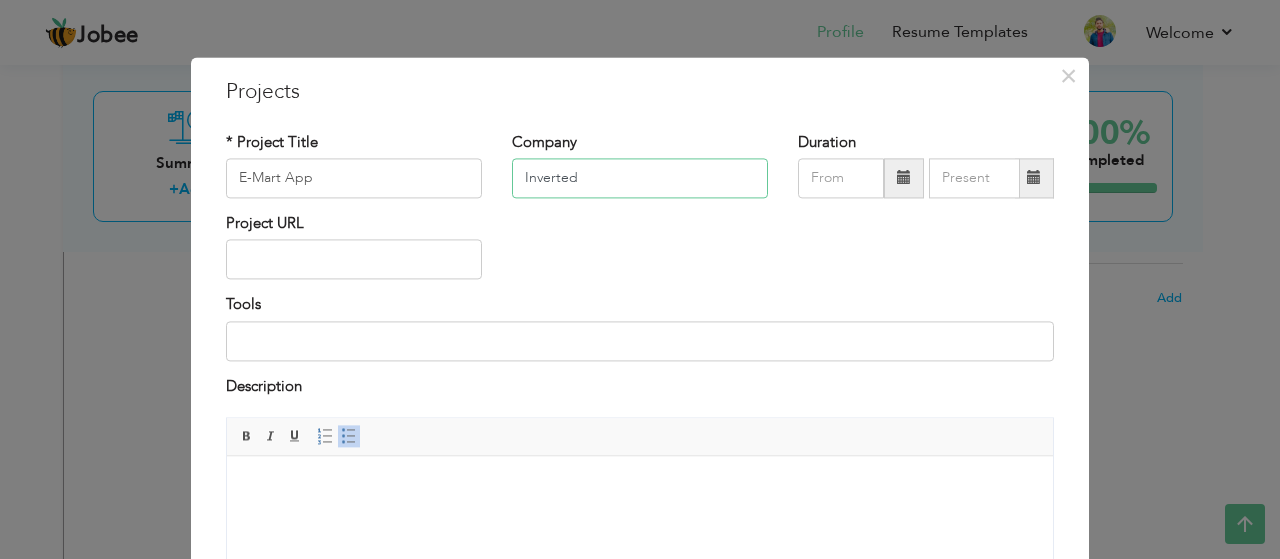 type on "Inverted" 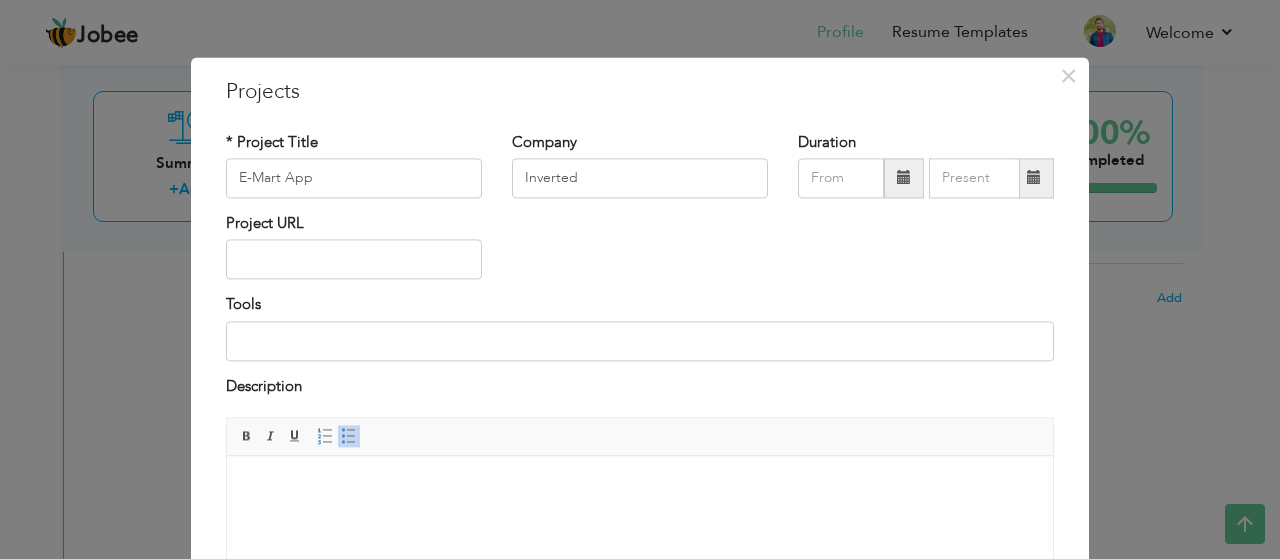 click at bounding box center (904, 178) 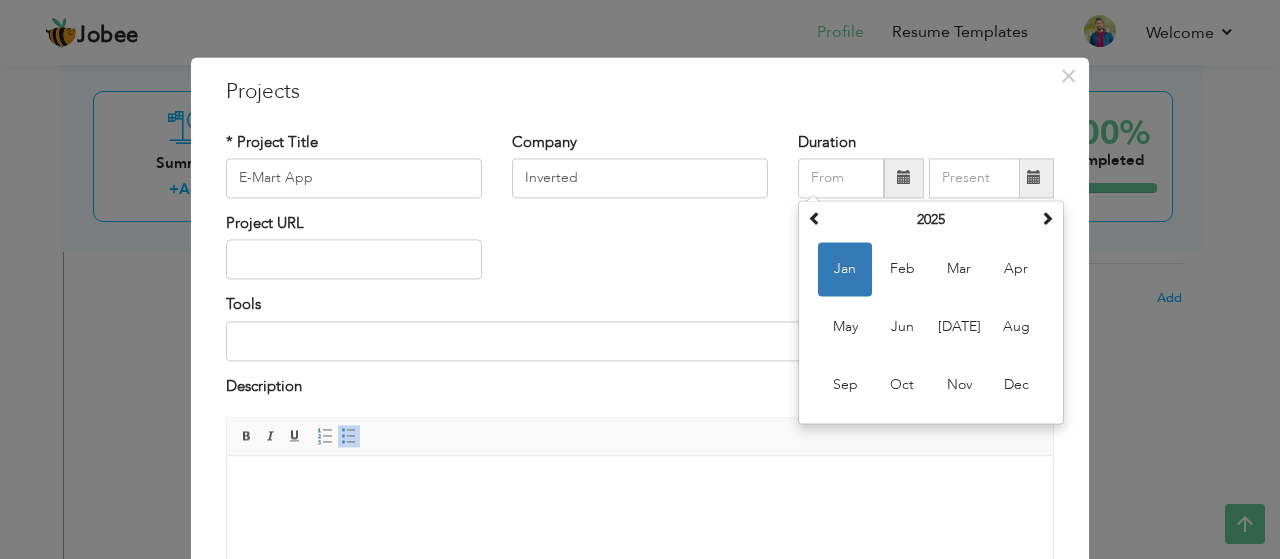 click at bounding box center (904, 178) 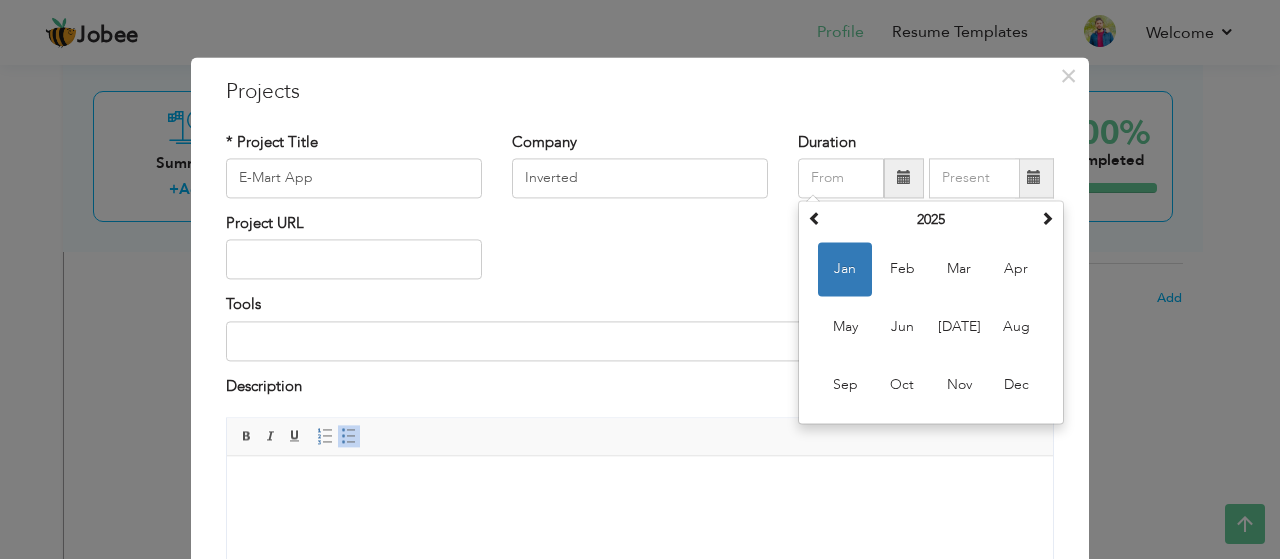 click at bounding box center (904, 178) 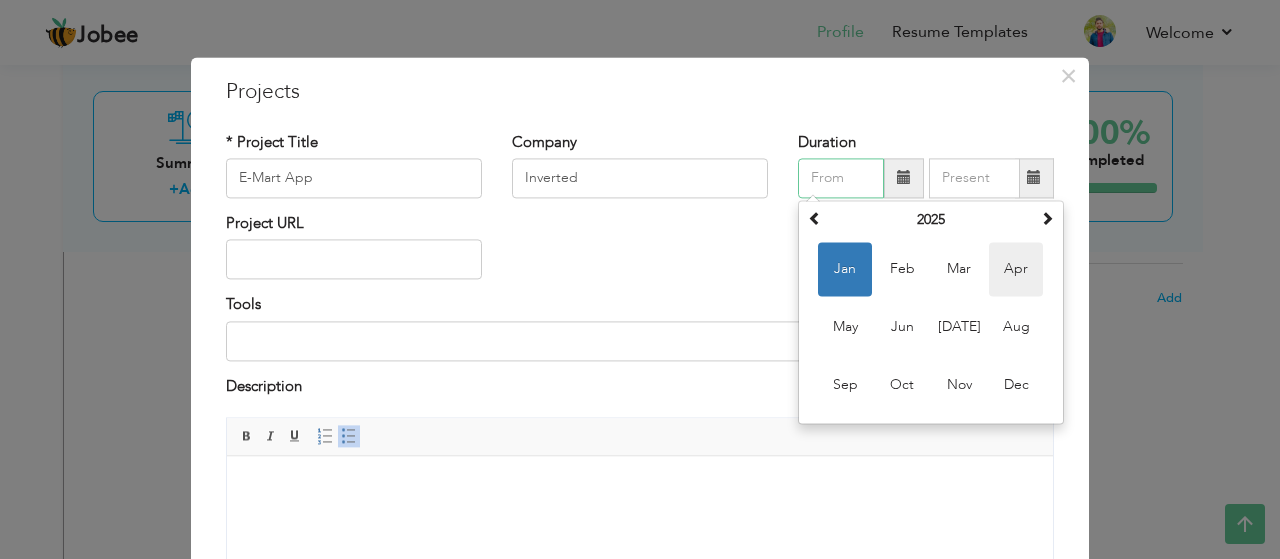 click on "Apr" at bounding box center [1016, 269] 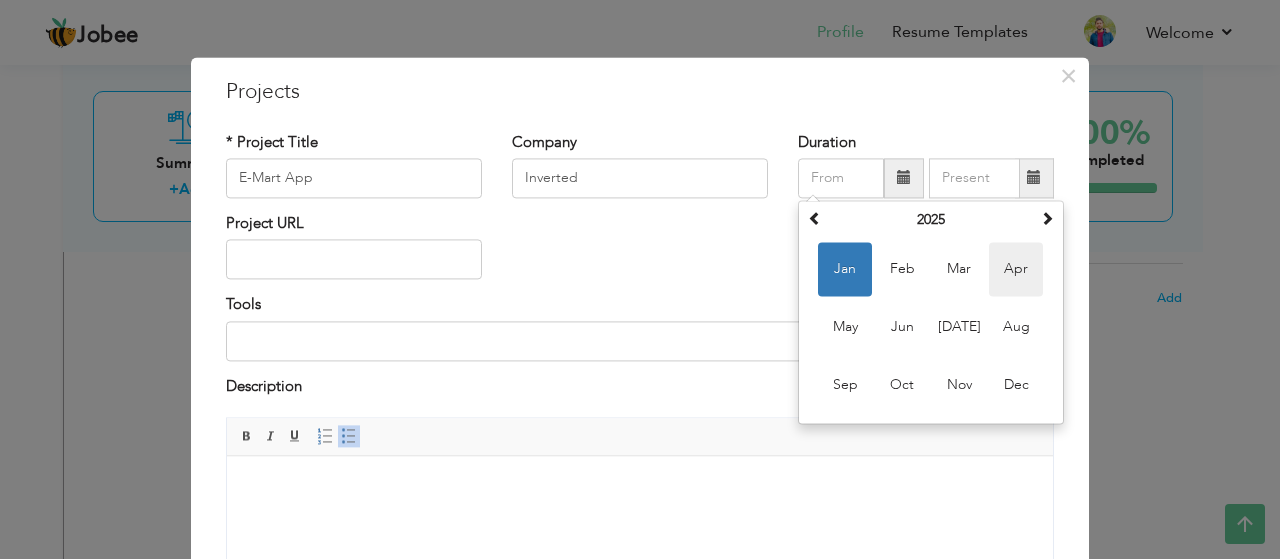 type on "04/2025" 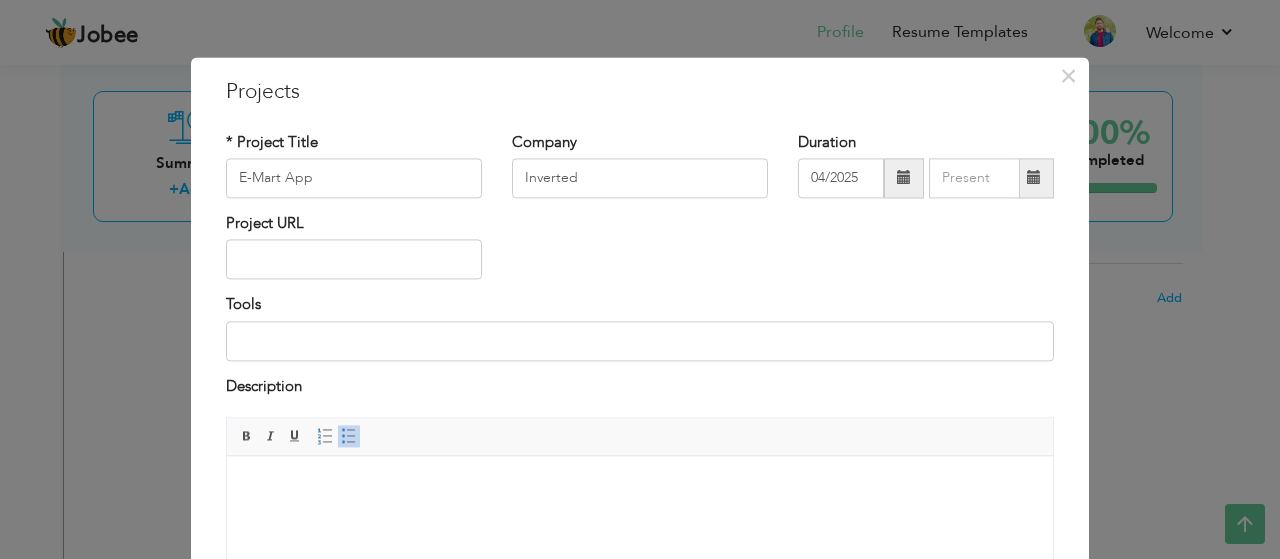 click at bounding box center (1034, 178) 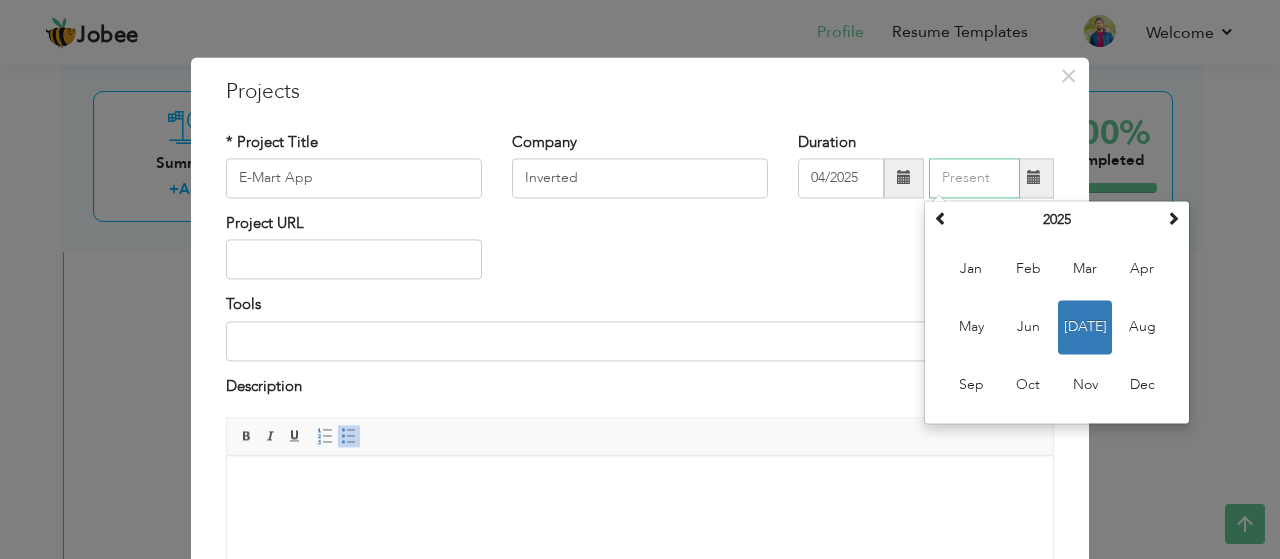 click on "Jul" at bounding box center [1085, 327] 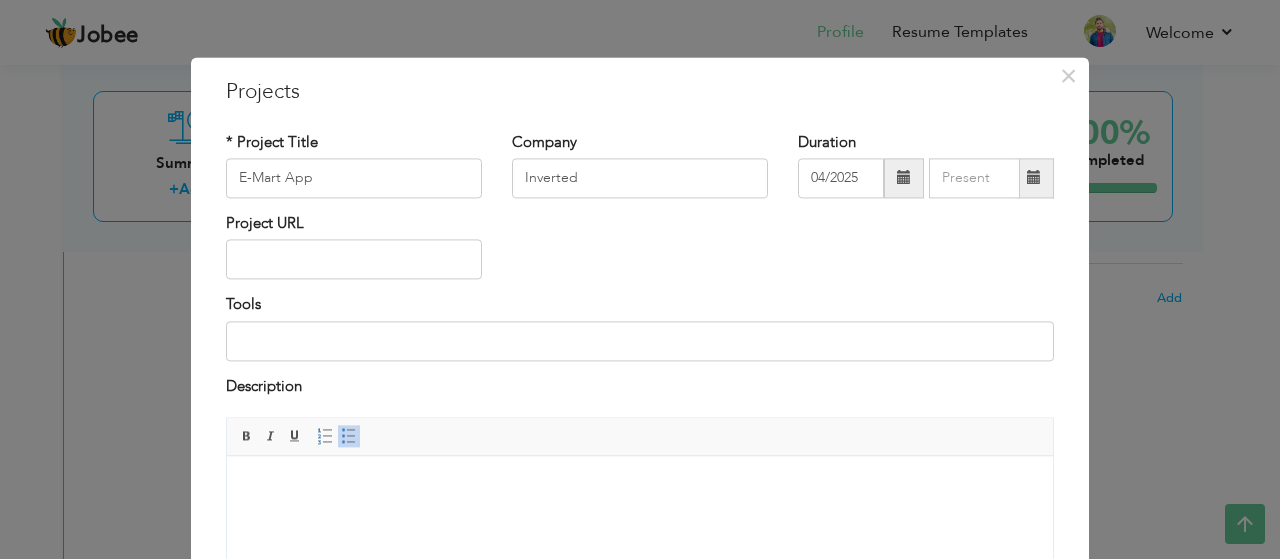 type on "07/2025" 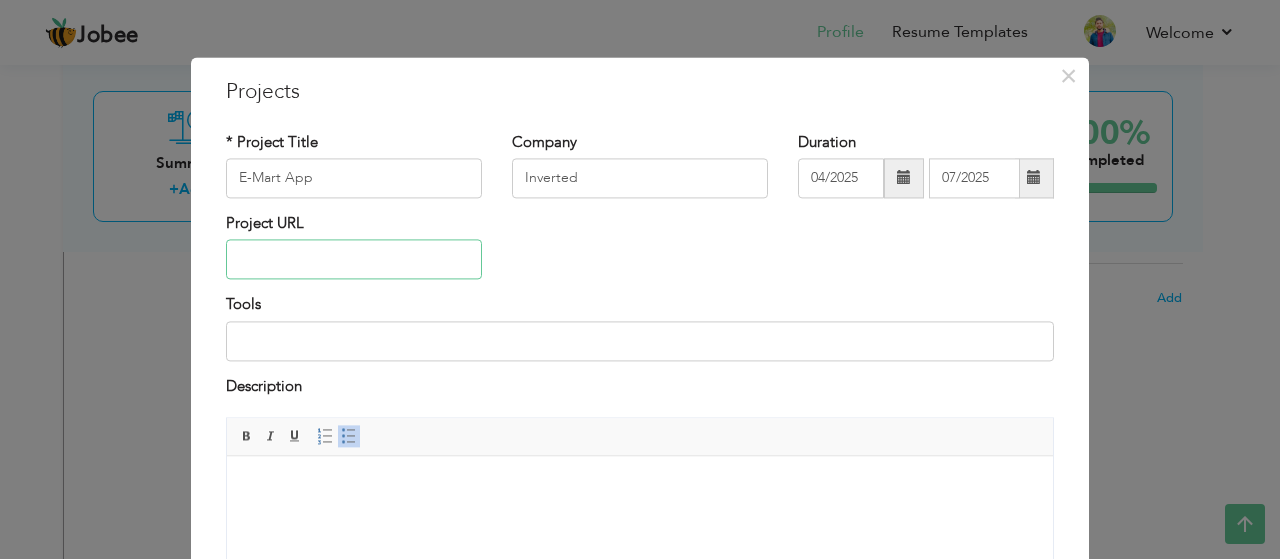 click at bounding box center (354, 260) 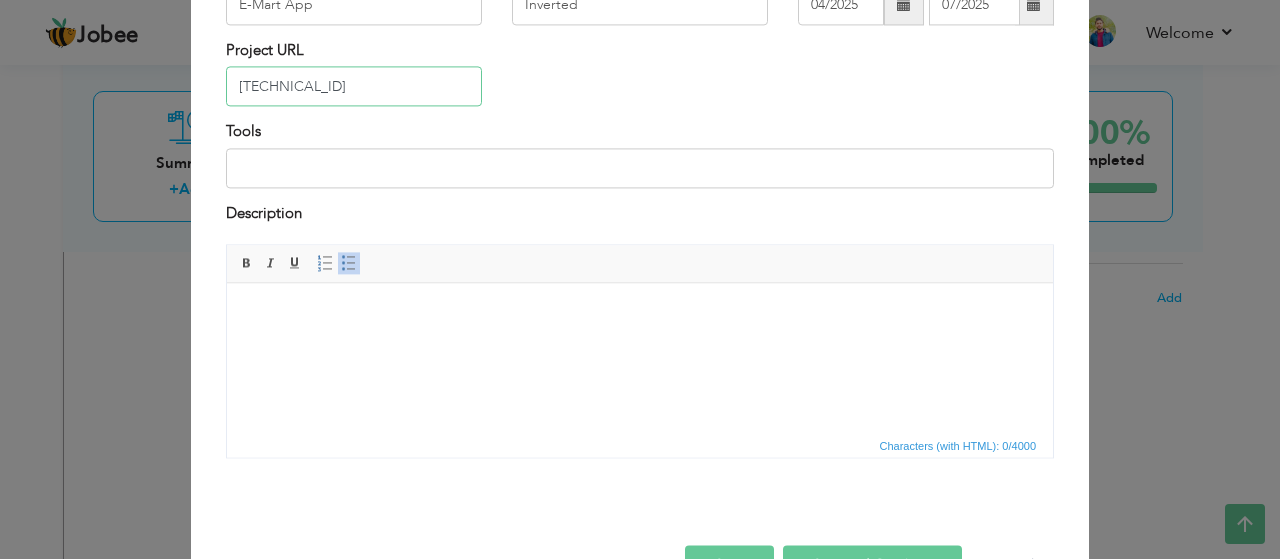 scroll, scrollTop: 190, scrollLeft: 0, axis: vertical 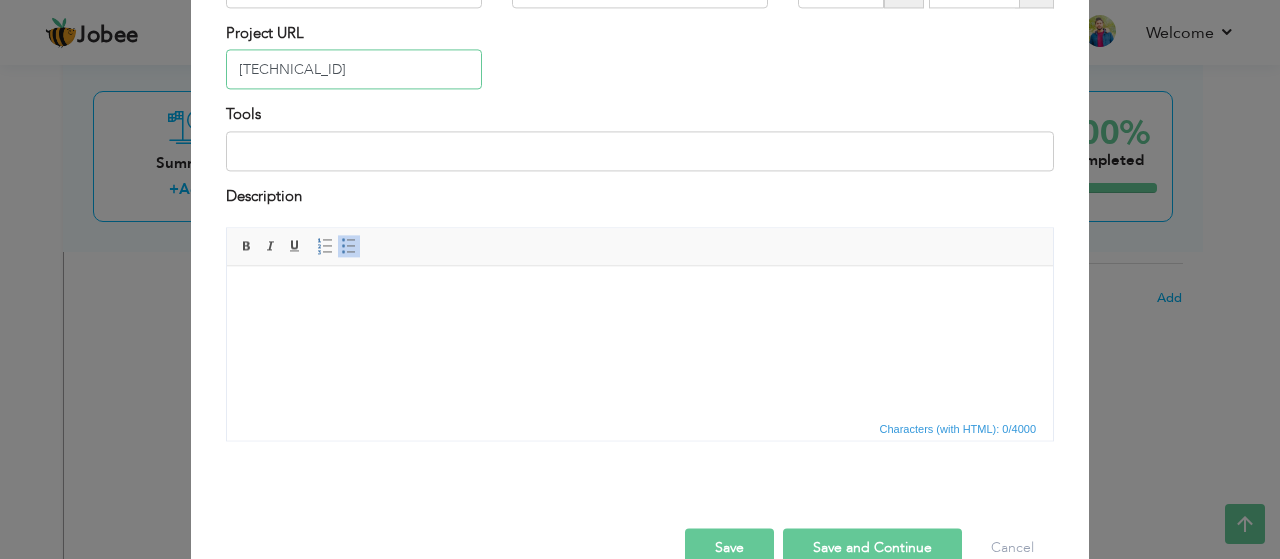 type on "[TECHNICAL_ID]" 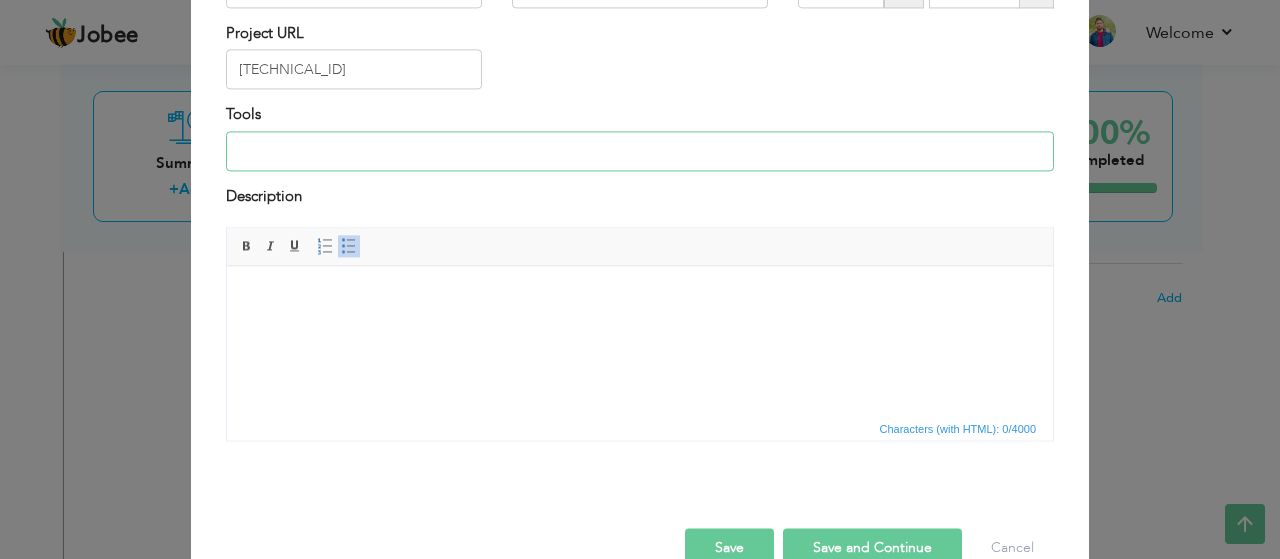 click at bounding box center [640, 151] 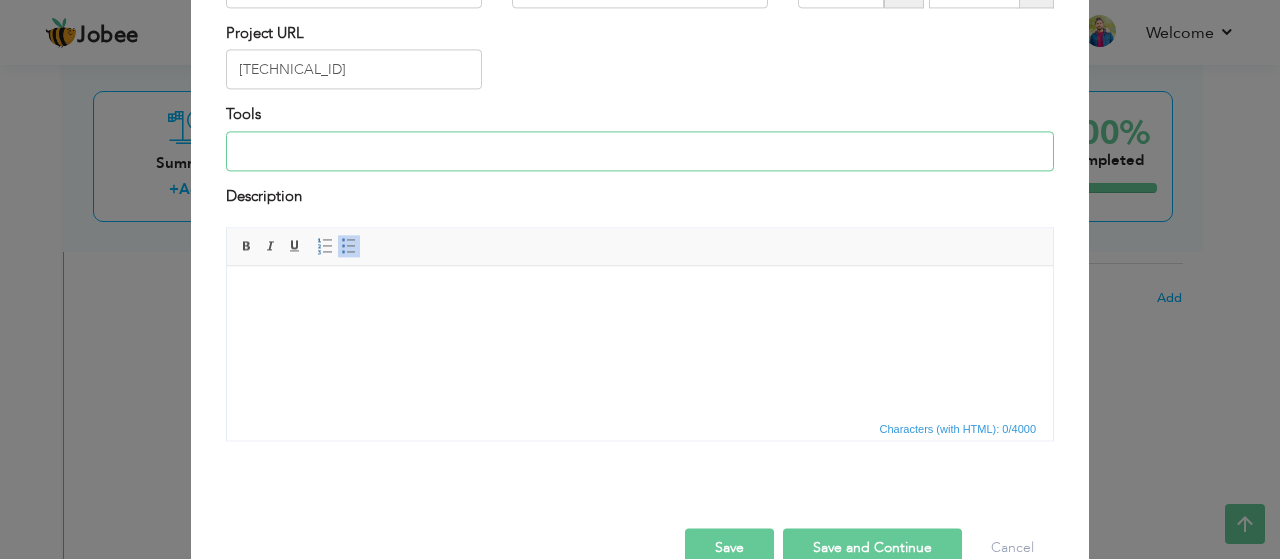paste on "Frontend: Blade (Laravel), HTML5, CSS3, Bootstrap, JS  Backend: Laravel (MVC), MySQL  Authentication: Laravel Breeze / Sanctum / [GEOGRAPHIC_DATA] (depending o" 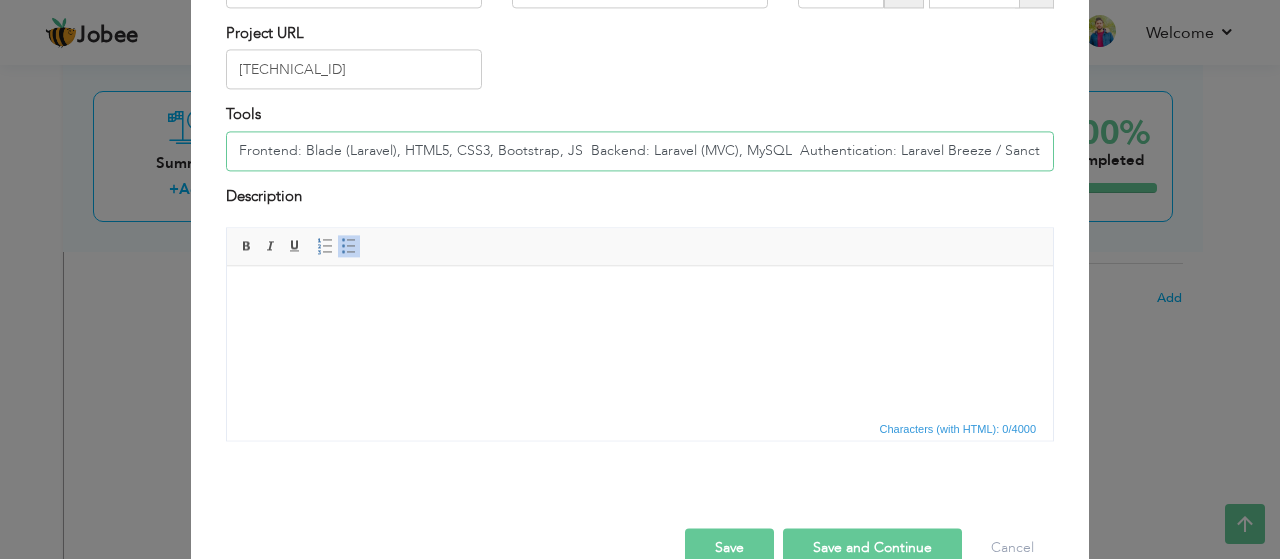 scroll, scrollTop: 0, scrollLeft: 156, axis: horizontal 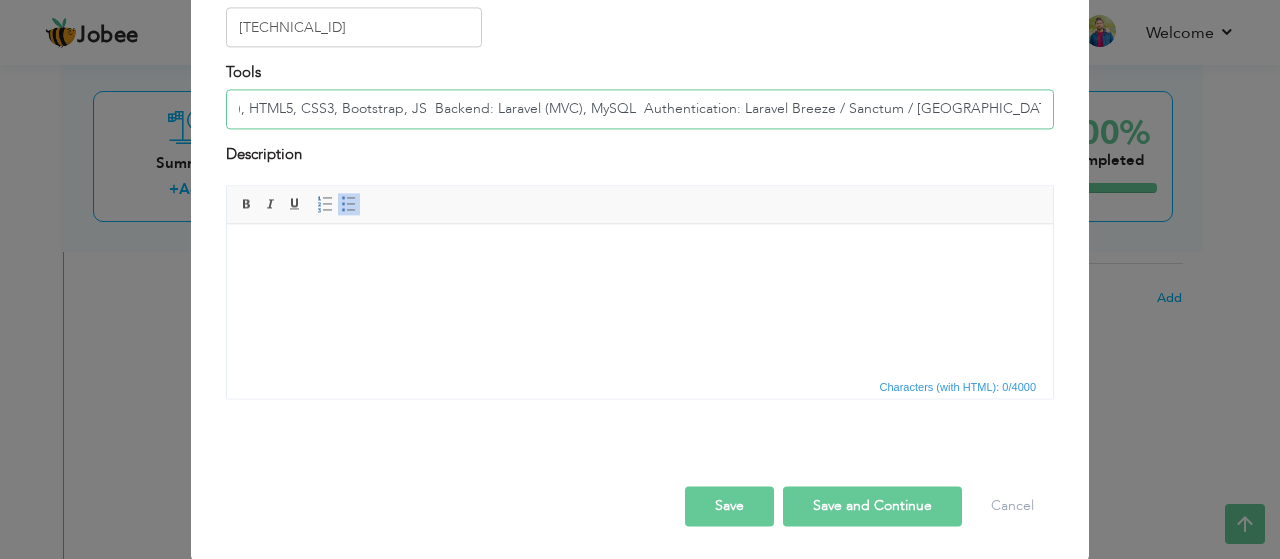 type on "Frontend: Blade (Laravel), HTML5, CSS3, Bootstrap, JS  Backend: Laravel (MVC), MySQL  Authentication: Laravel Breeze / Sanctum / [GEOGRAPHIC_DATA] (depending o" 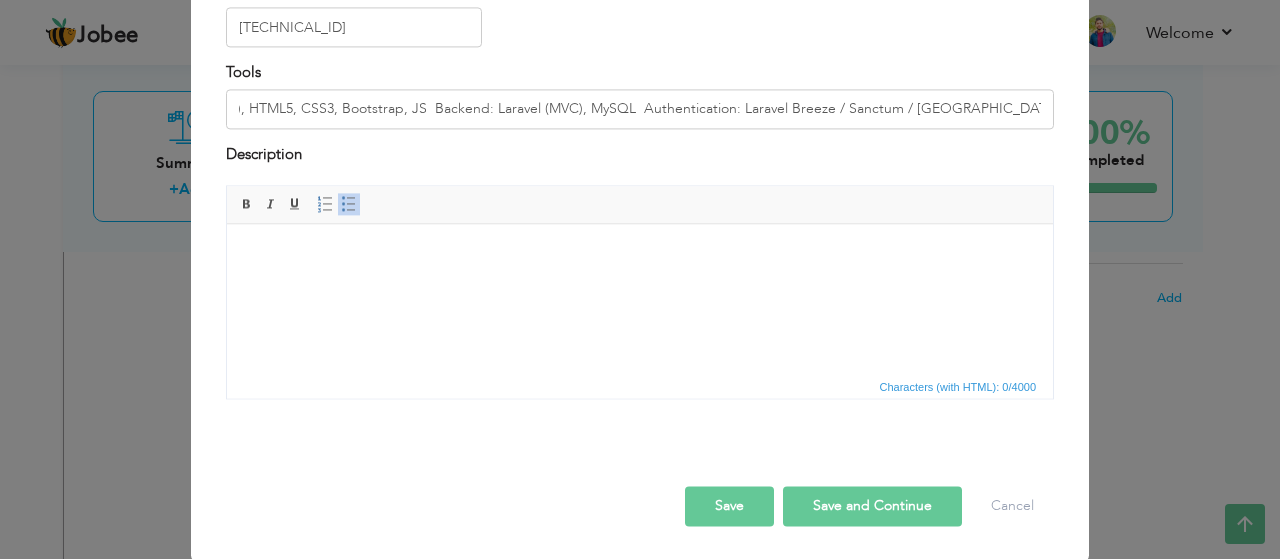 click at bounding box center [640, 254] 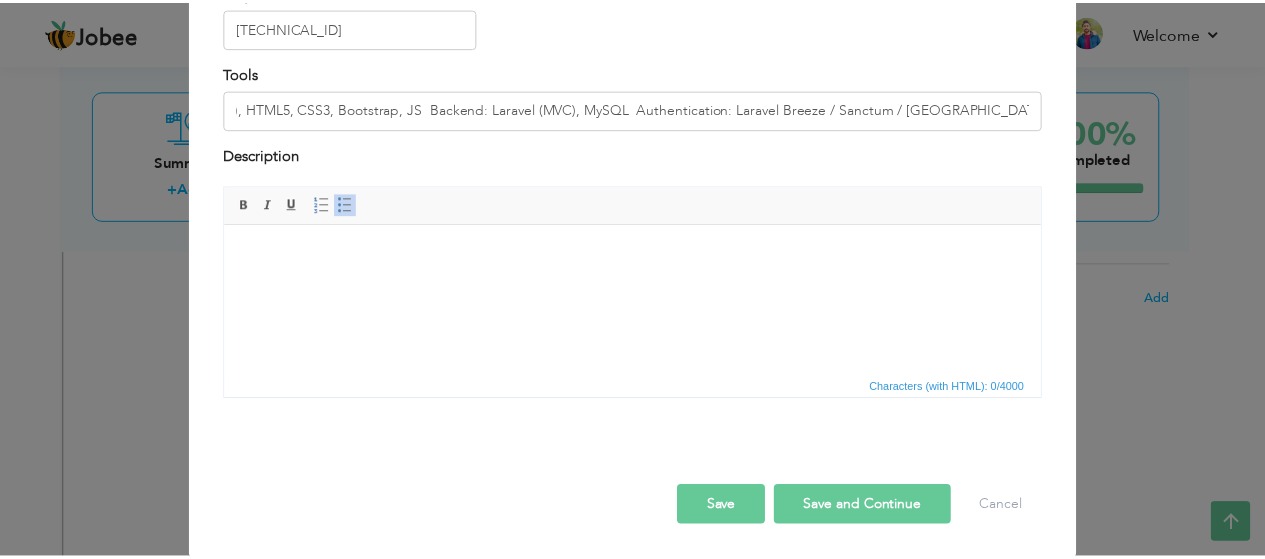 scroll, scrollTop: 0, scrollLeft: 0, axis: both 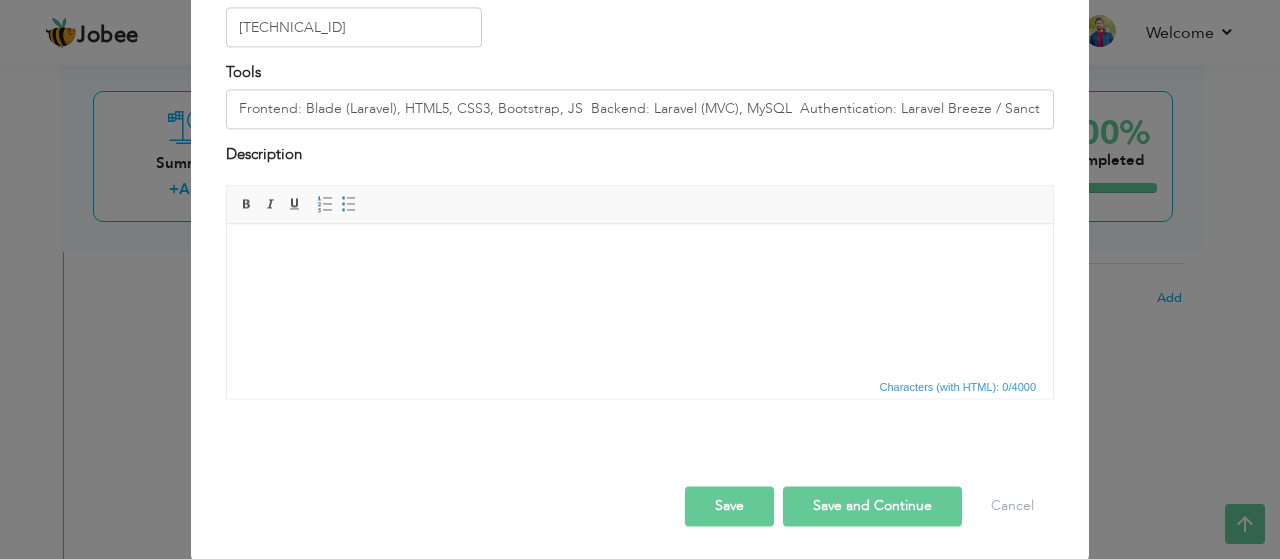click on "Save" at bounding box center [729, 507] 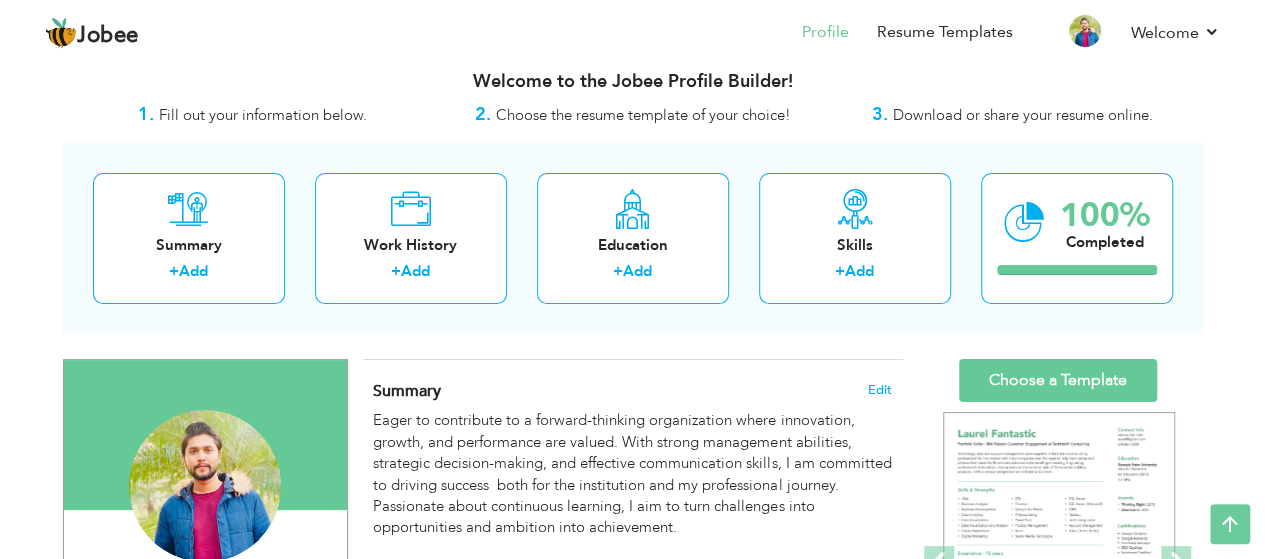 scroll, scrollTop: 0, scrollLeft: 0, axis: both 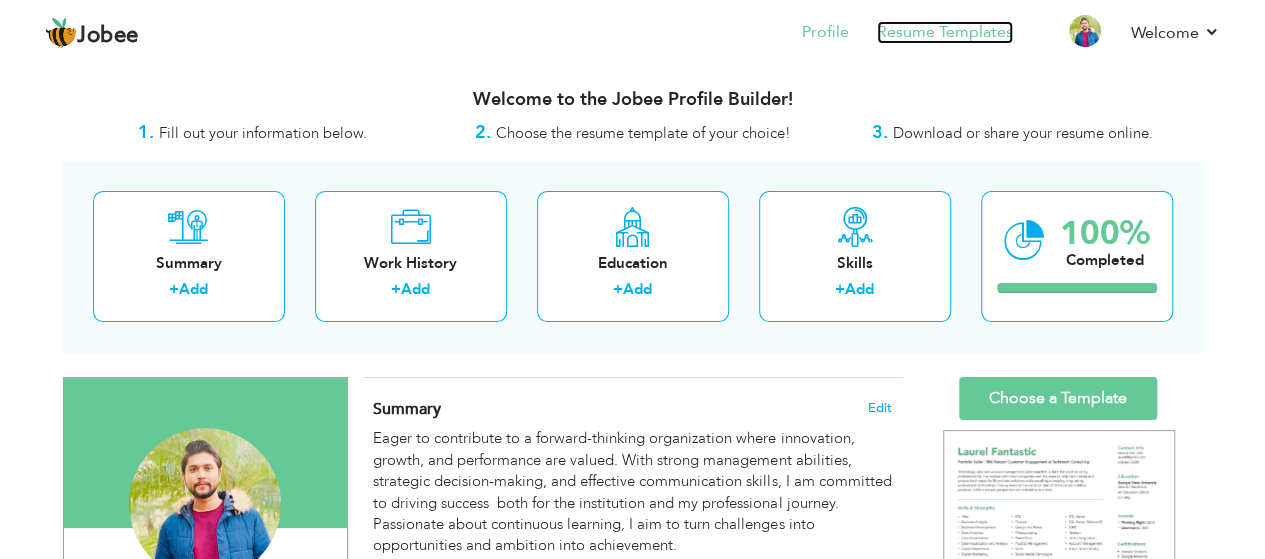 click on "Resume Templates" at bounding box center (945, 32) 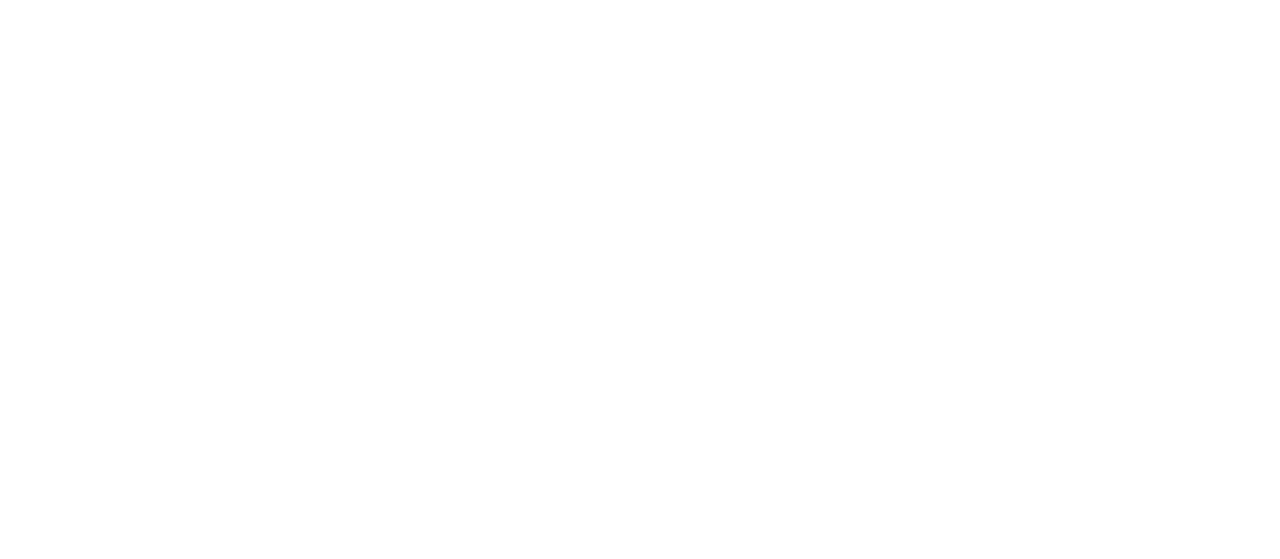 scroll, scrollTop: 0, scrollLeft: 0, axis: both 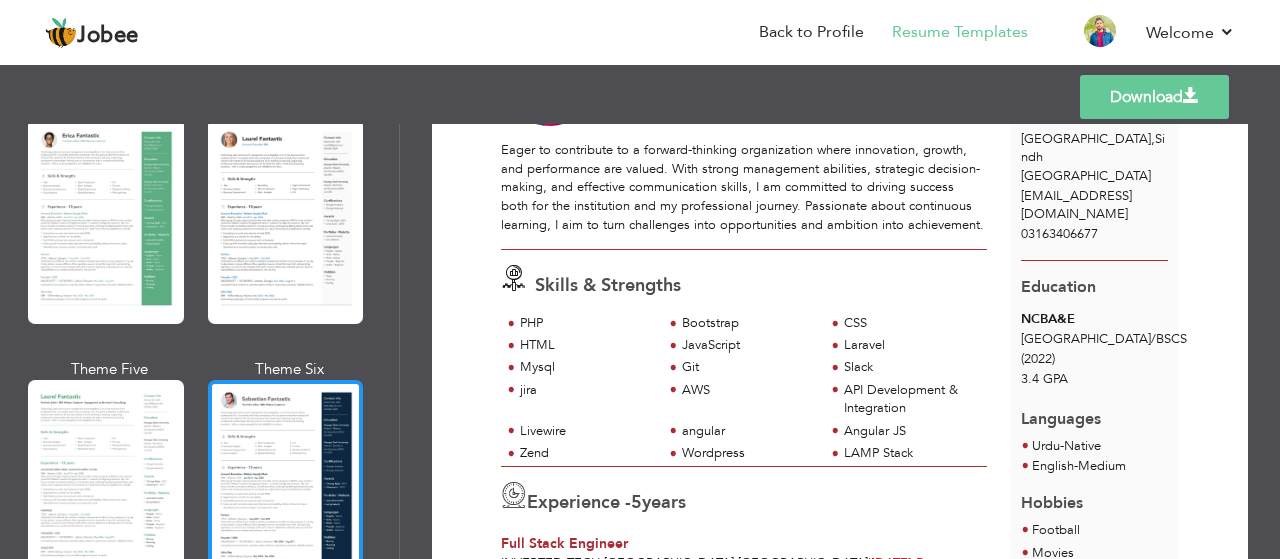 click at bounding box center [286, 482] 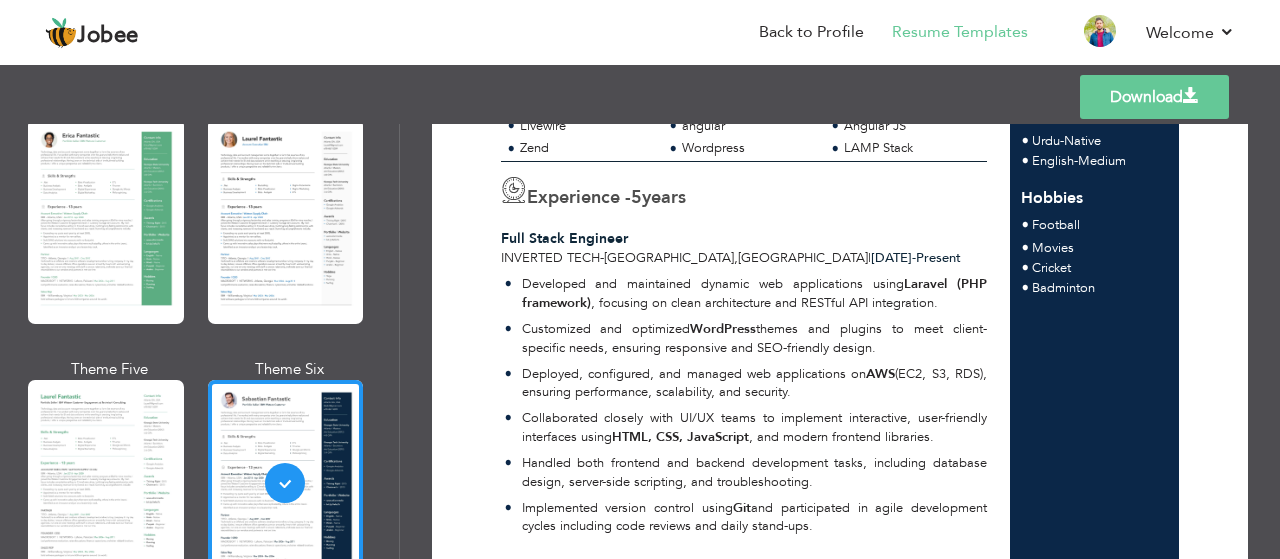 scroll, scrollTop: 412, scrollLeft: 0, axis: vertical 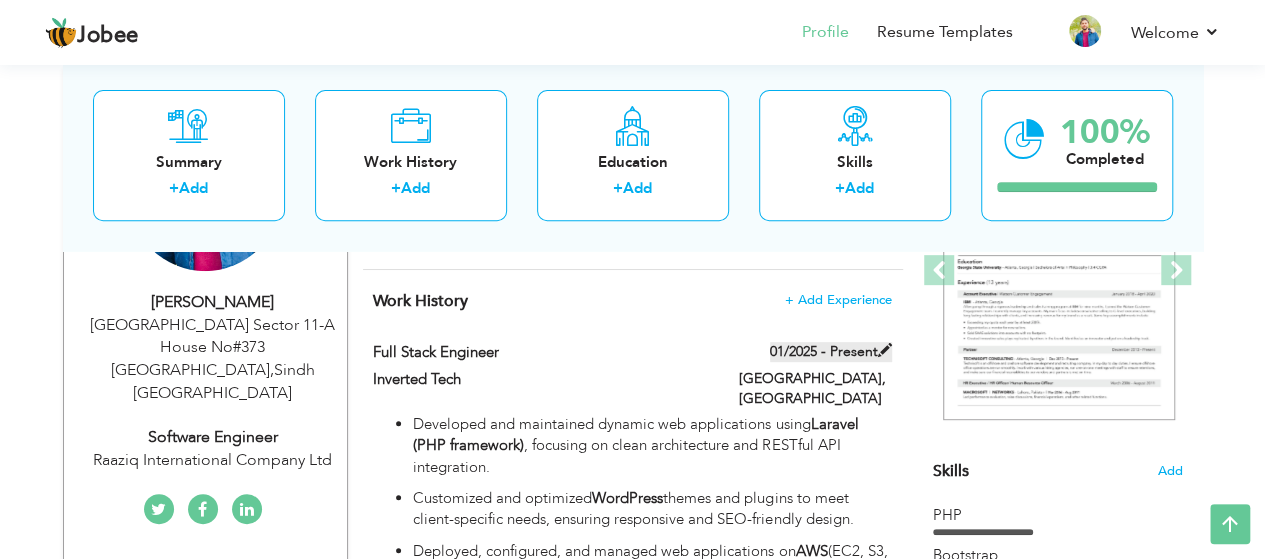 click at bounding box center [885, 350] 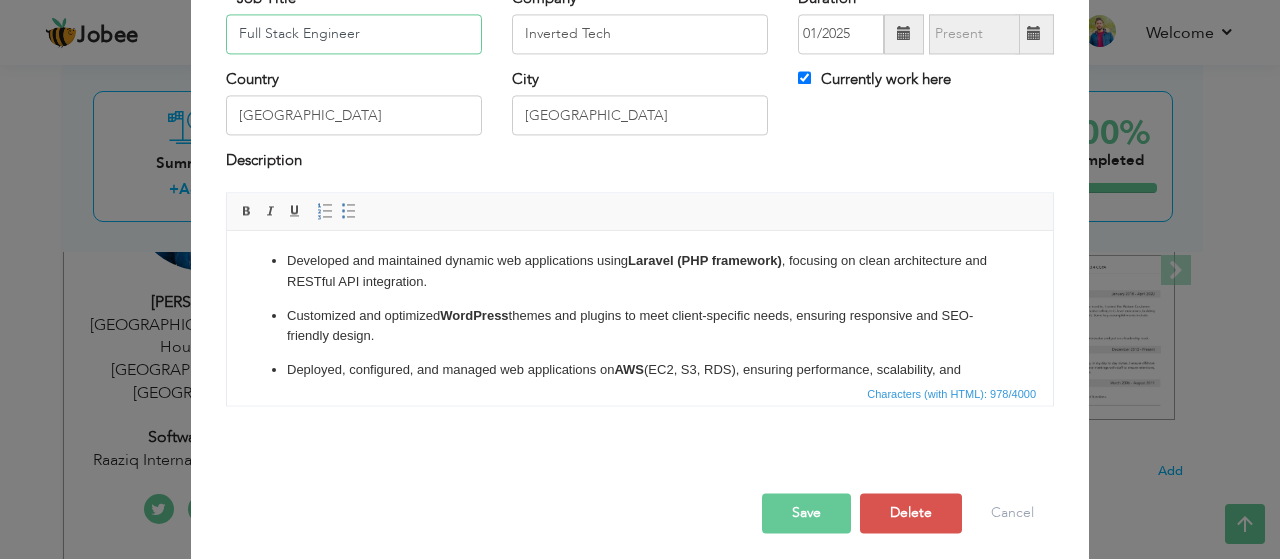 scroll, scrollTop: 0, scrollLeft: 0, axis: both 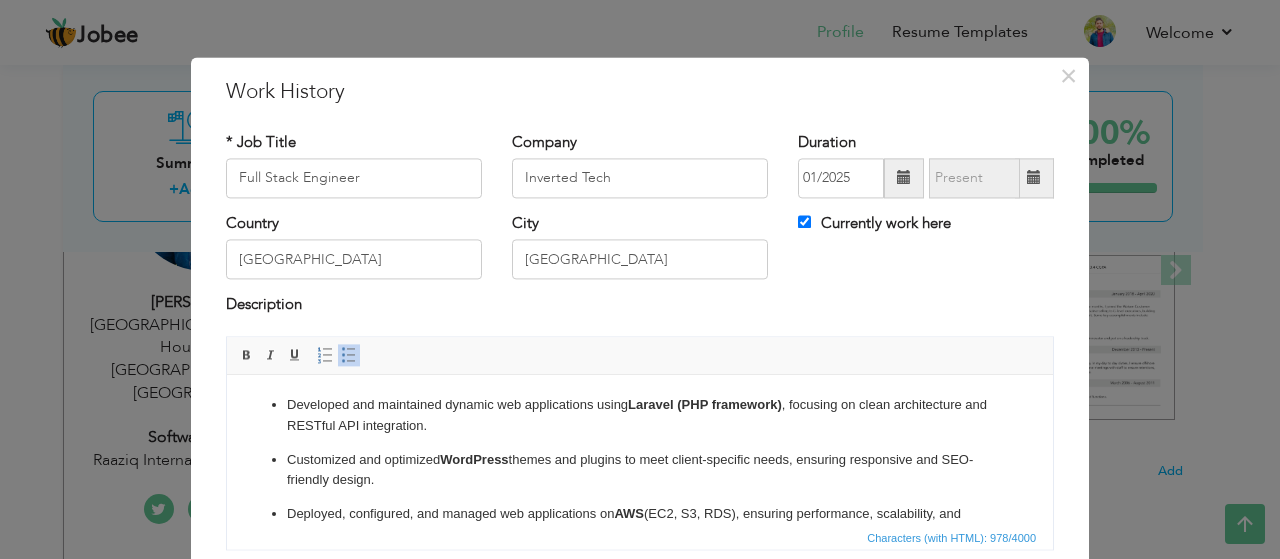 click on "Developed and maintained dynamic web applications using  Laravel (PHP framework) , focusing on clean architecture and RESTful API integration." at bounding box center (640, 416) 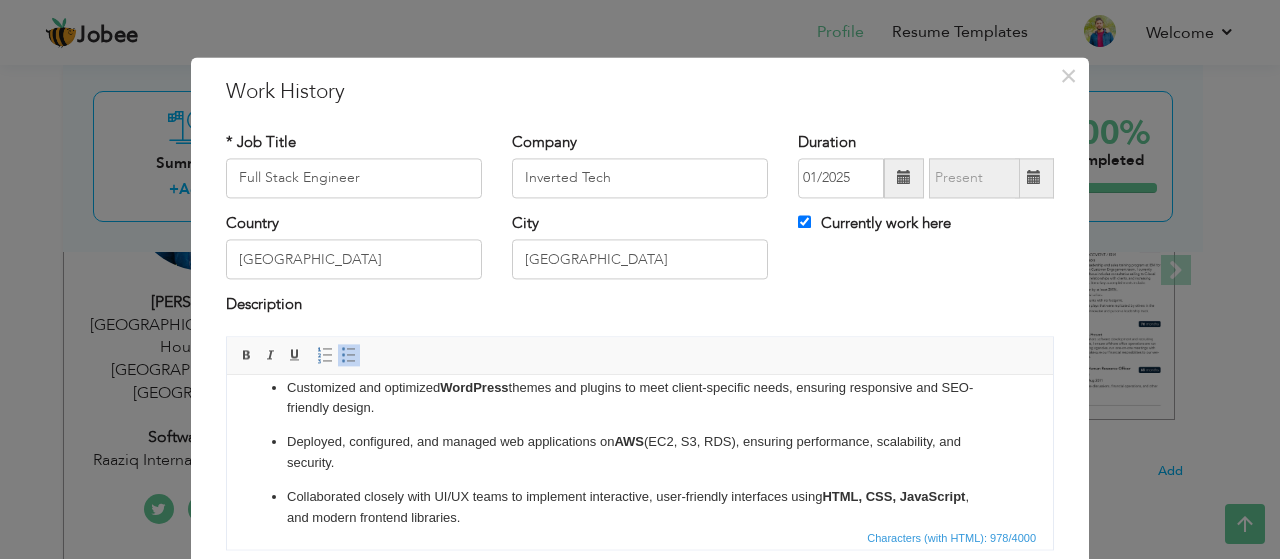scroll, scrollTop: 204, scrollLeft: 0, axis: vertical 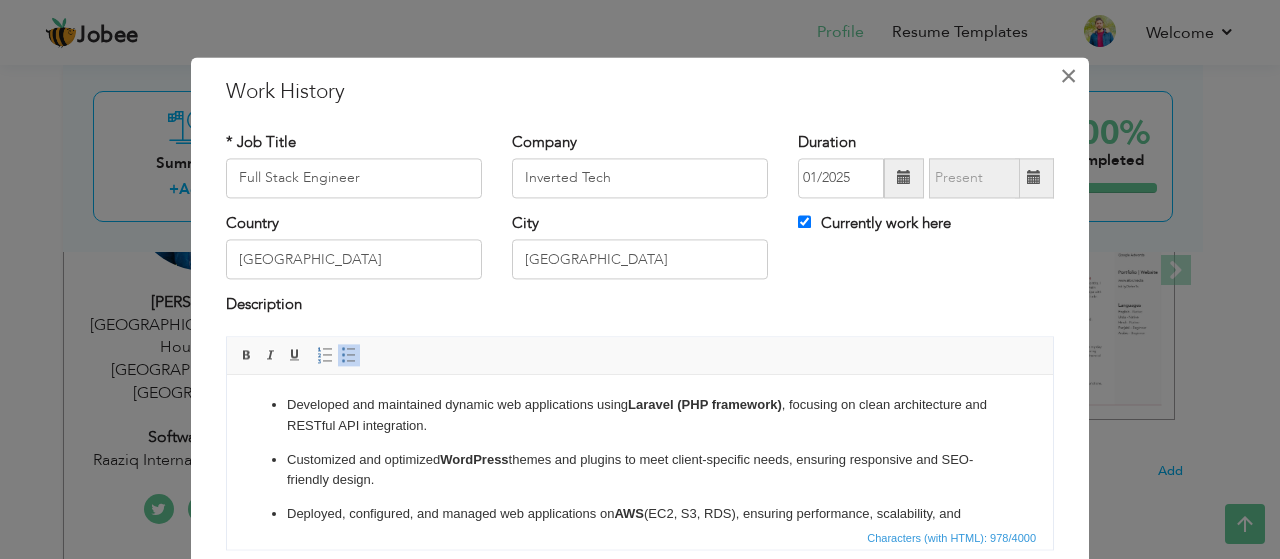 click on "×" at bounding box center (1068, 76) 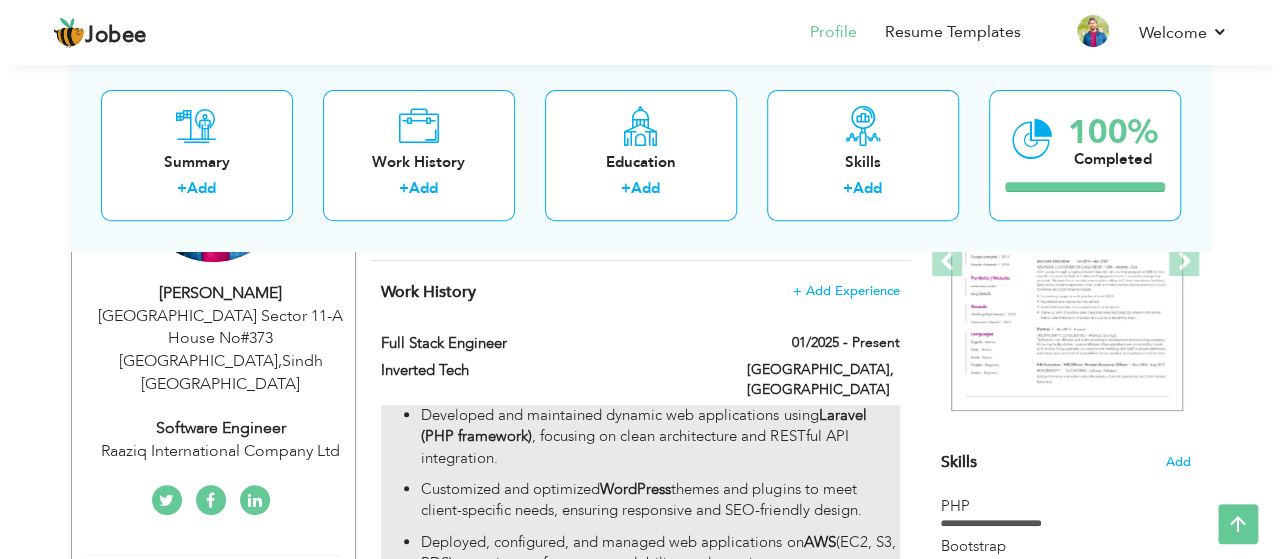 scroll, scrollTop: 292, scrollLeft: 0, axis: vertical 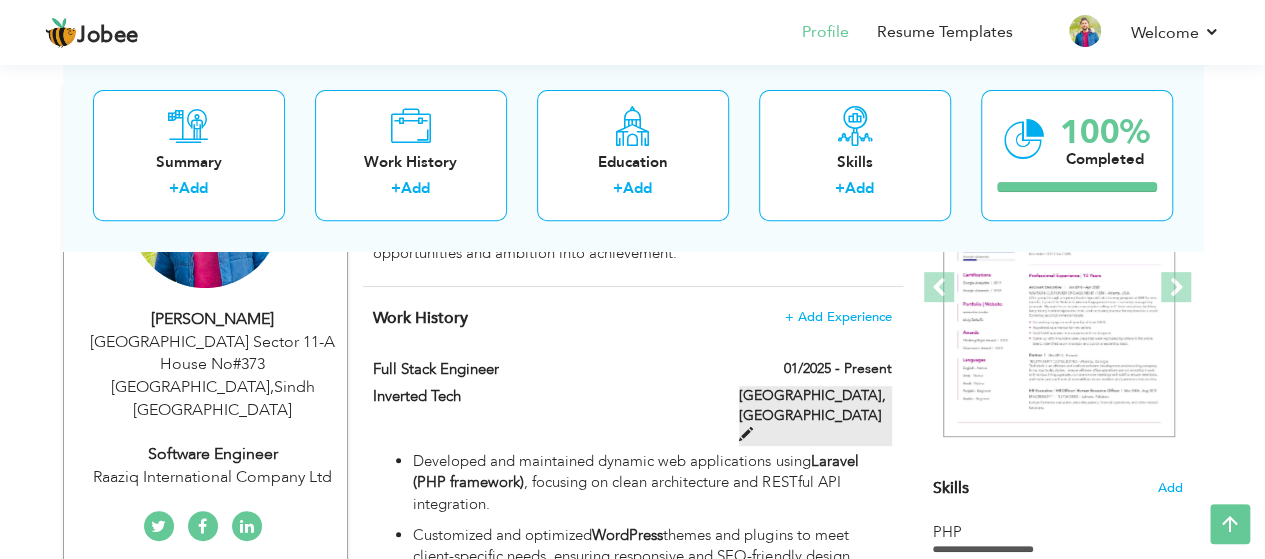 click at bounding box center [746, 434] 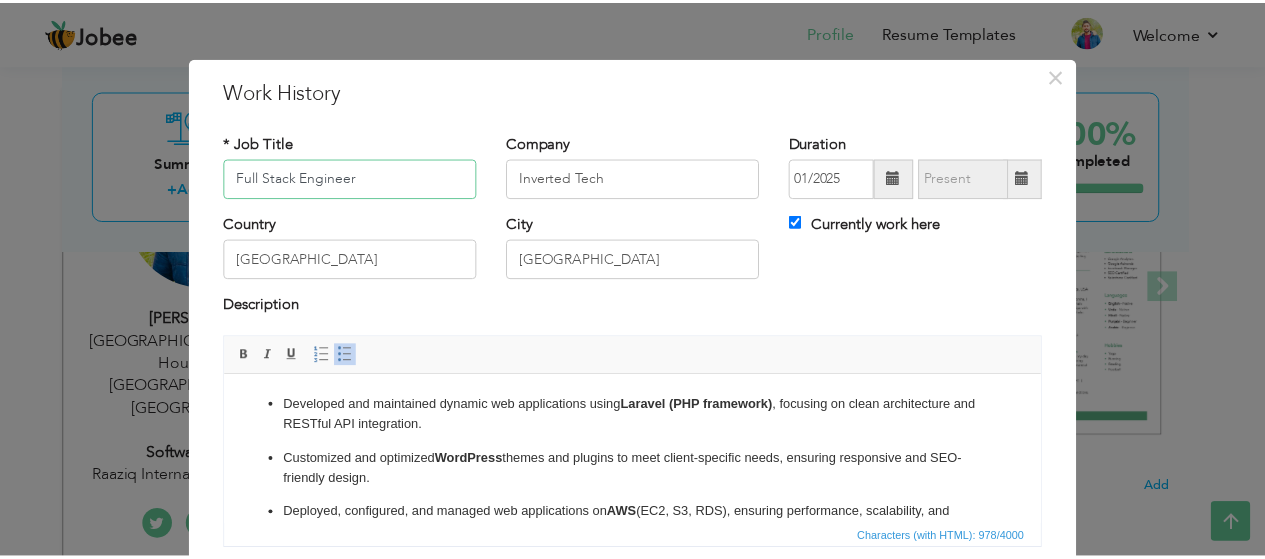 scroll, scrollTop: 151, scrollLeft: 0, axis: vertical 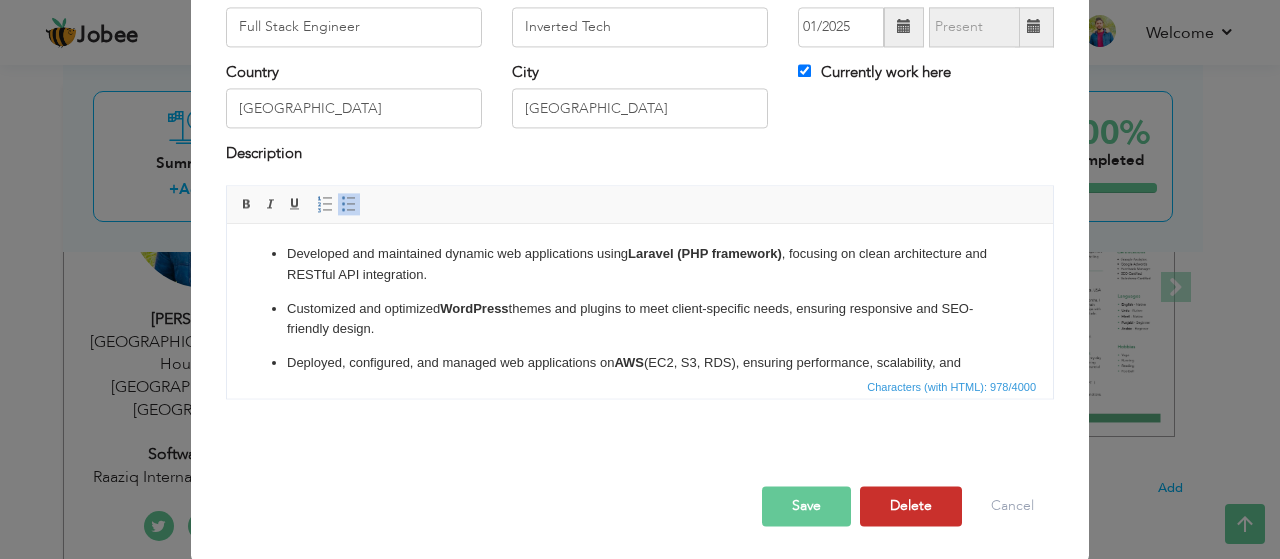 click on "Delete" at bounding box center (911, 506) 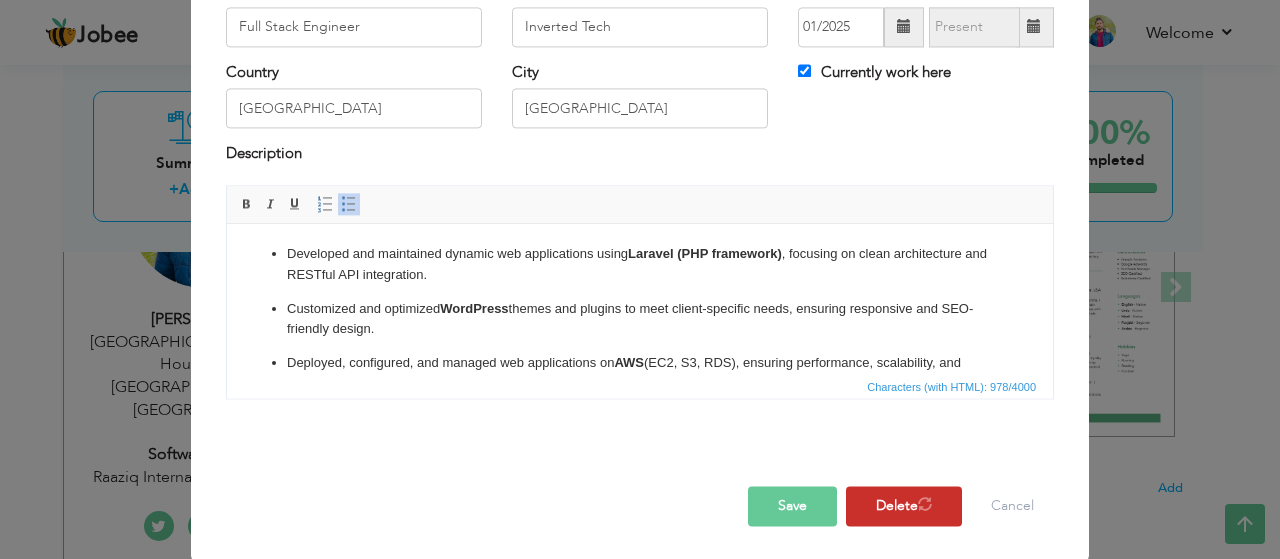 click on "Jobee
Profile
Resume Templates
Resume Templates
Cover Letters
About
My Resume
Welcome
Settings
Log off
Welcome" at bounding box center [640, 1593] 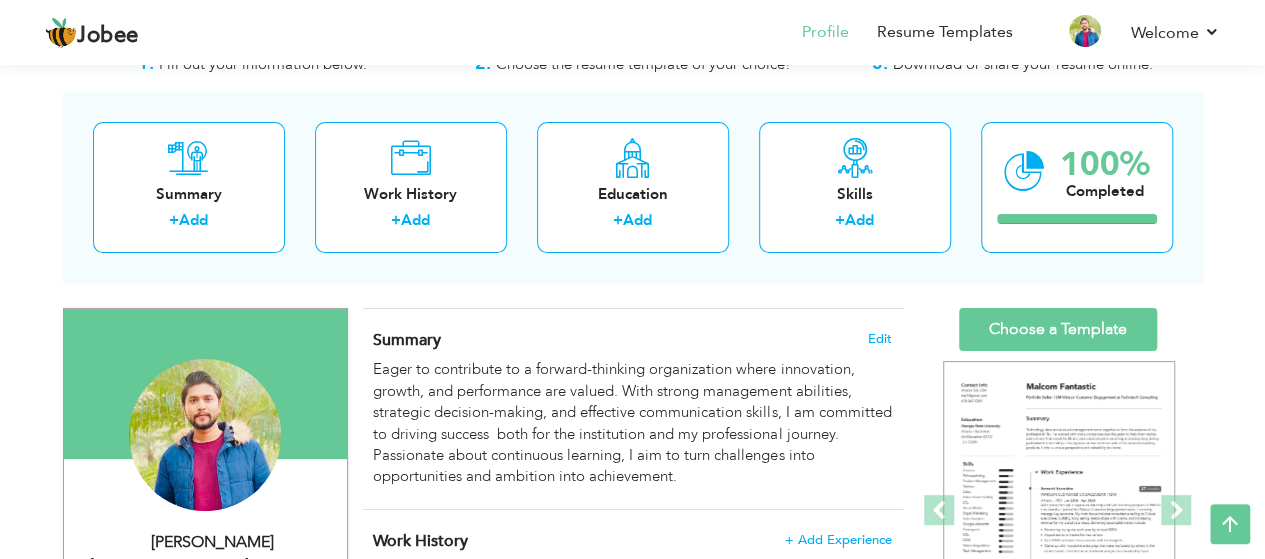 scroll, scrollTop: 0, scrollLeft: 0, axis: both 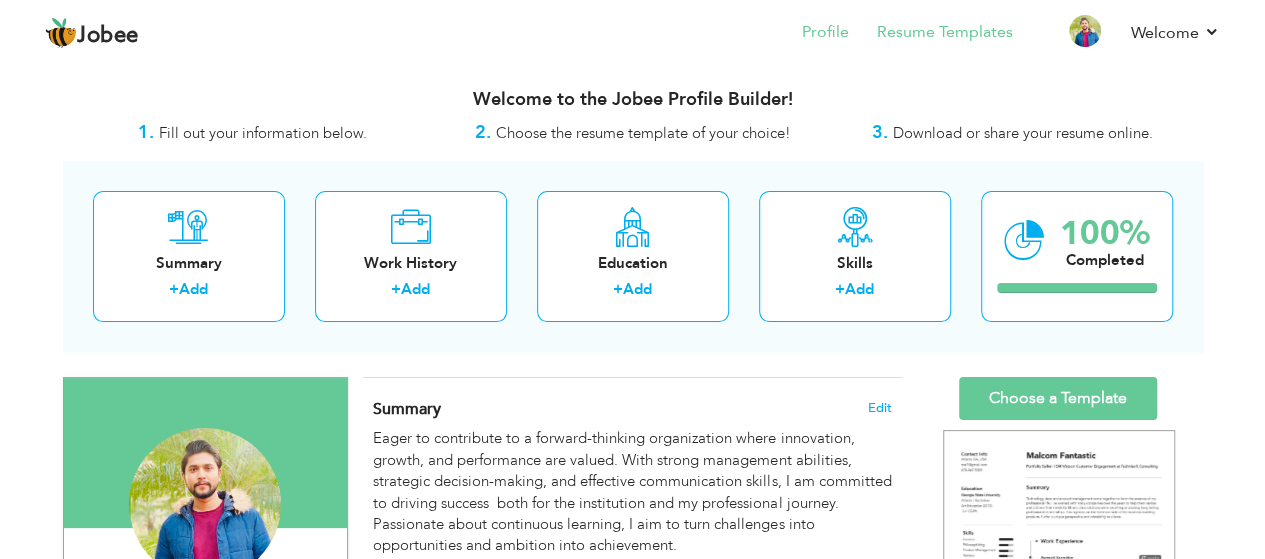 click on "Resume Templates" at bounding box center (931, 34) 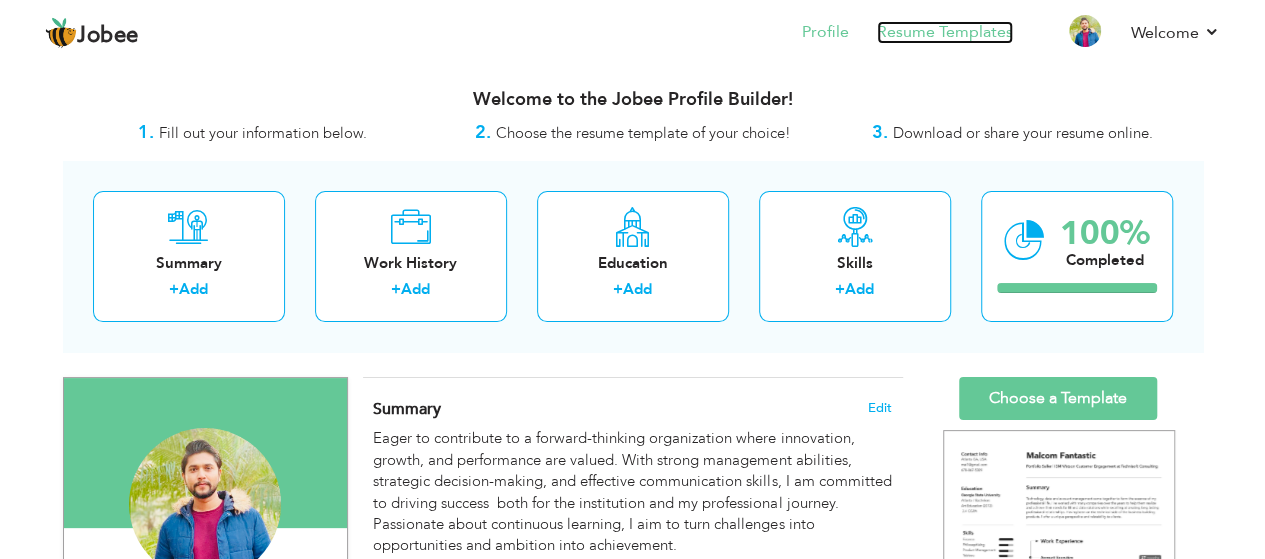 click on "Resume Templates" at bounding box center [945, 32] 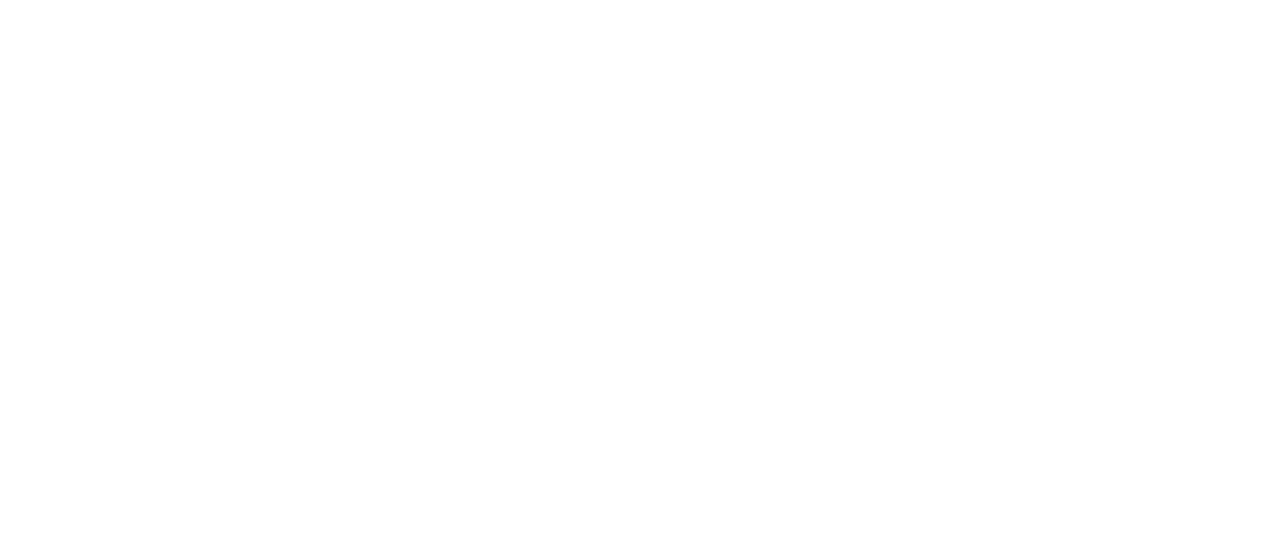 scroll, scrollTop: 0, scrollLeft: 0, axis: both 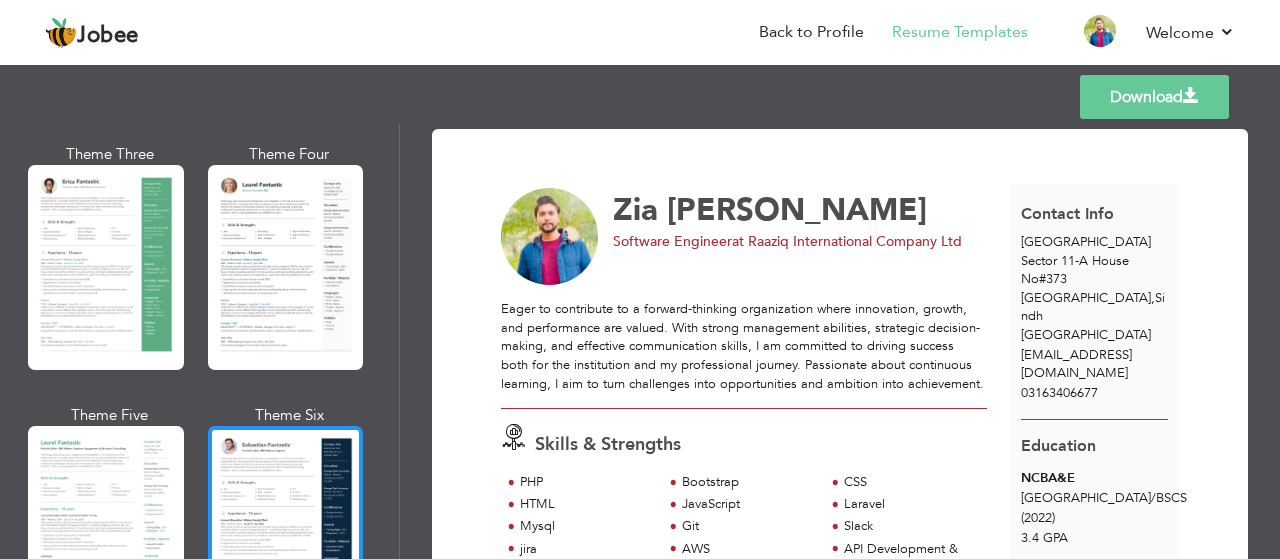 click at bounding box center (286, 528) 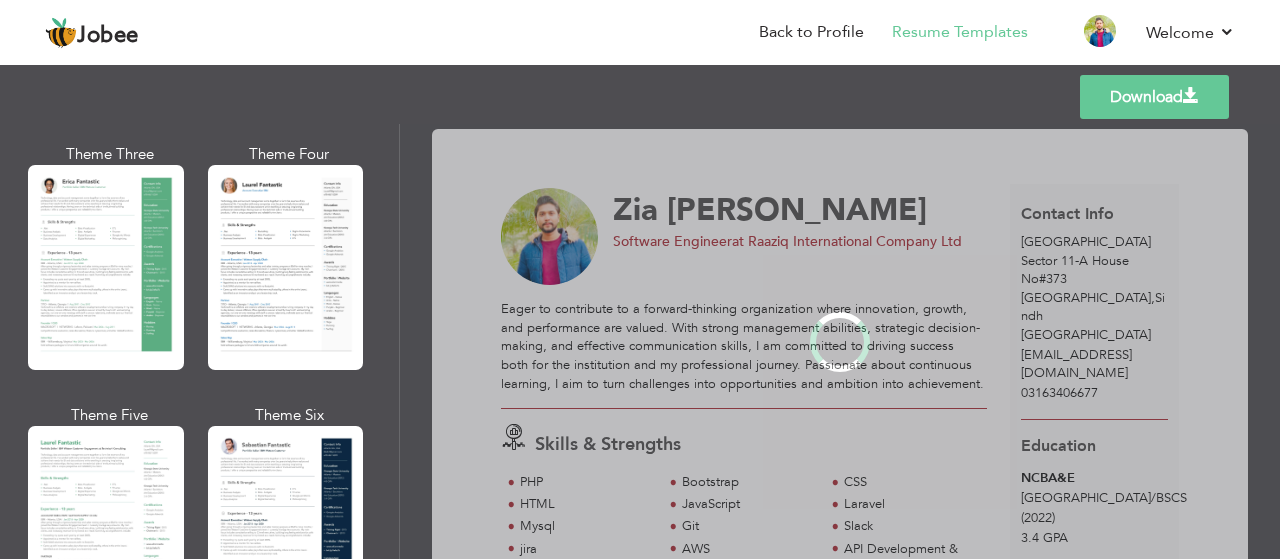click on "Professional Themes
Theme One
Theme Two
Theme Three
Theme Four" at bounding box center [640, 341] 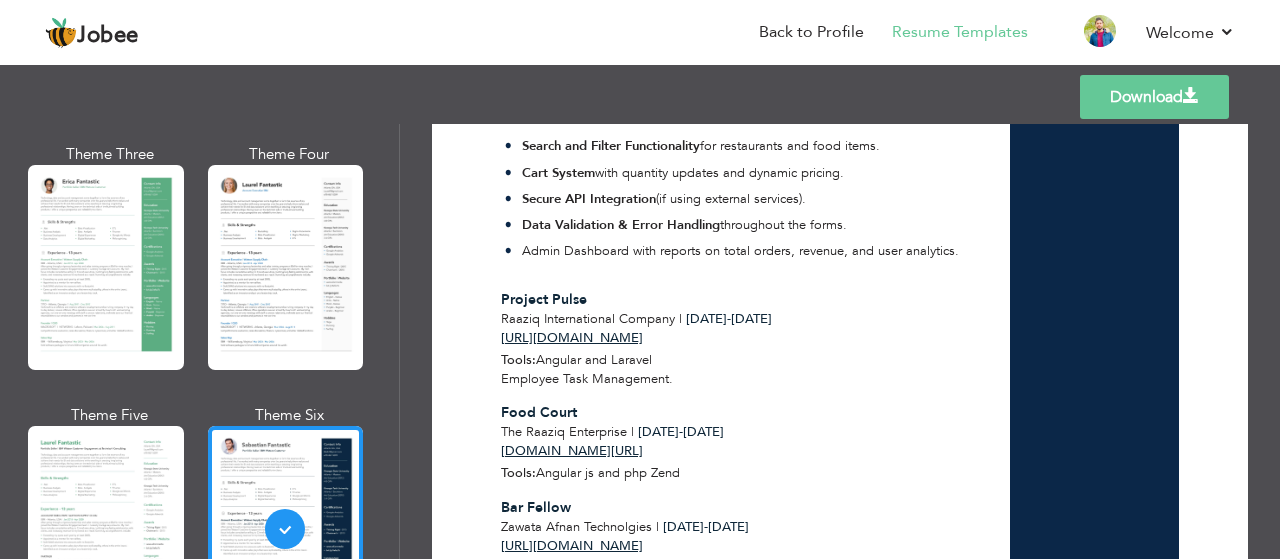 scroll, scrollTop: 1986, scrollLeft: 0, axis: vertical 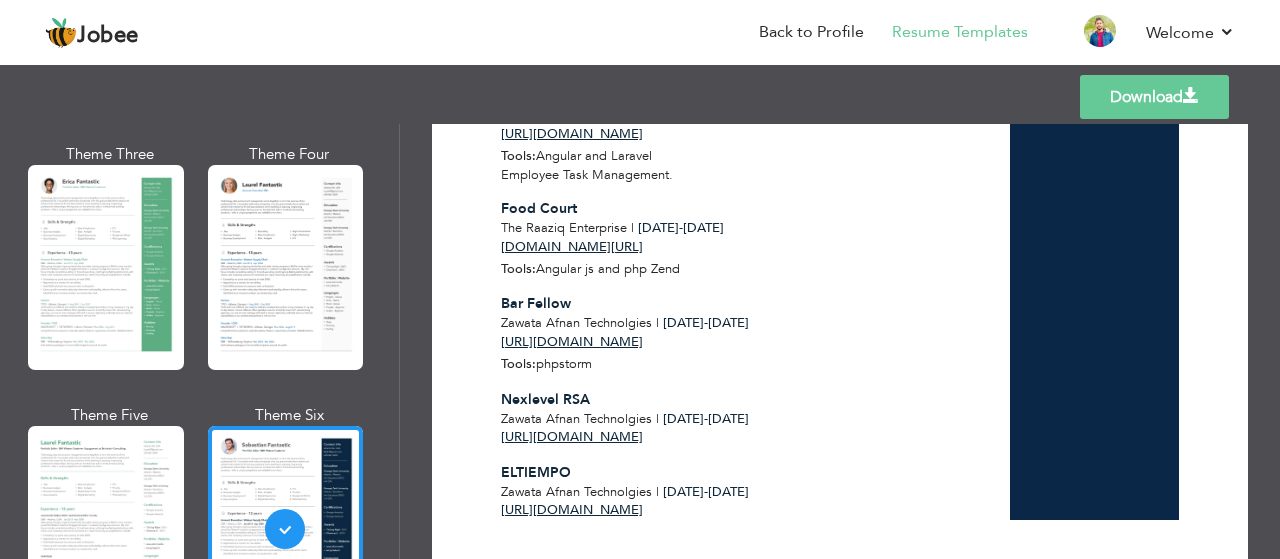 click at bounding box center [1191, 96] 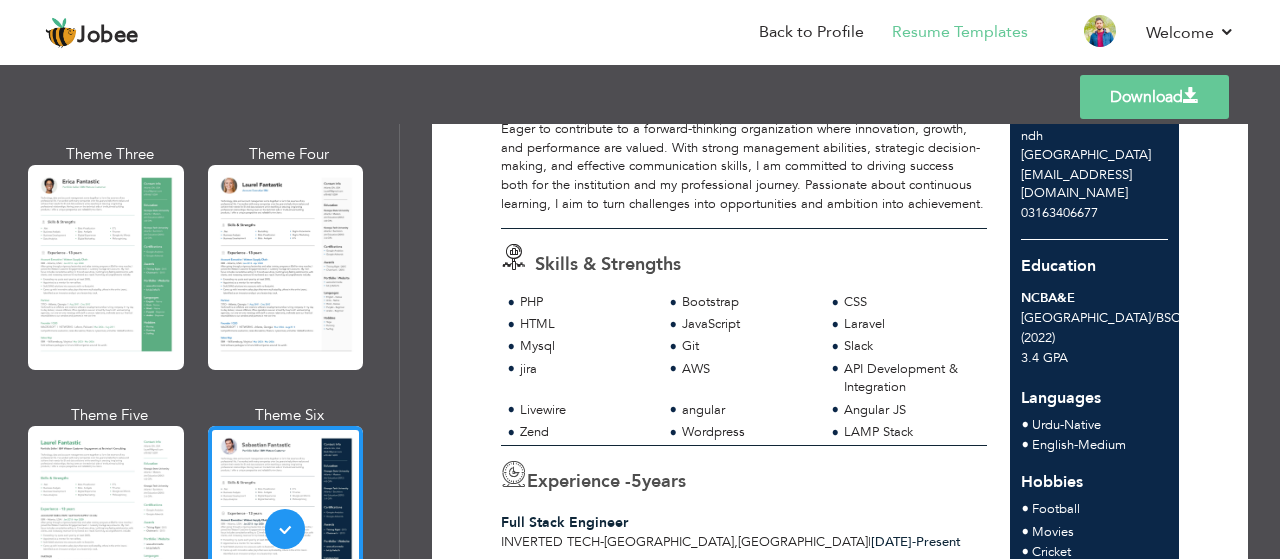 scroll, scrollTop: 0, scrollLeft: 0, axis: both 